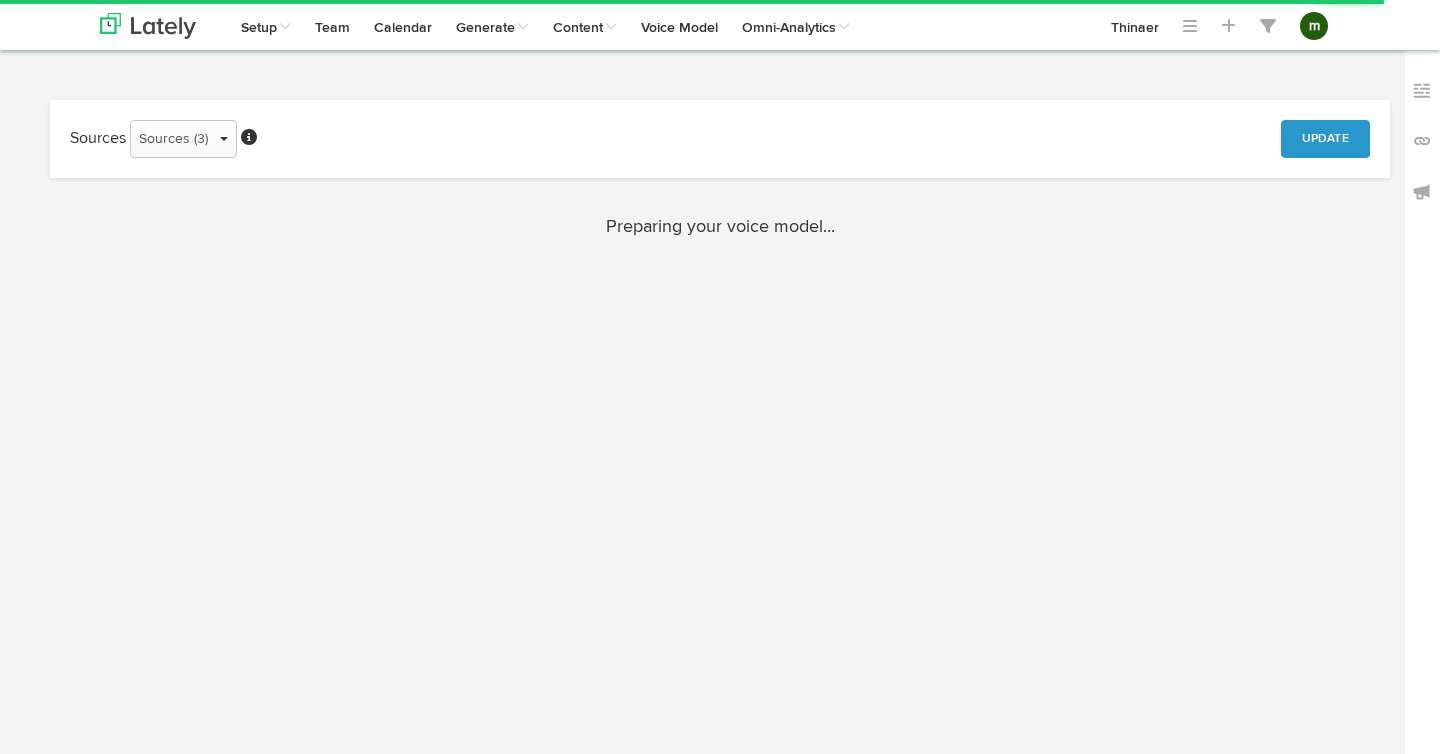 scroll, scrollTop: 0, scrollLeft: 0, axis: both 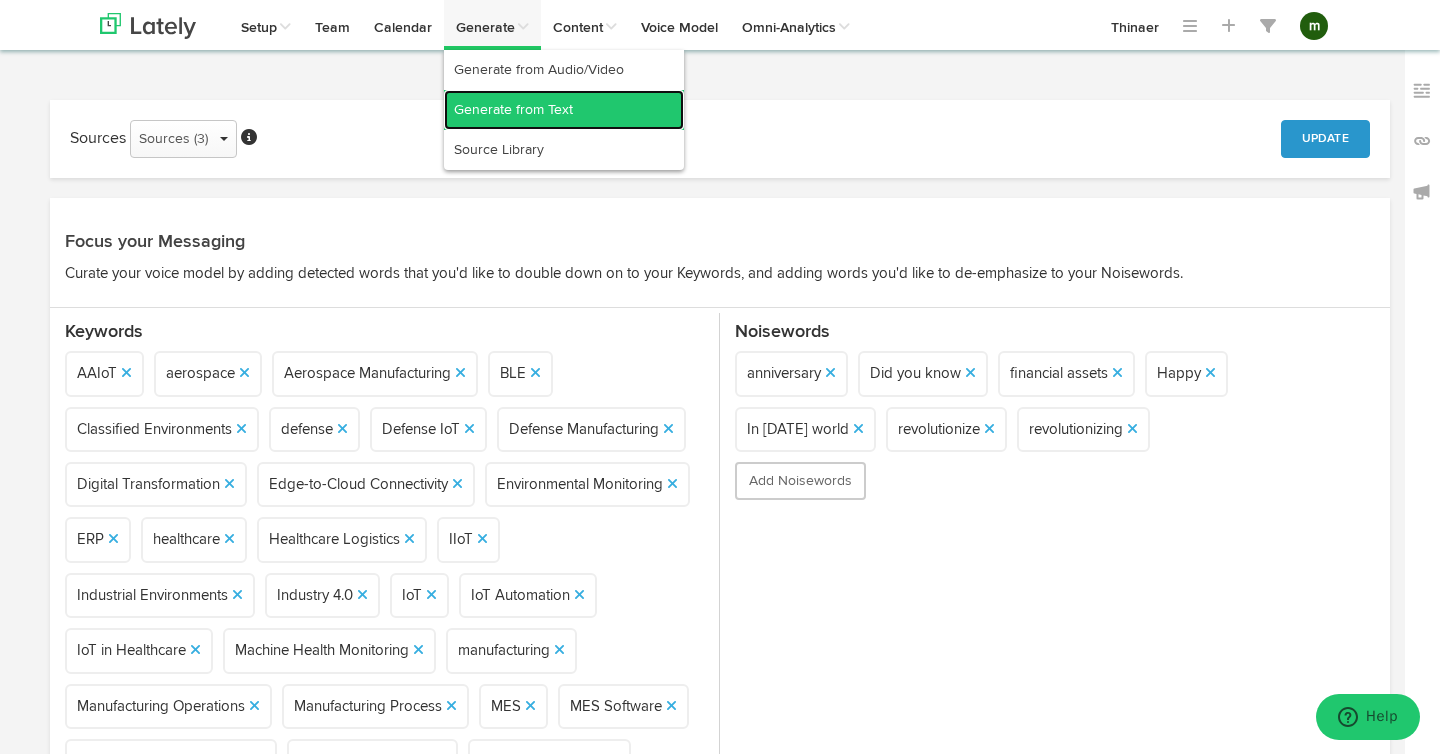 click on "Generate from Text" at bounding box center [564, 110] 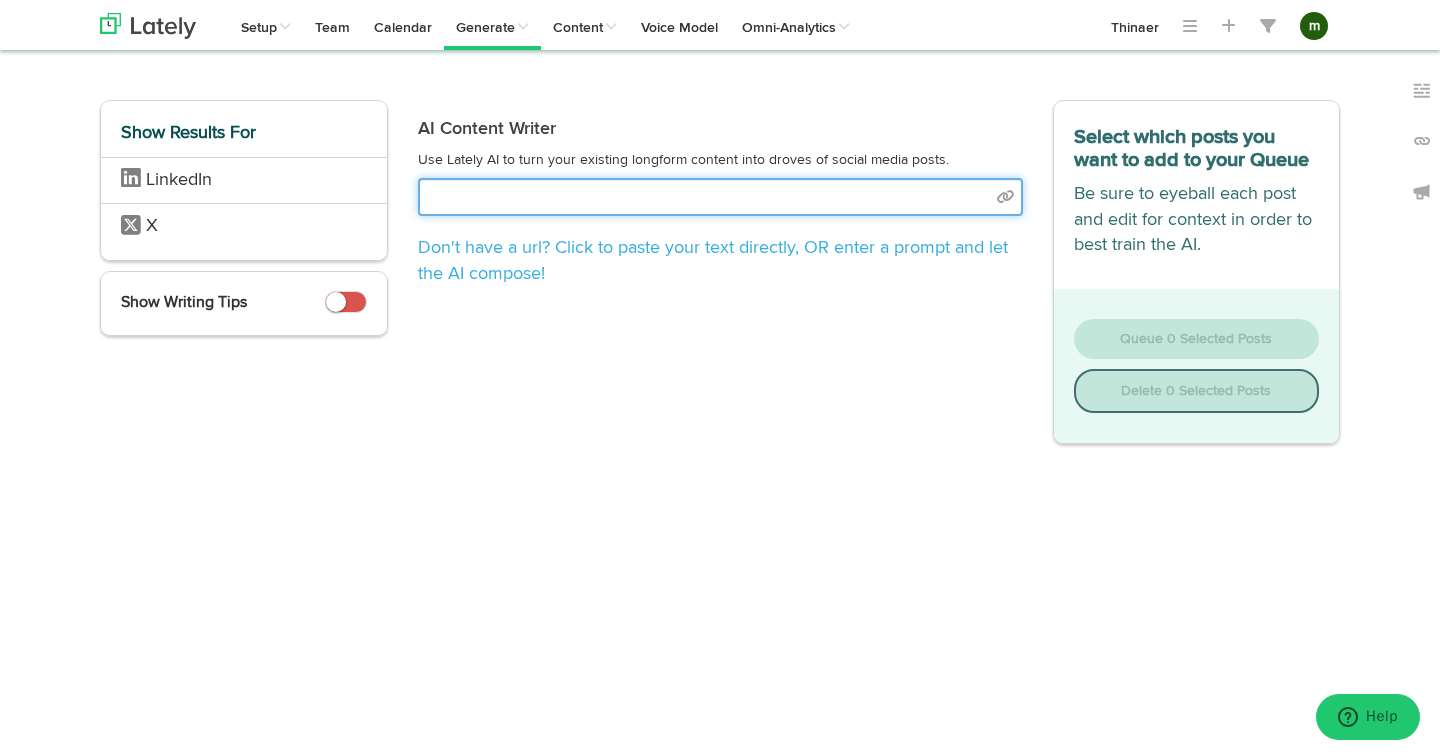 click at bounding box center [720, 197] 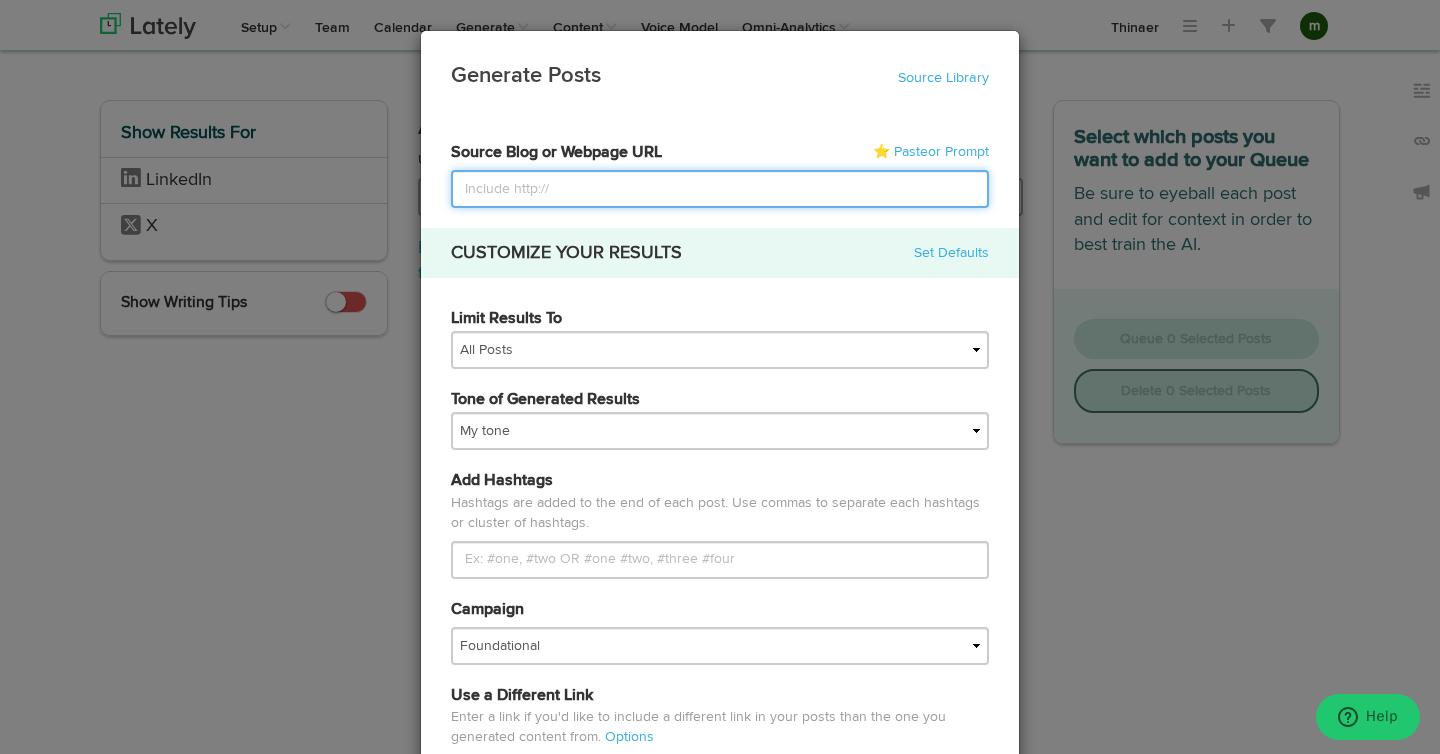 type on "A" 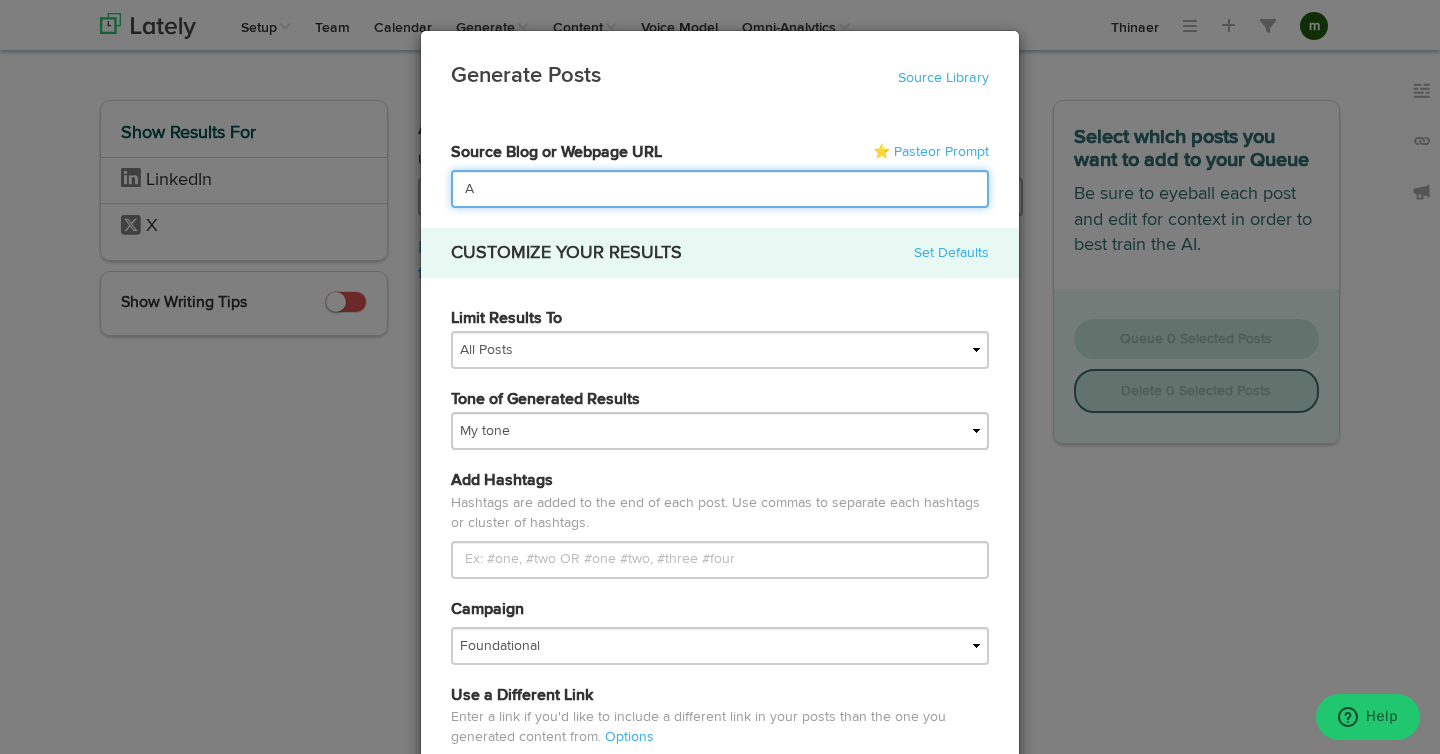 type on "Ae" 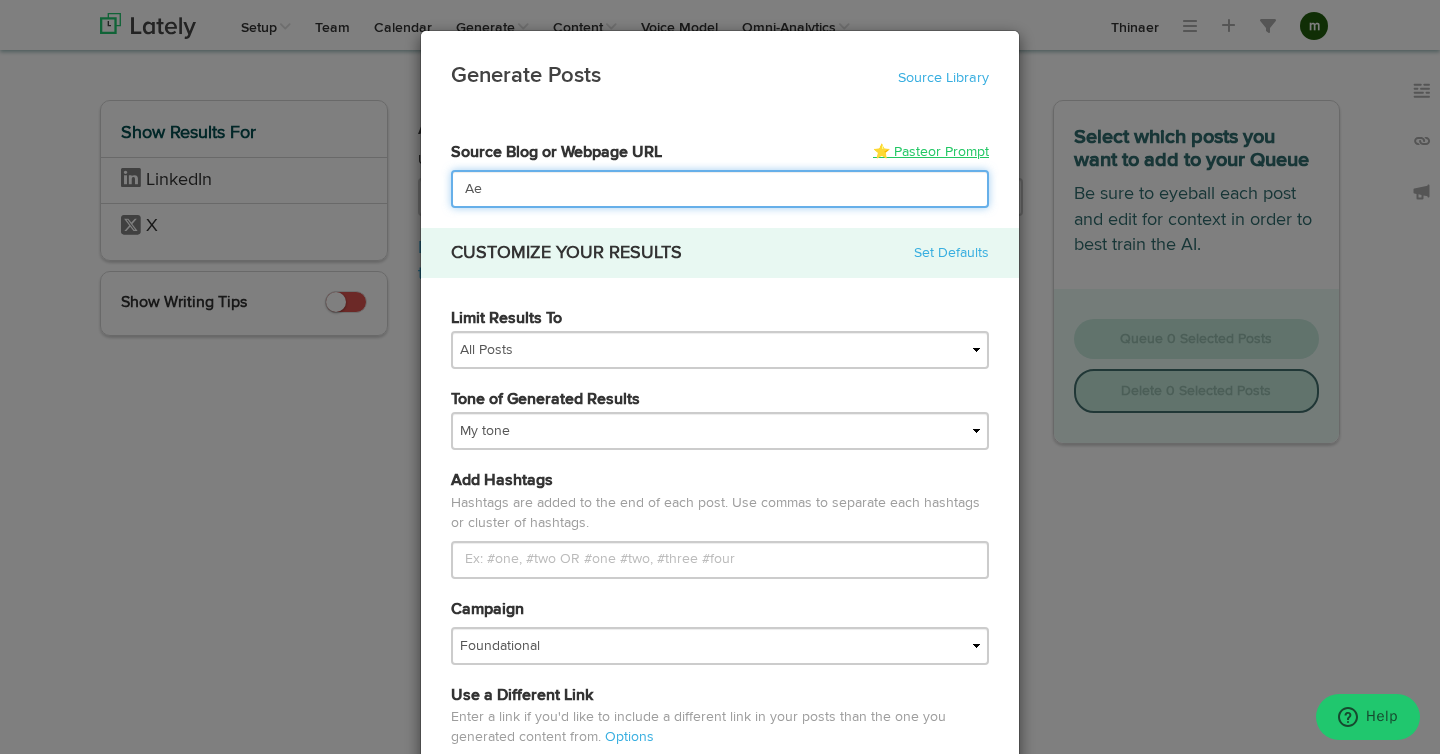 type on "Ae" 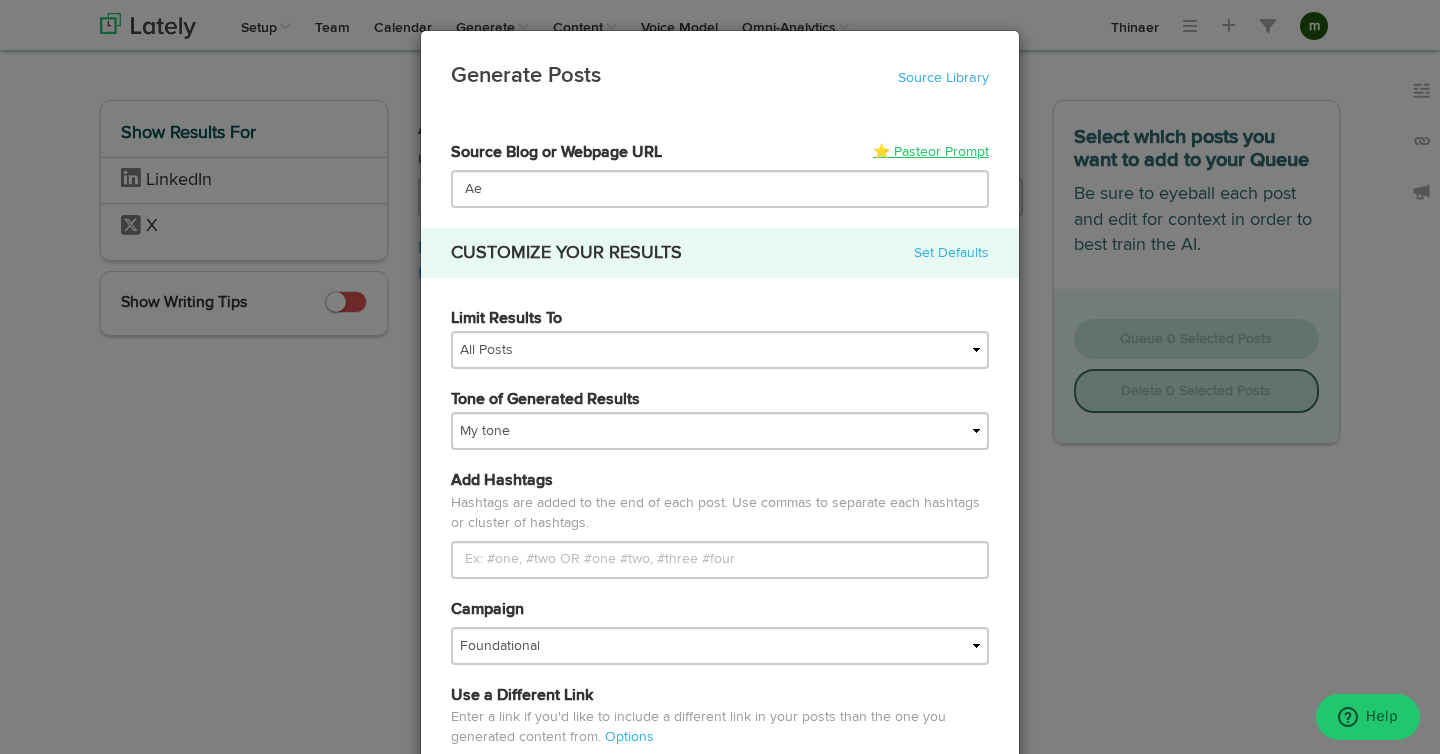 click on "or Prompt" at bounding box center (958, 152) 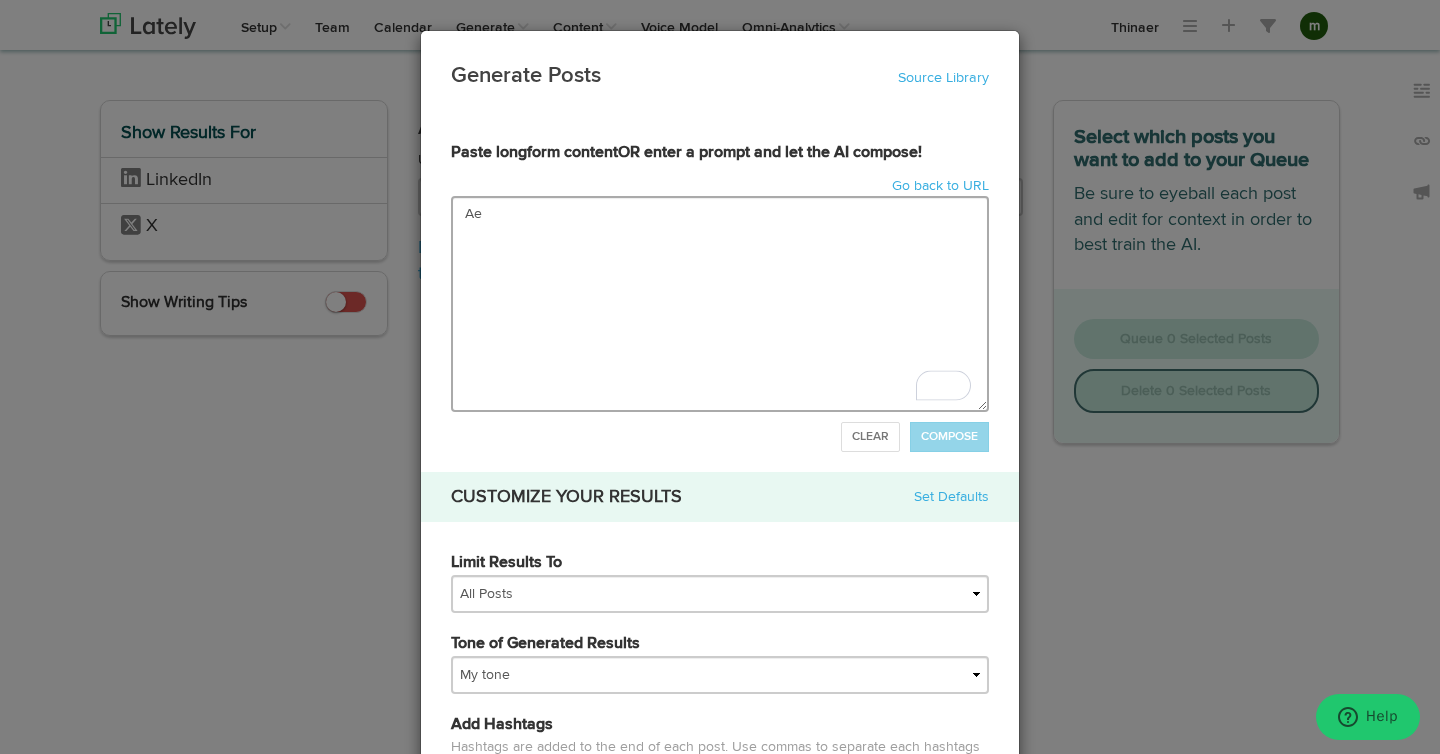 type on "Aeo" 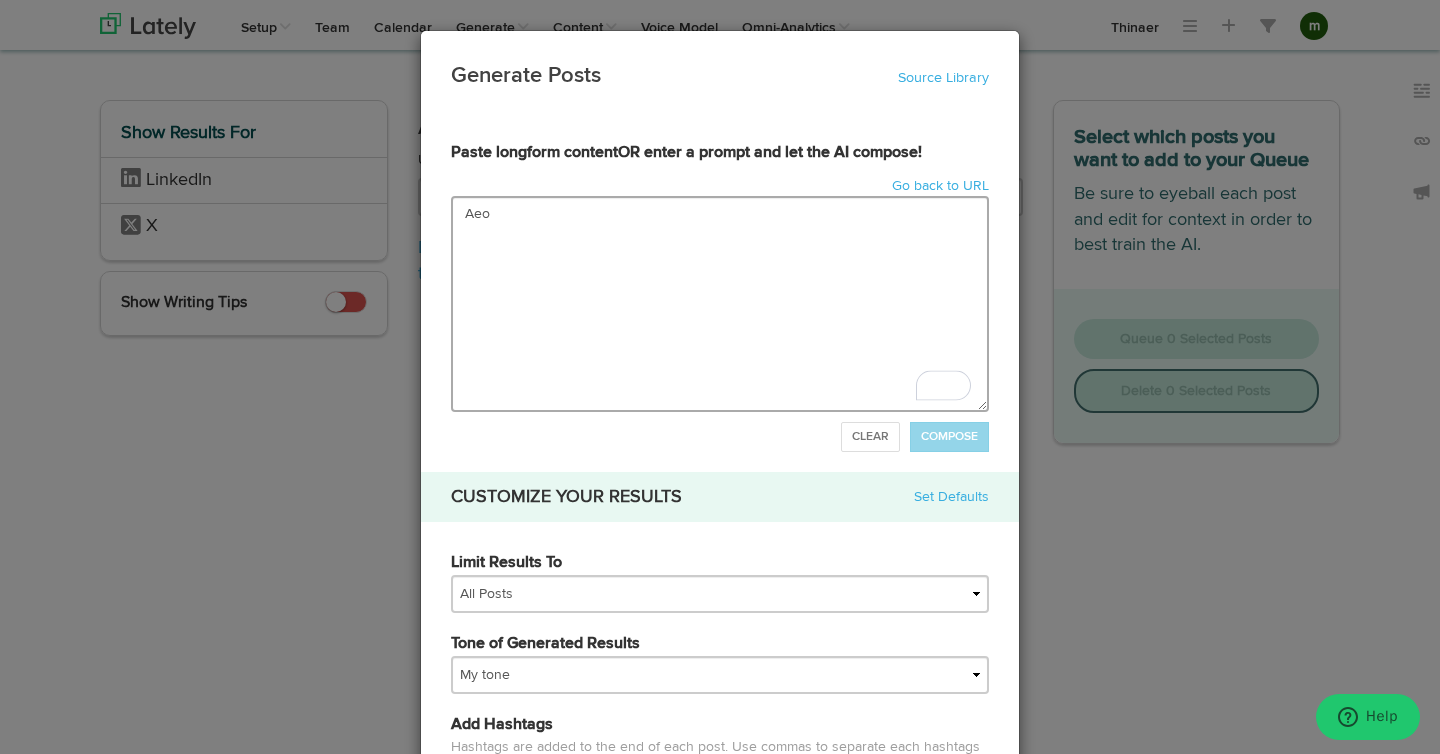 type on "Ae" 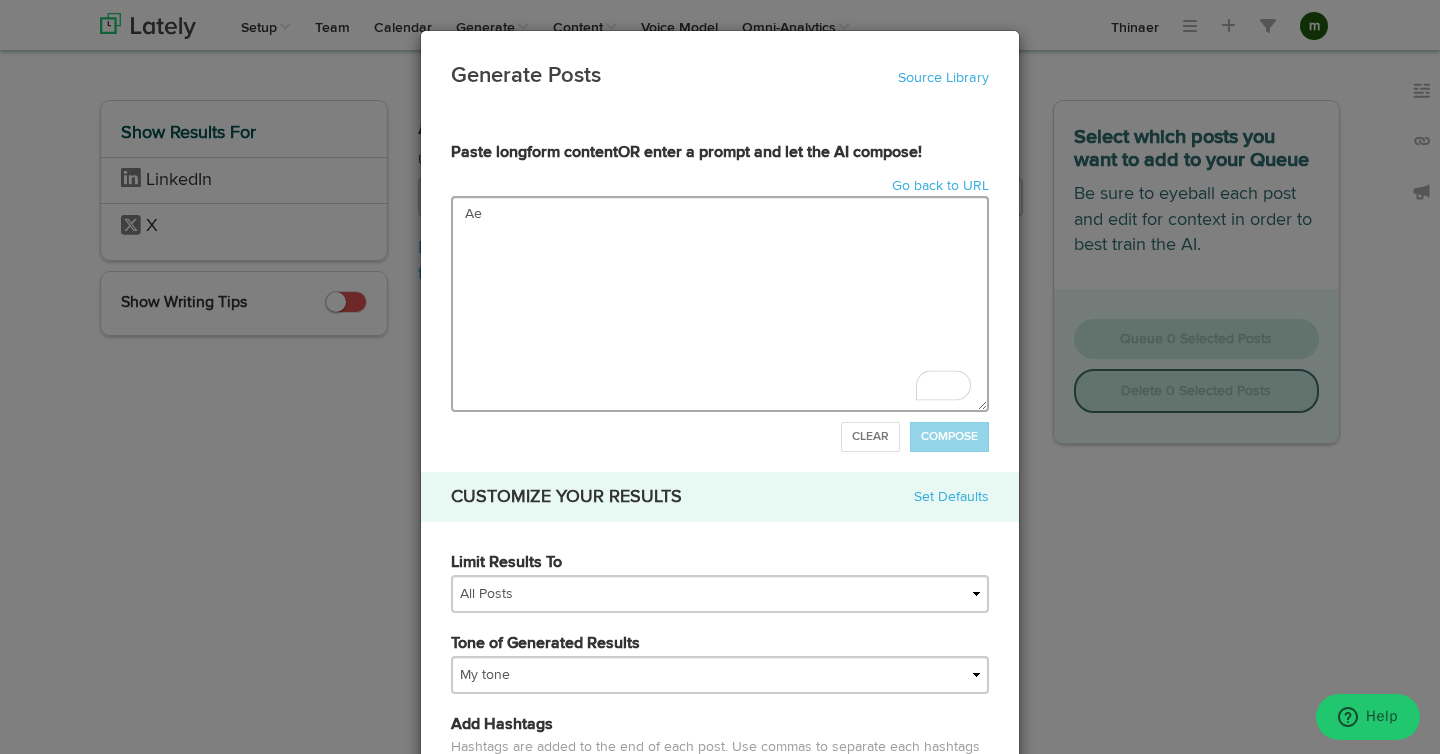 type on "A" 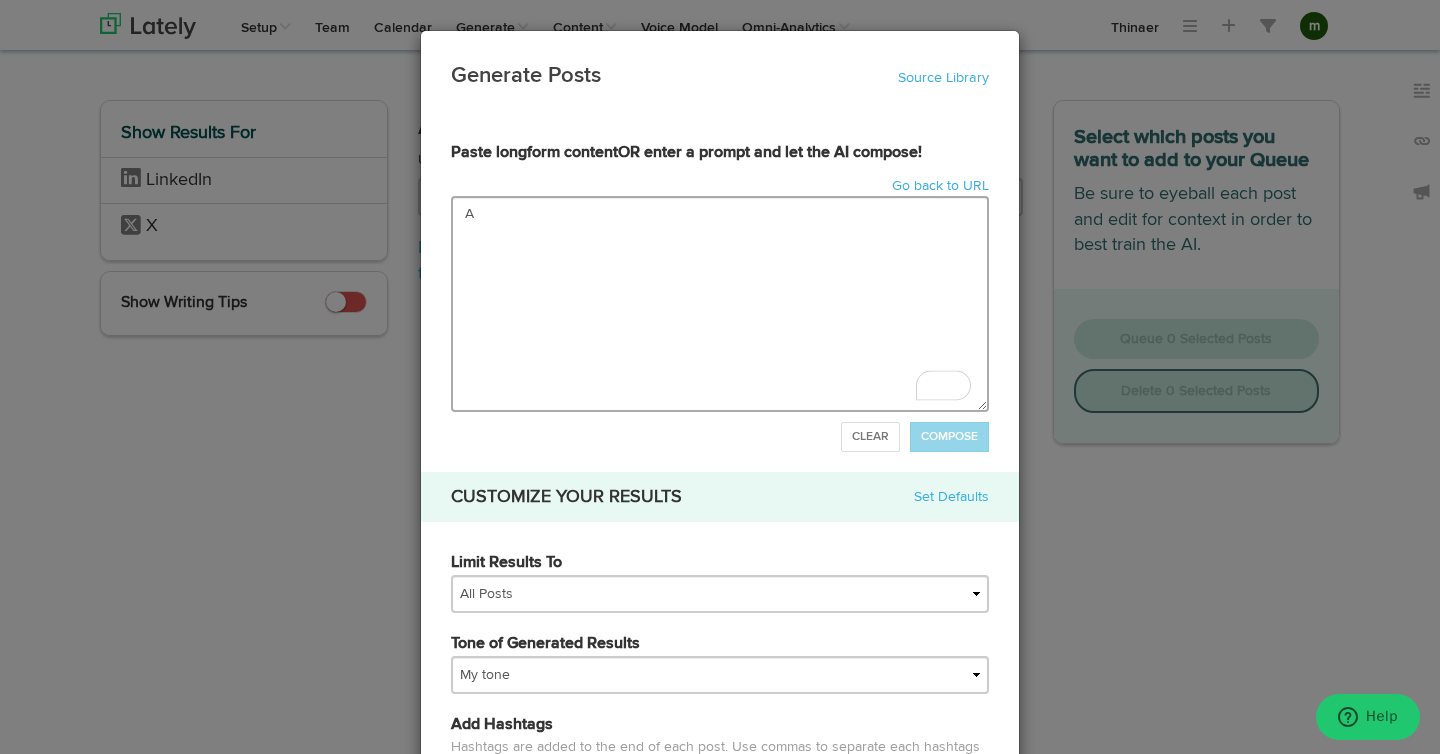 type 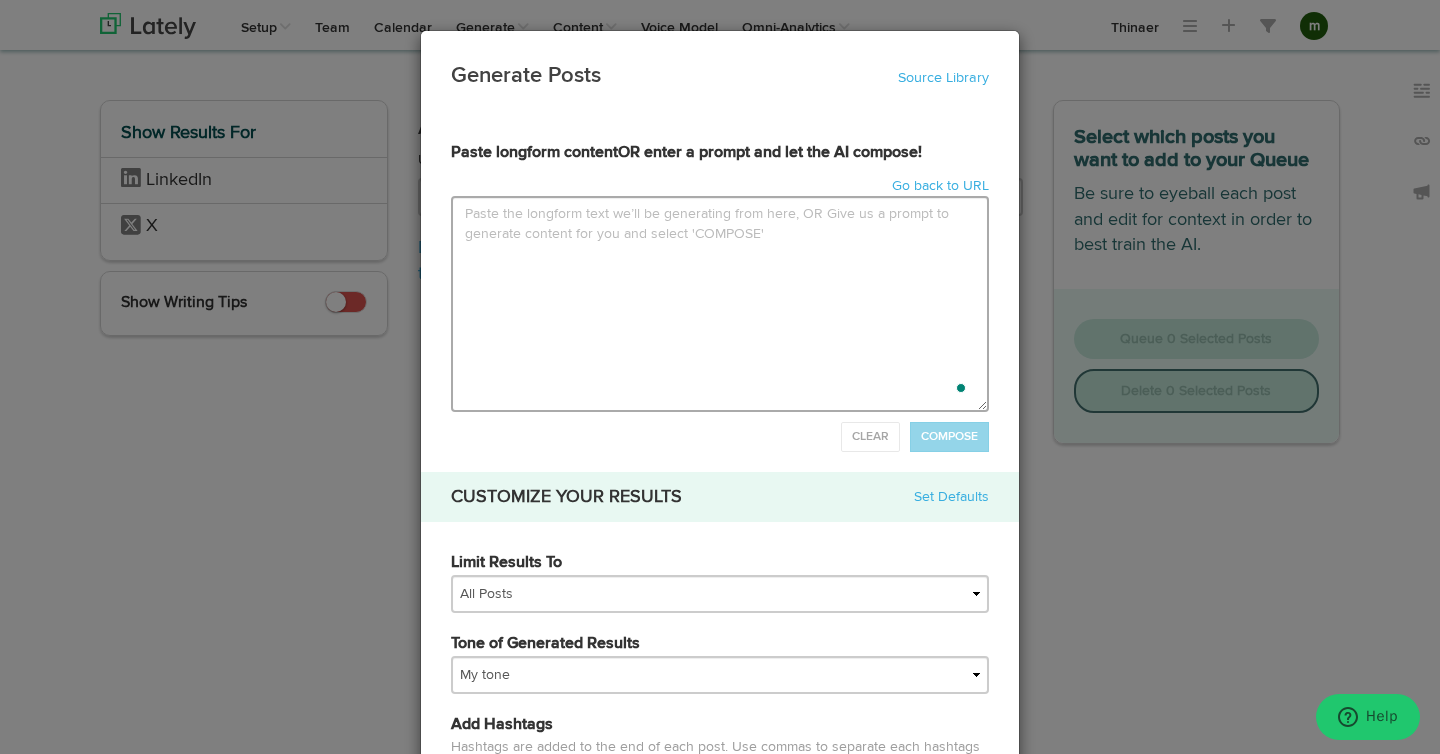 type on "W" 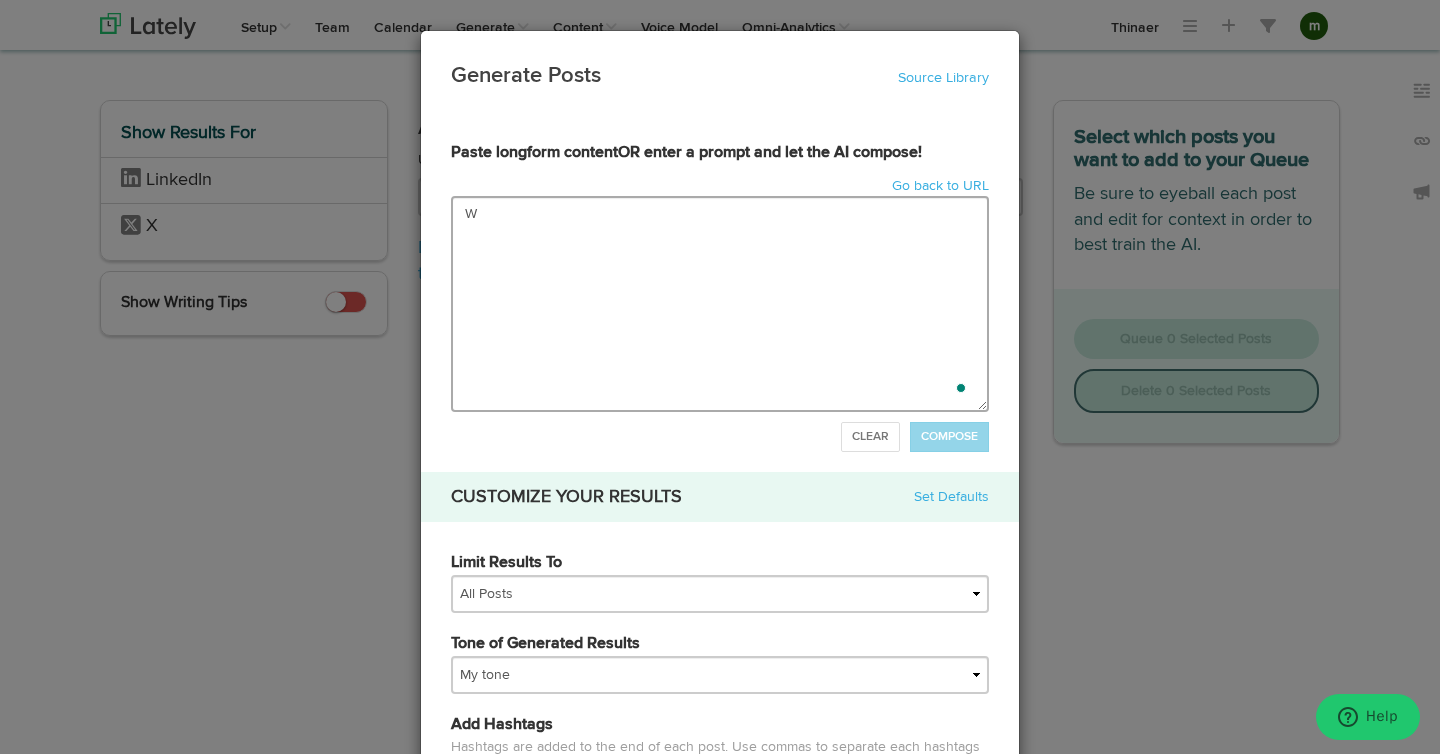 type on "Wr" 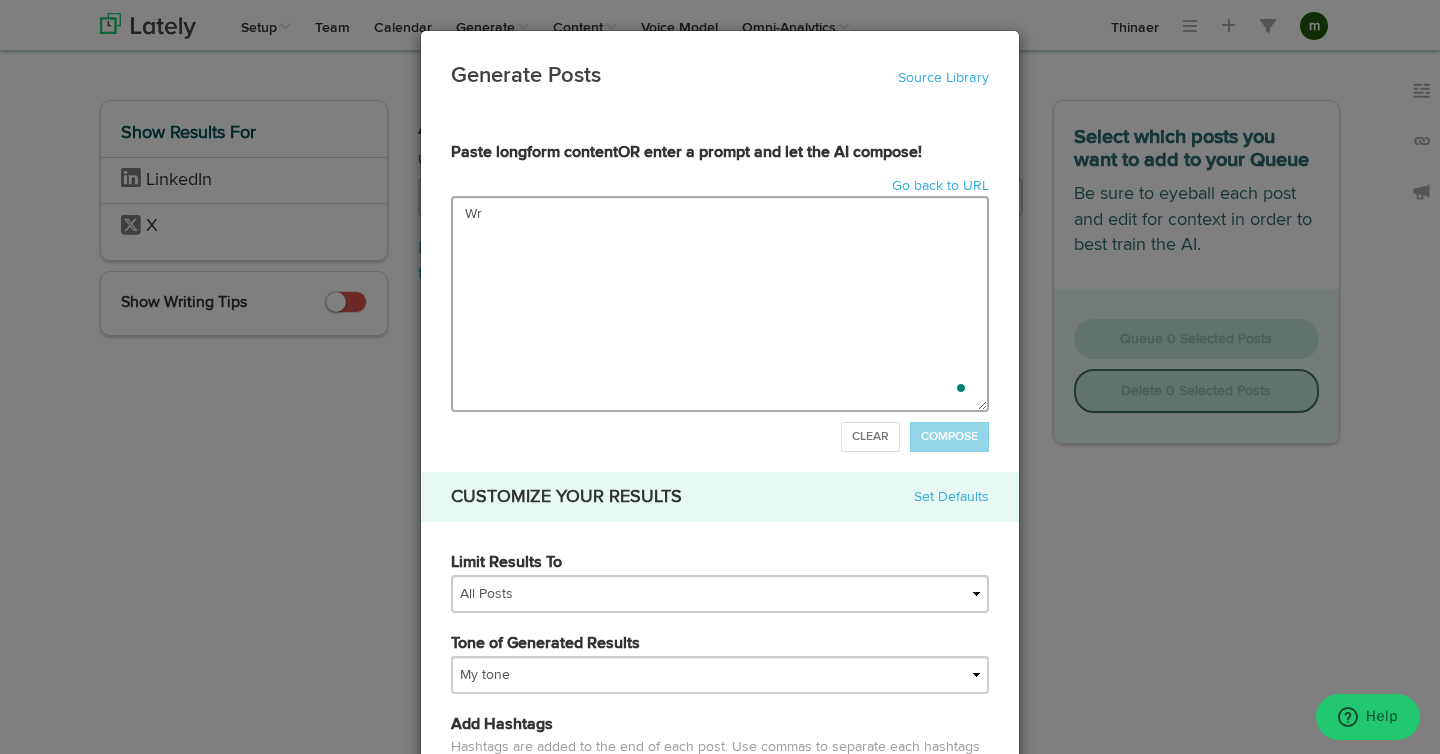 type on "Wri" 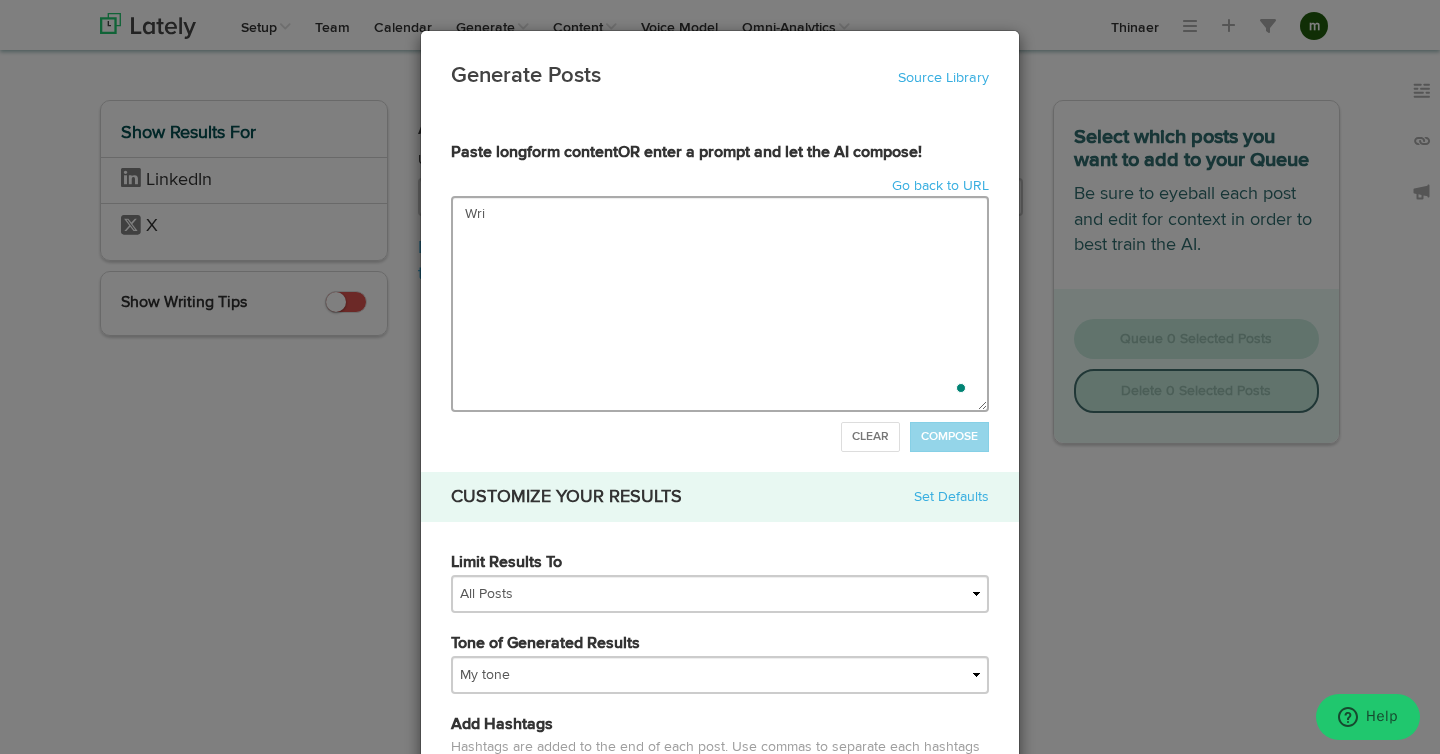 type on "Writ" 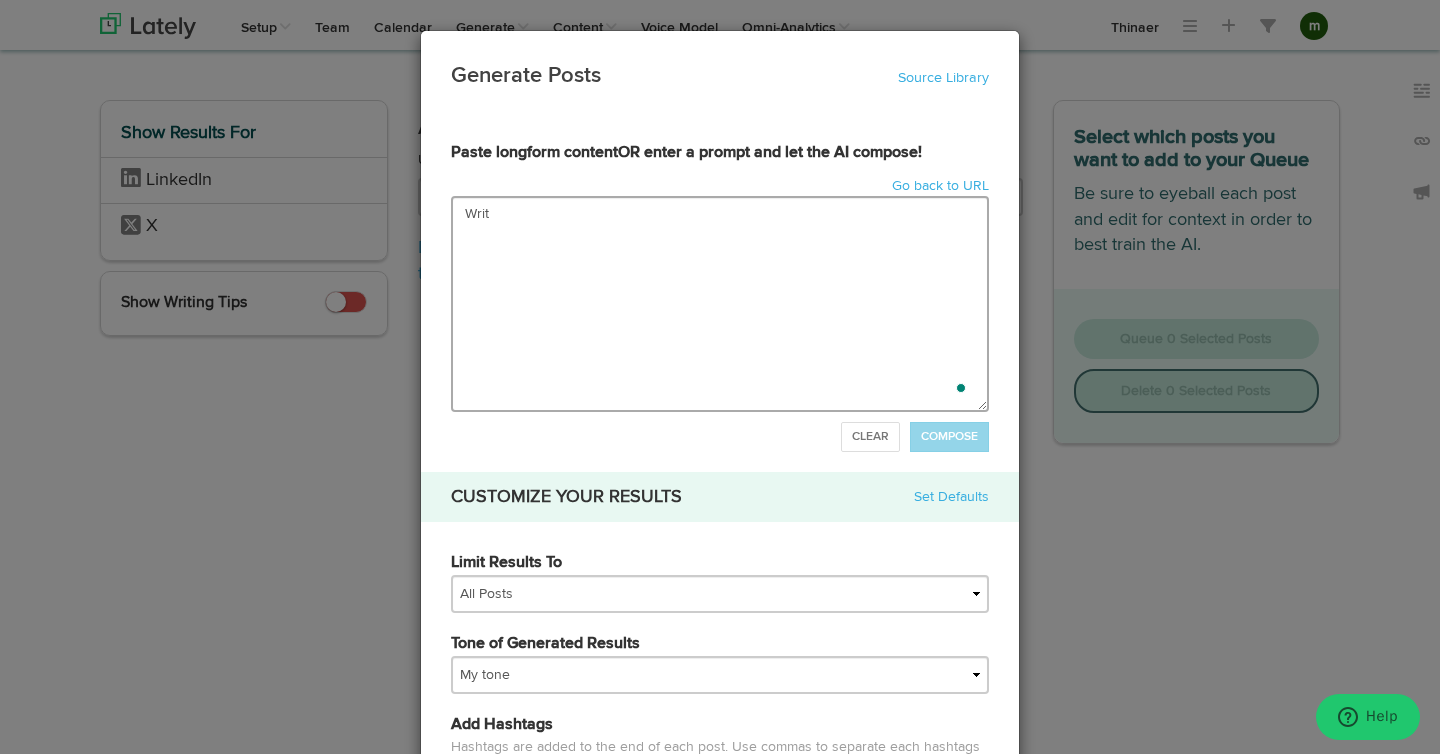 type on "Write" 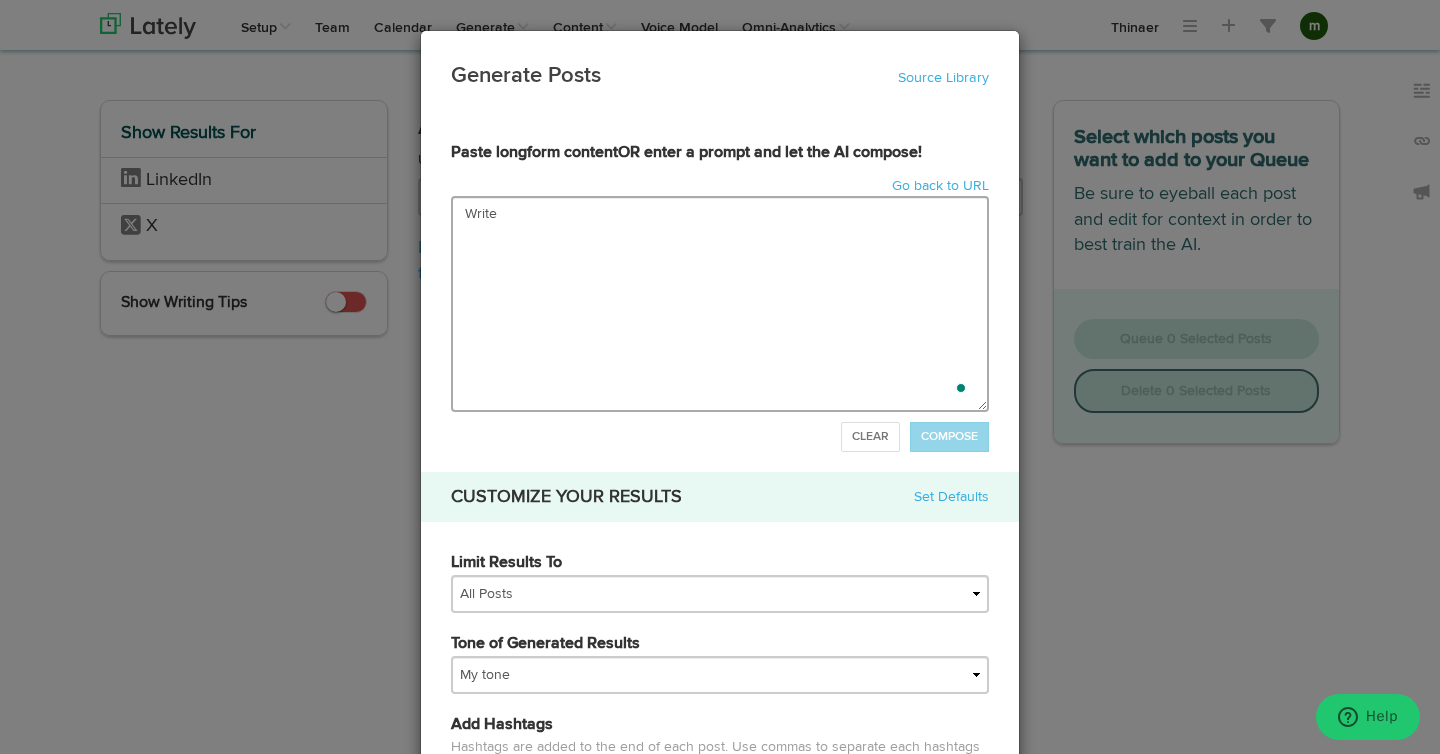 type on "Write" 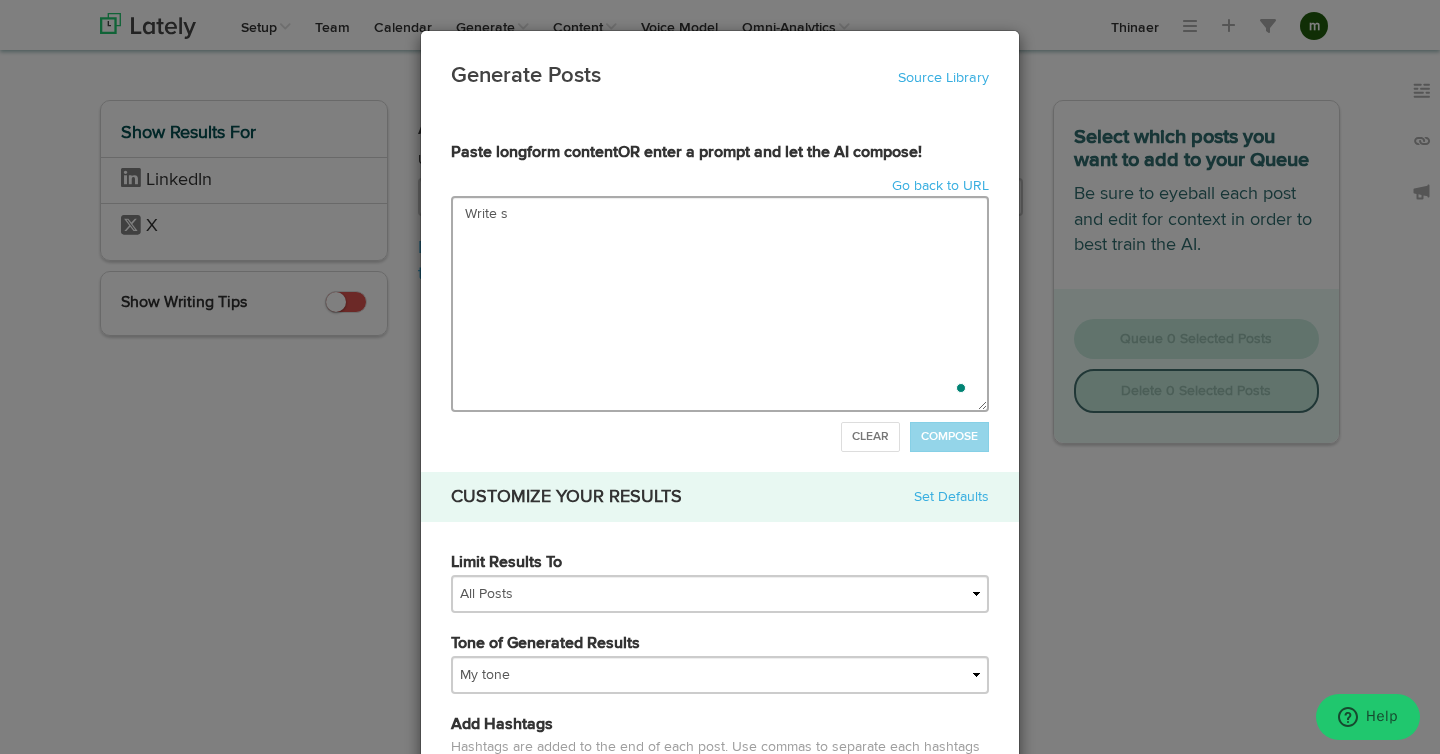 type on "Write so" 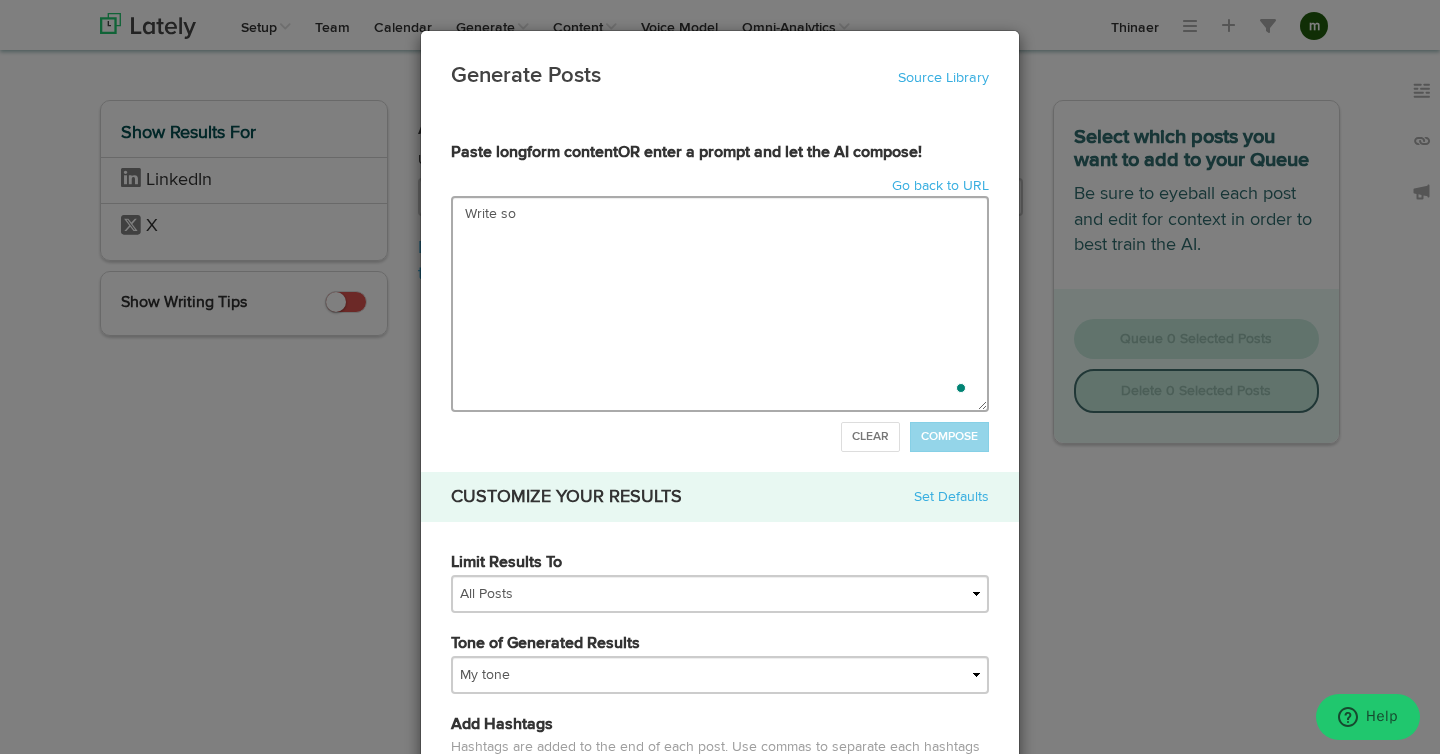 type on "Write soc" 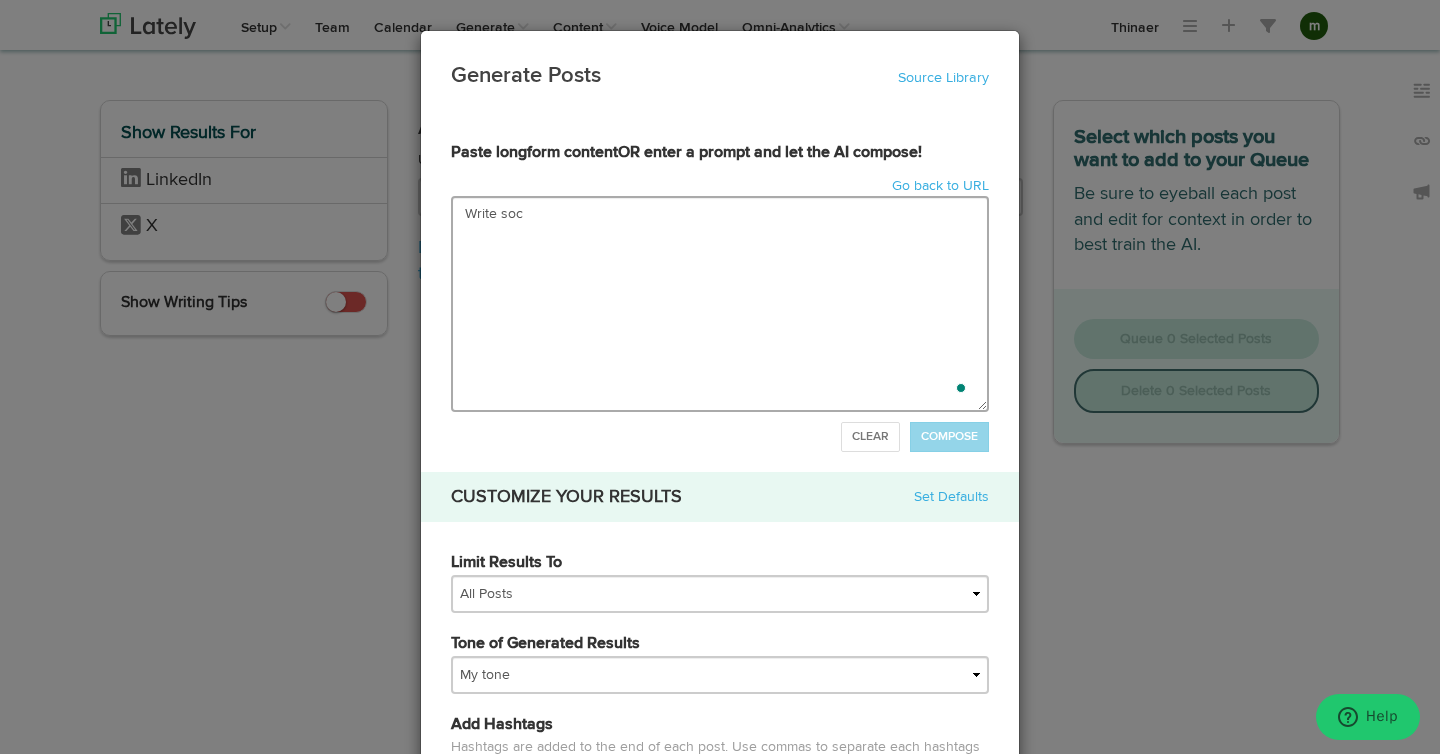 type on "Write soci" 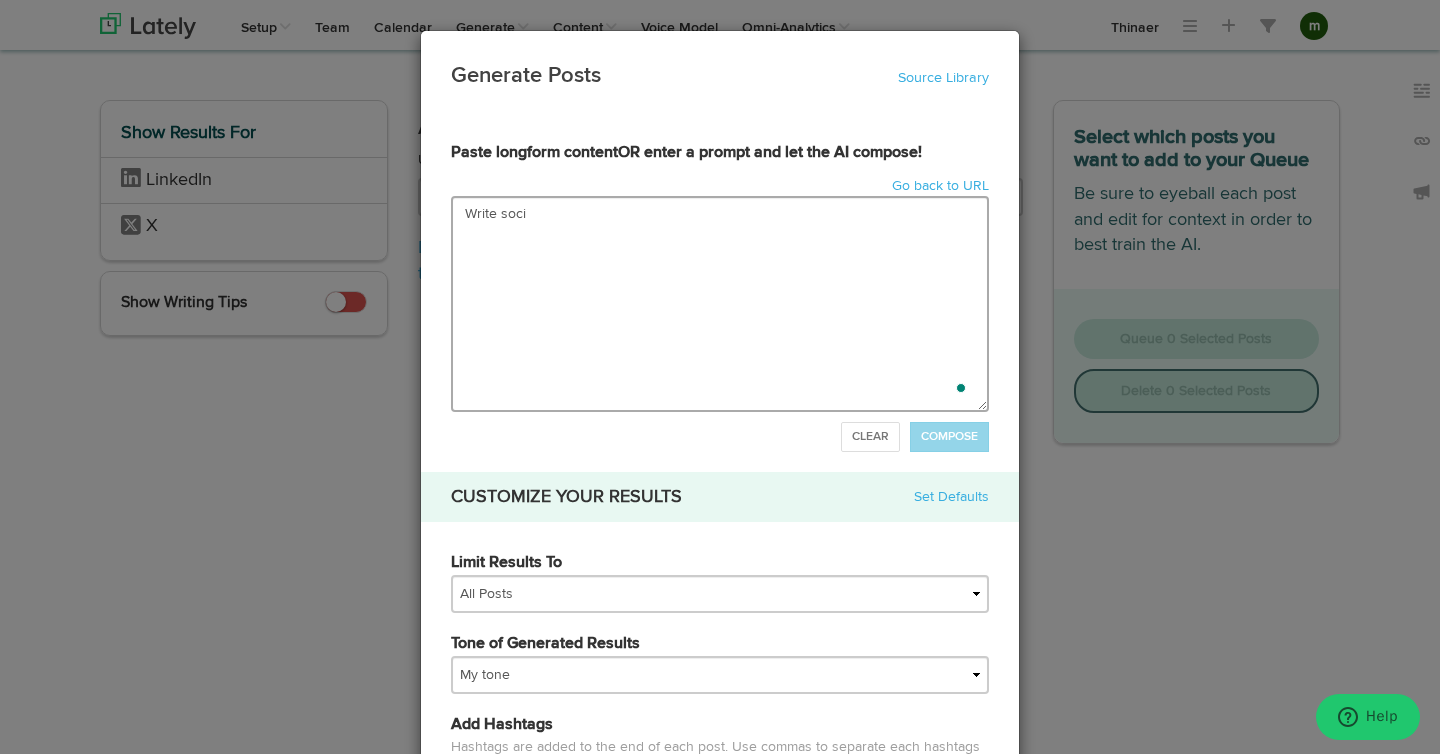 type on "Write [PERSON_NAME]" 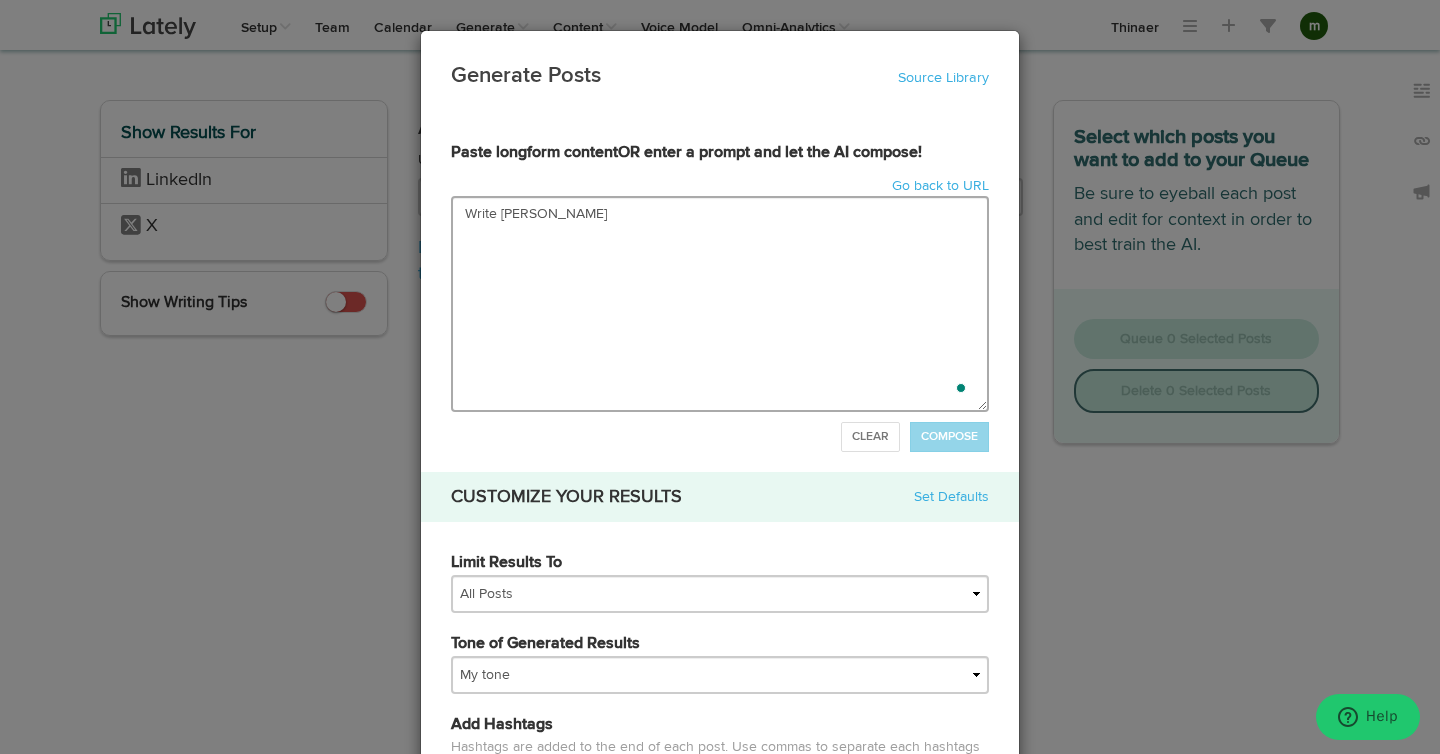 type on "Write social" 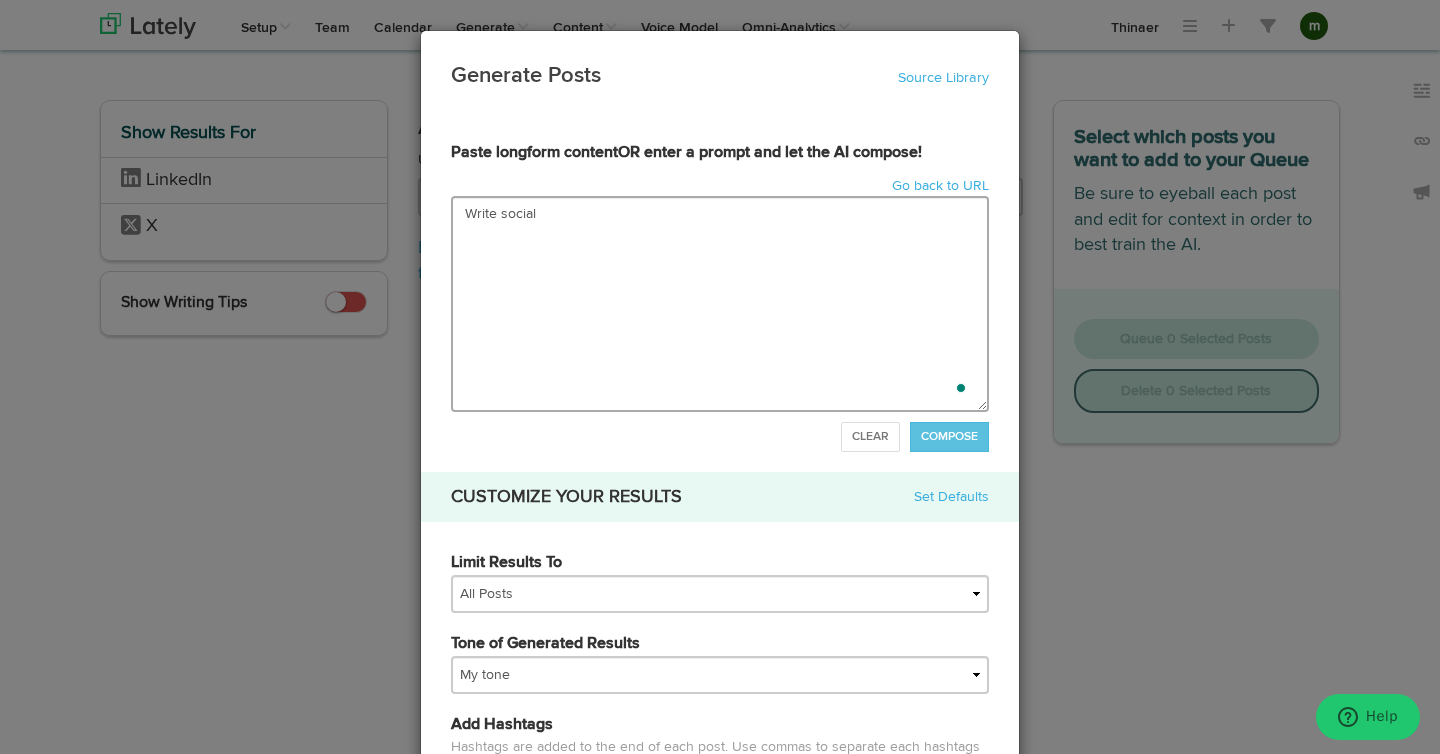 type on "Write social" 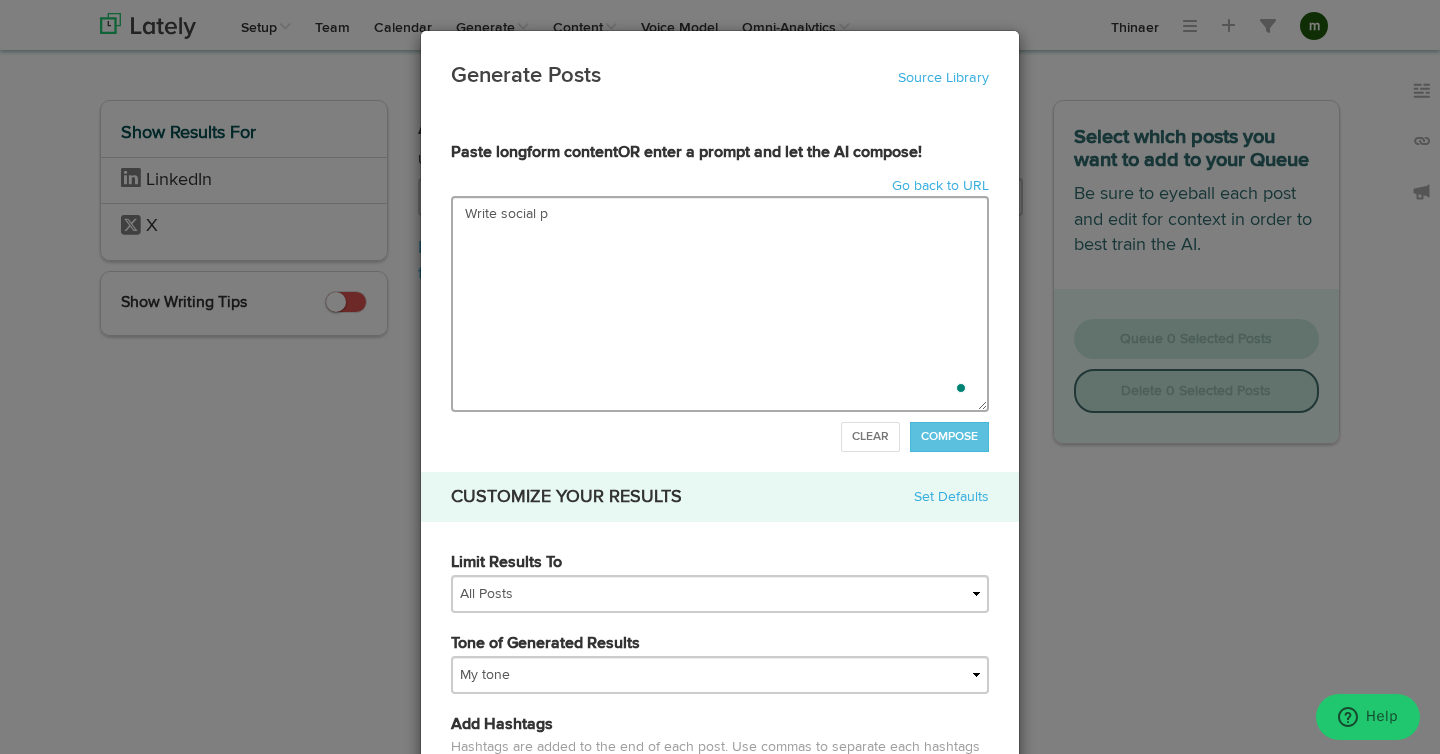 type on "Write social po" 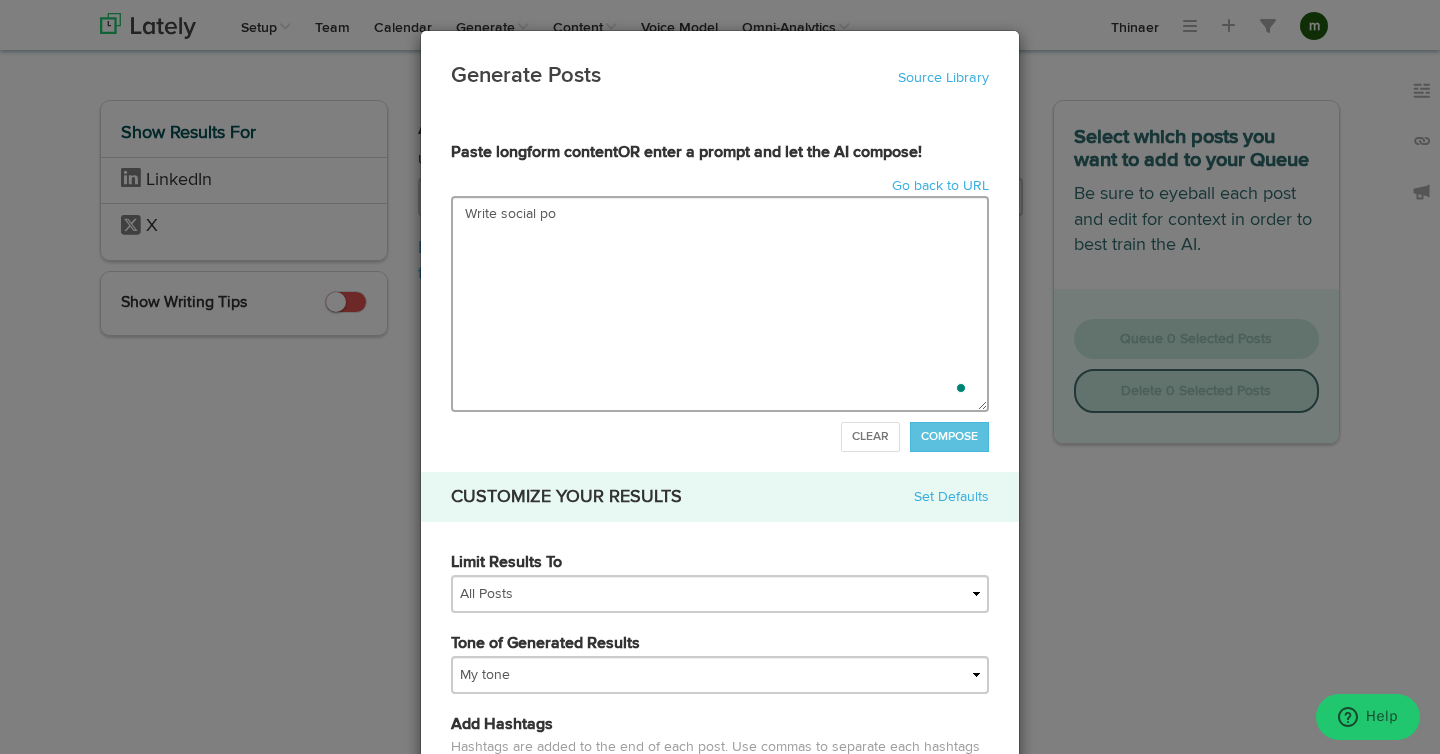 type on "Write social pos" 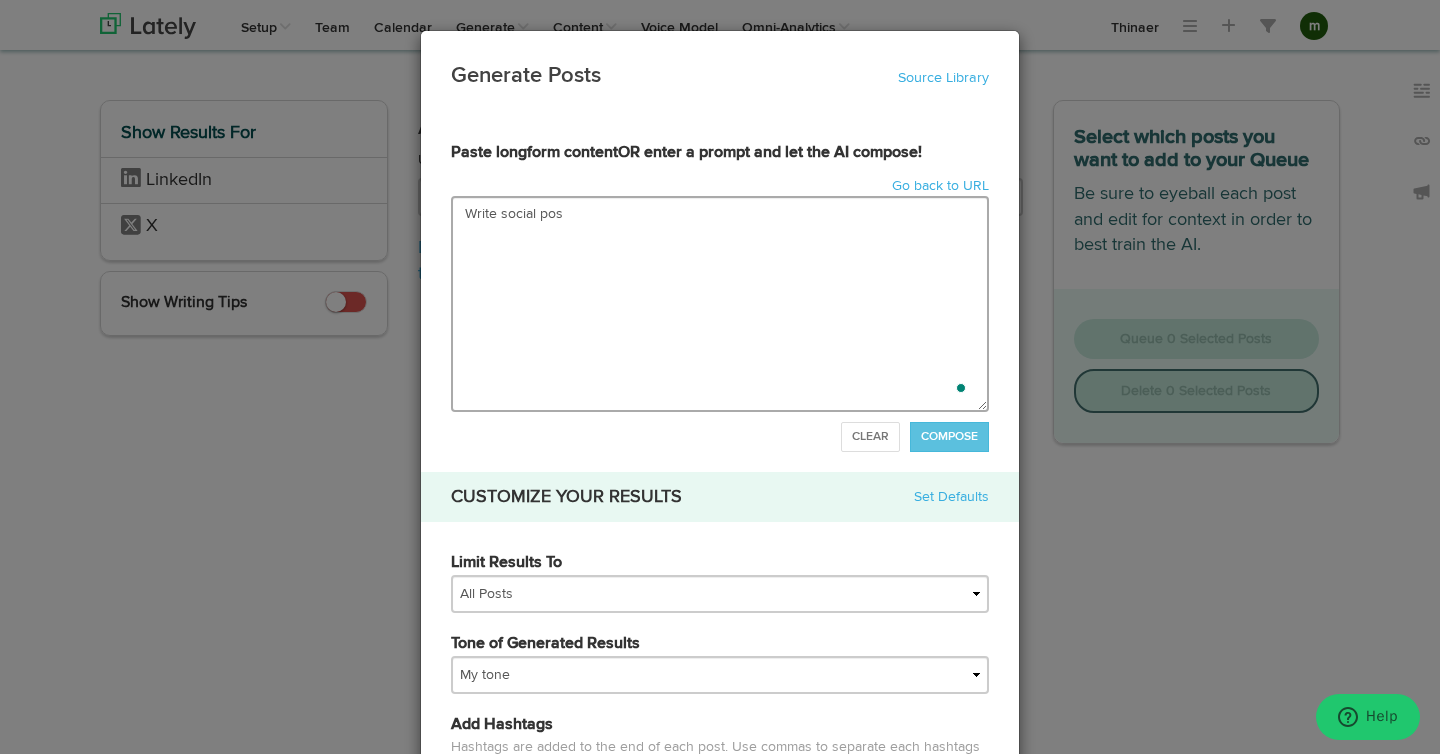 type on "Write social post" 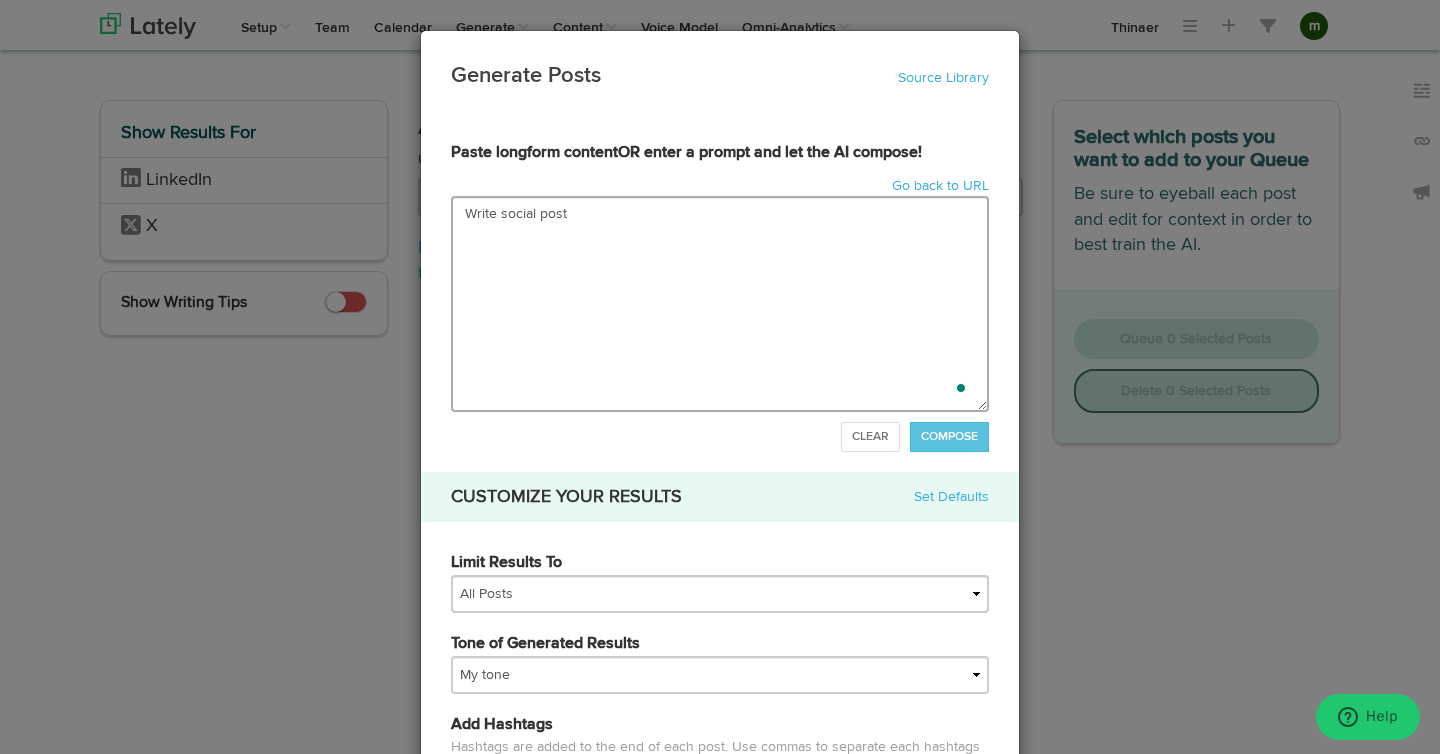 type on "Write social posts" 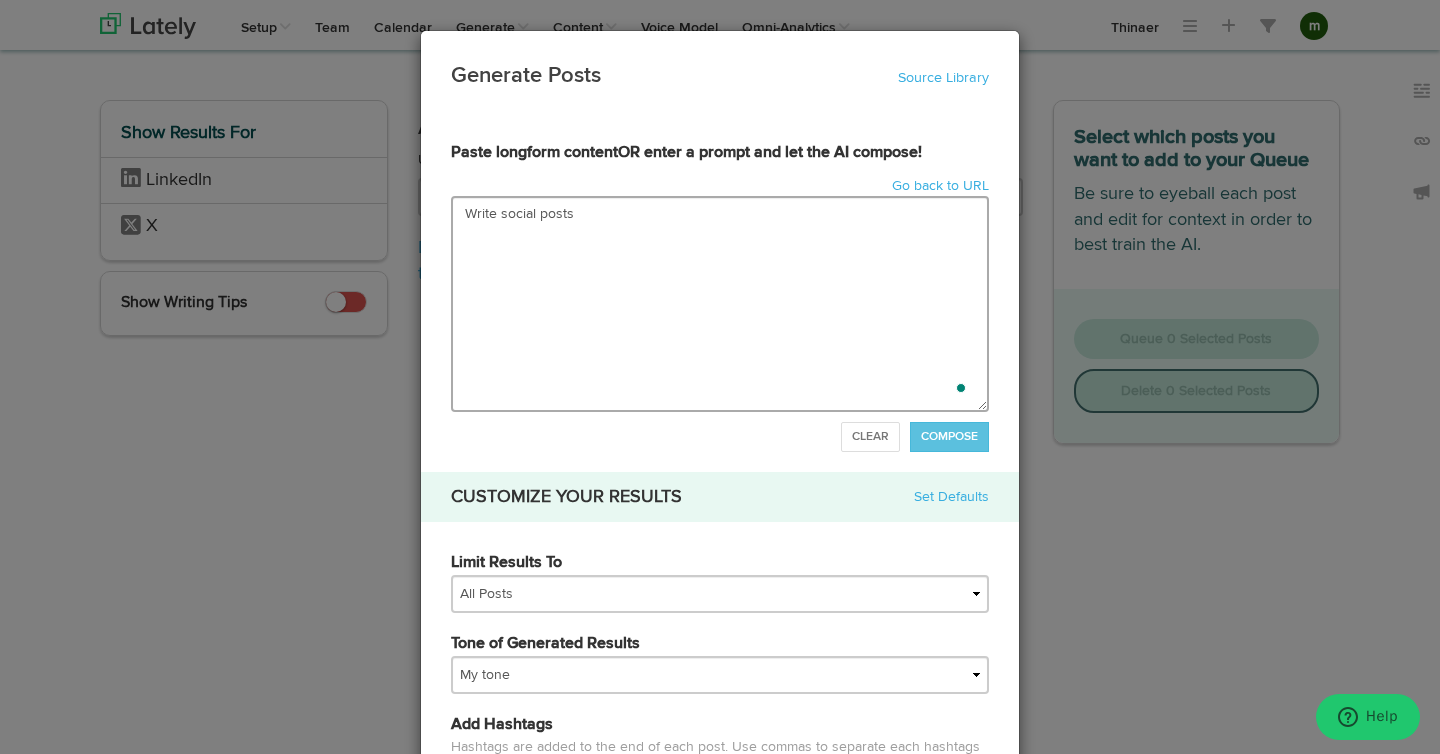 type on "Write social posts" 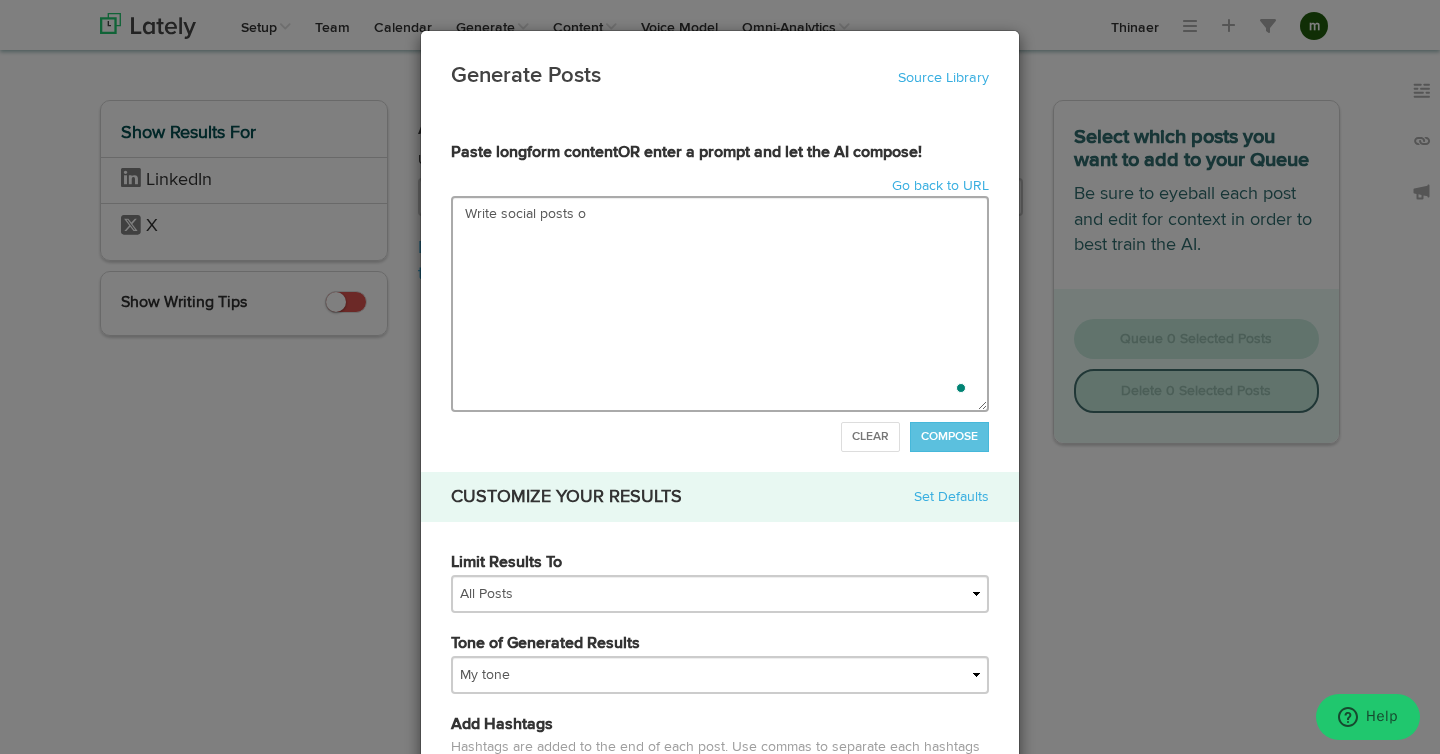 type on "Write social posts on" 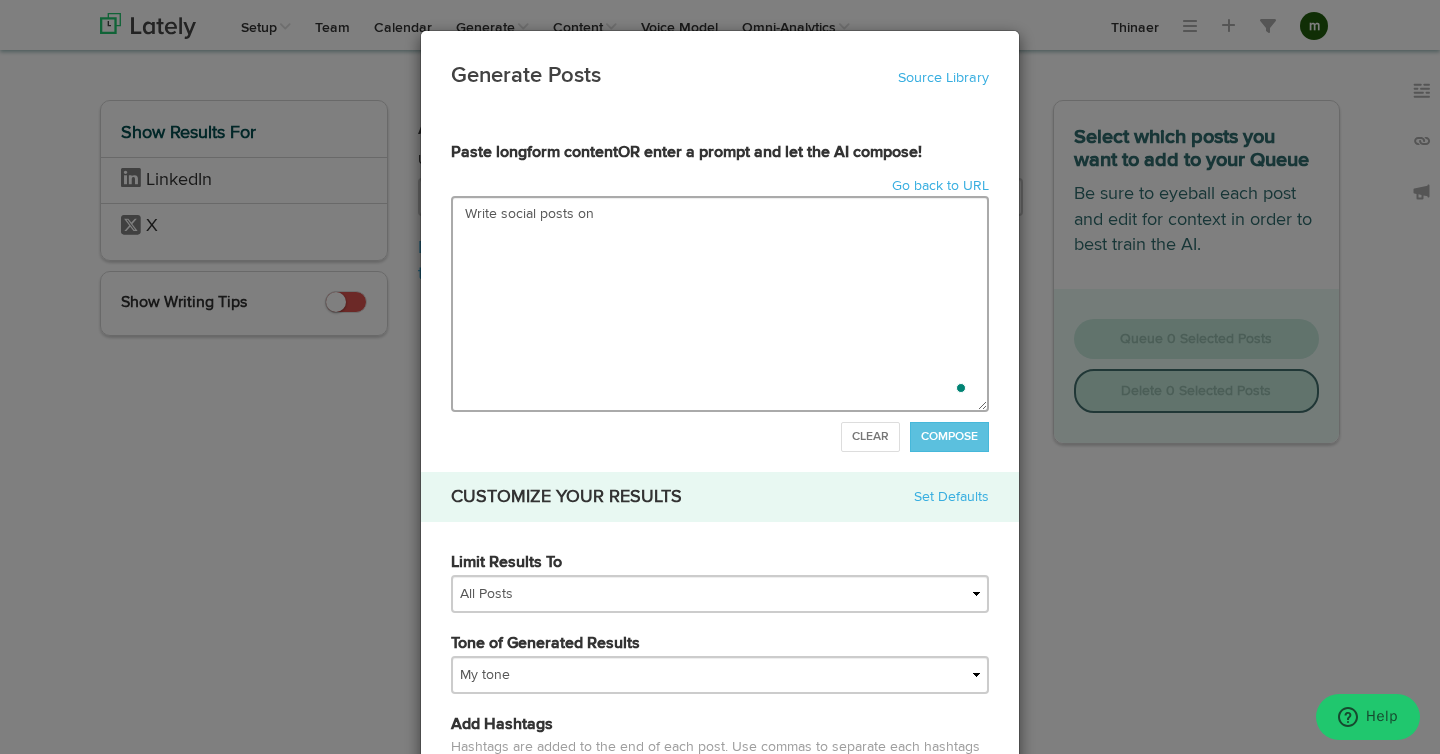 type on "Write social posts on" 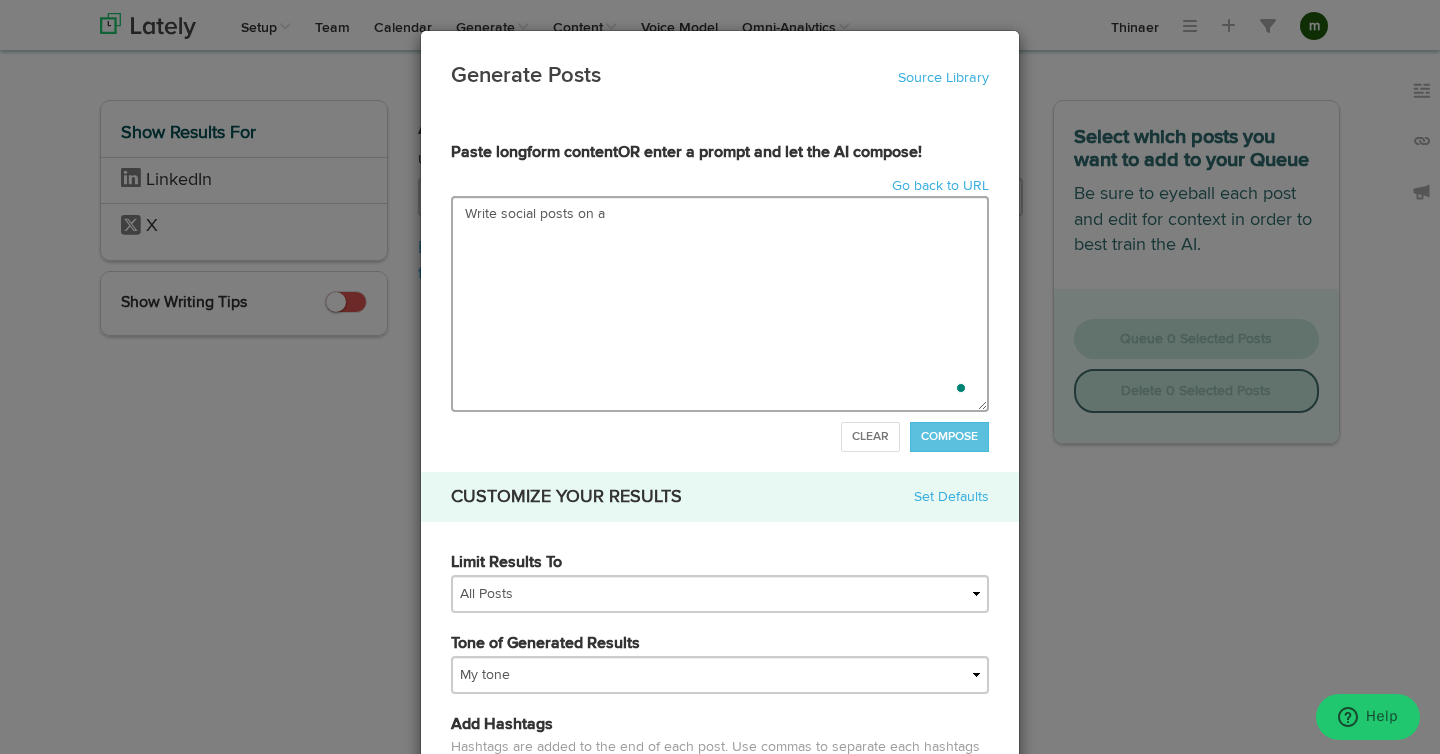 type on "Write social posts on ae" 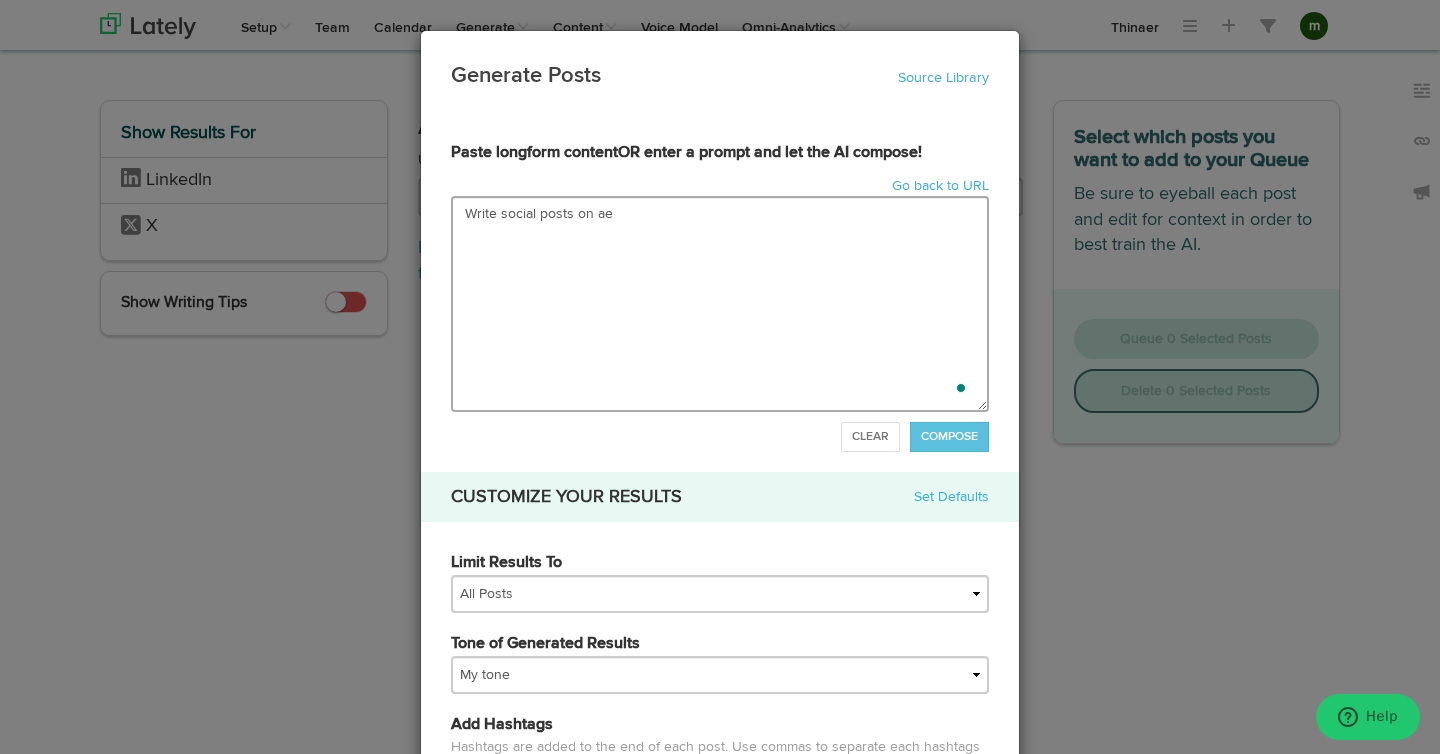 type on "Write social posts on aer" 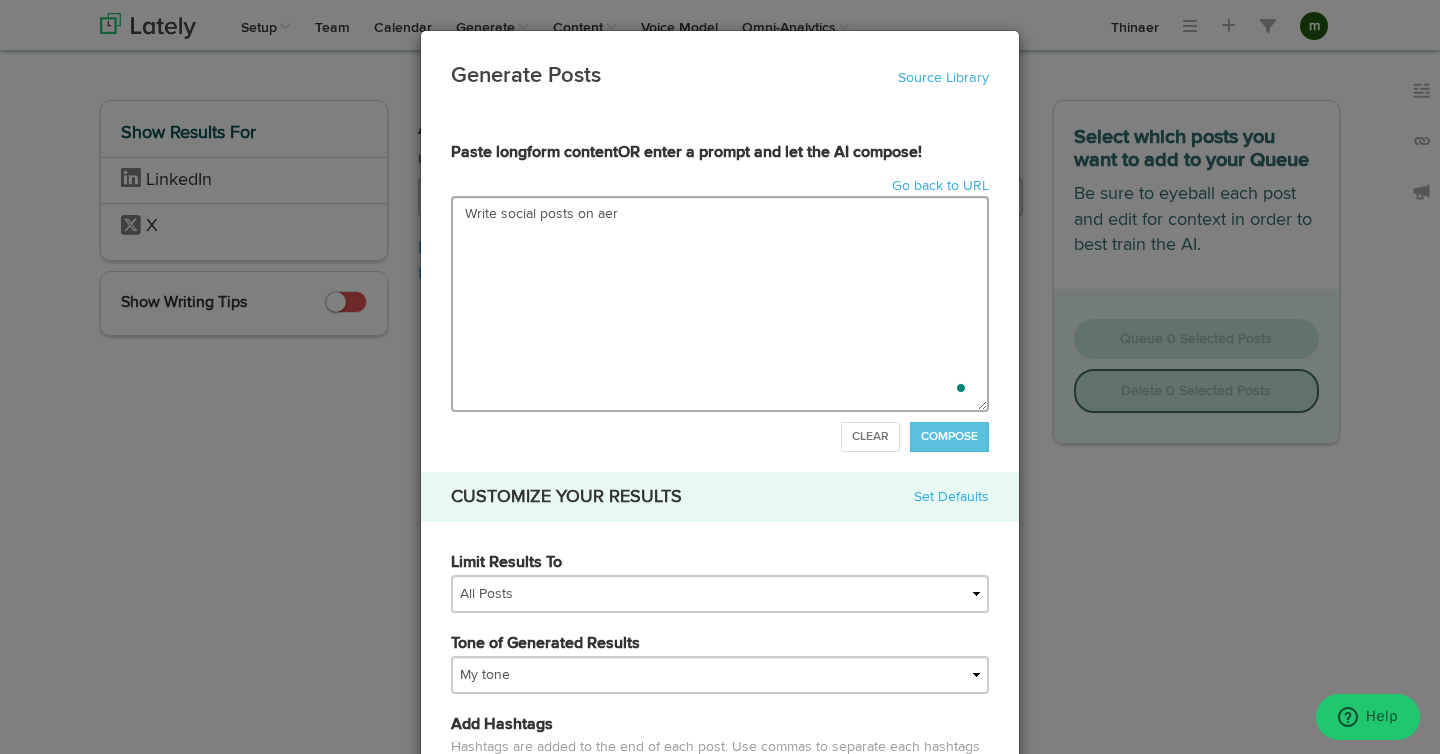 type on "Write social posts on aero" 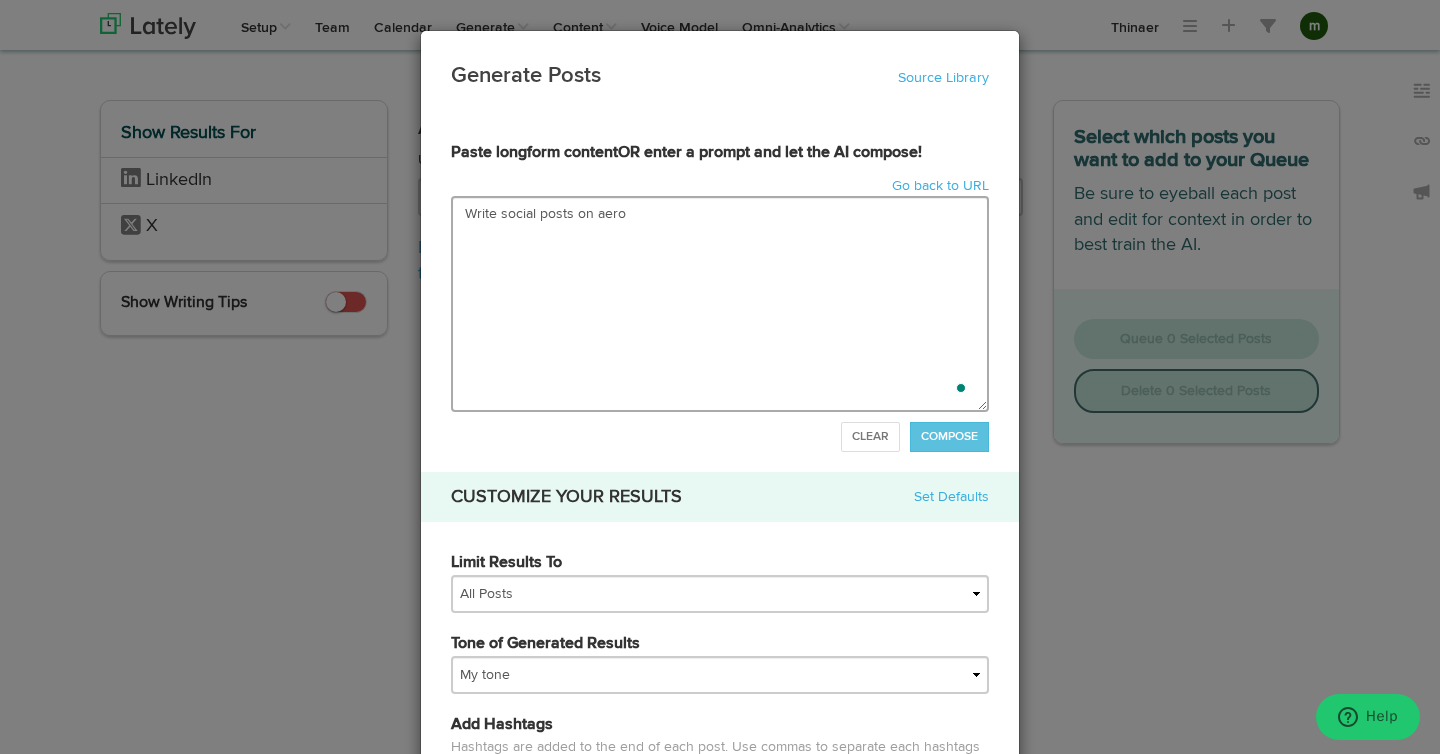 type on "Write social posts on aeros" 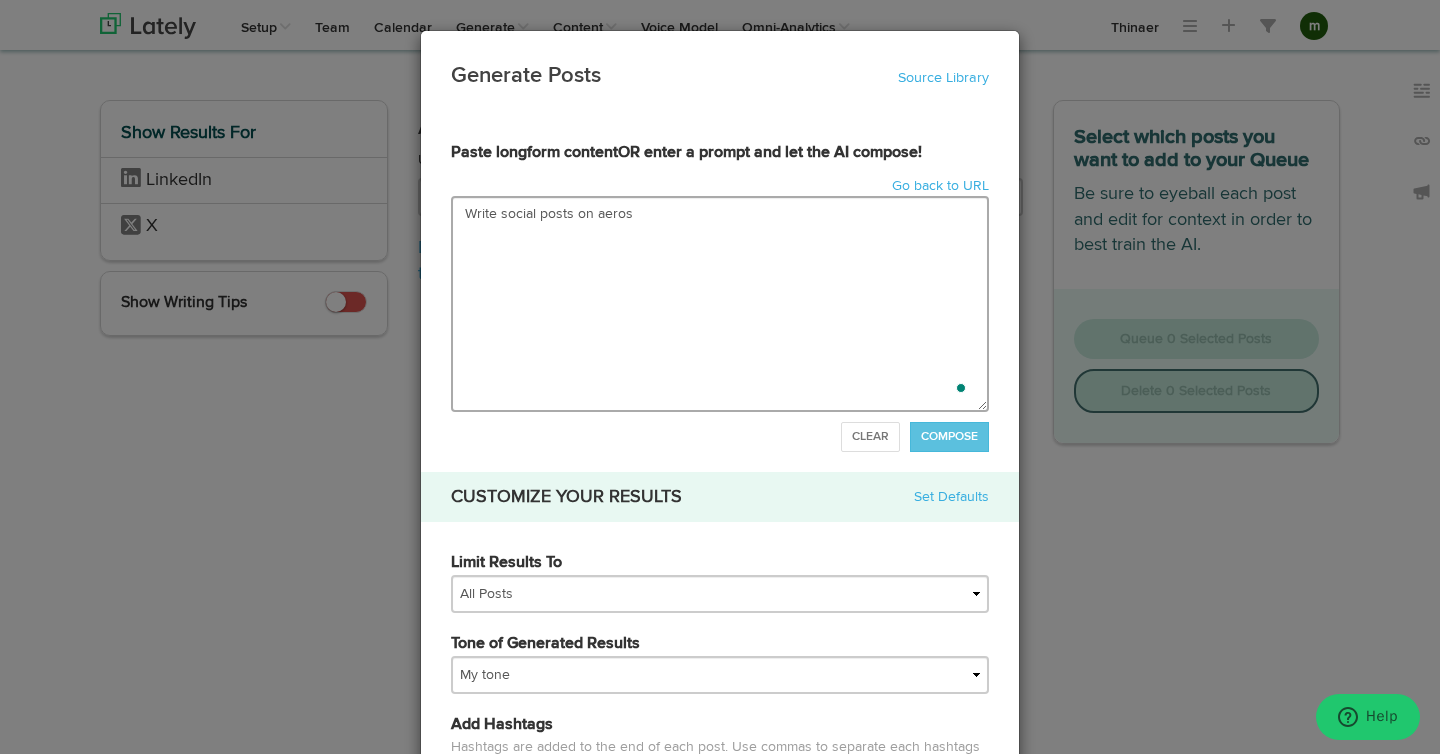 type on "Write social posts on aerosp" 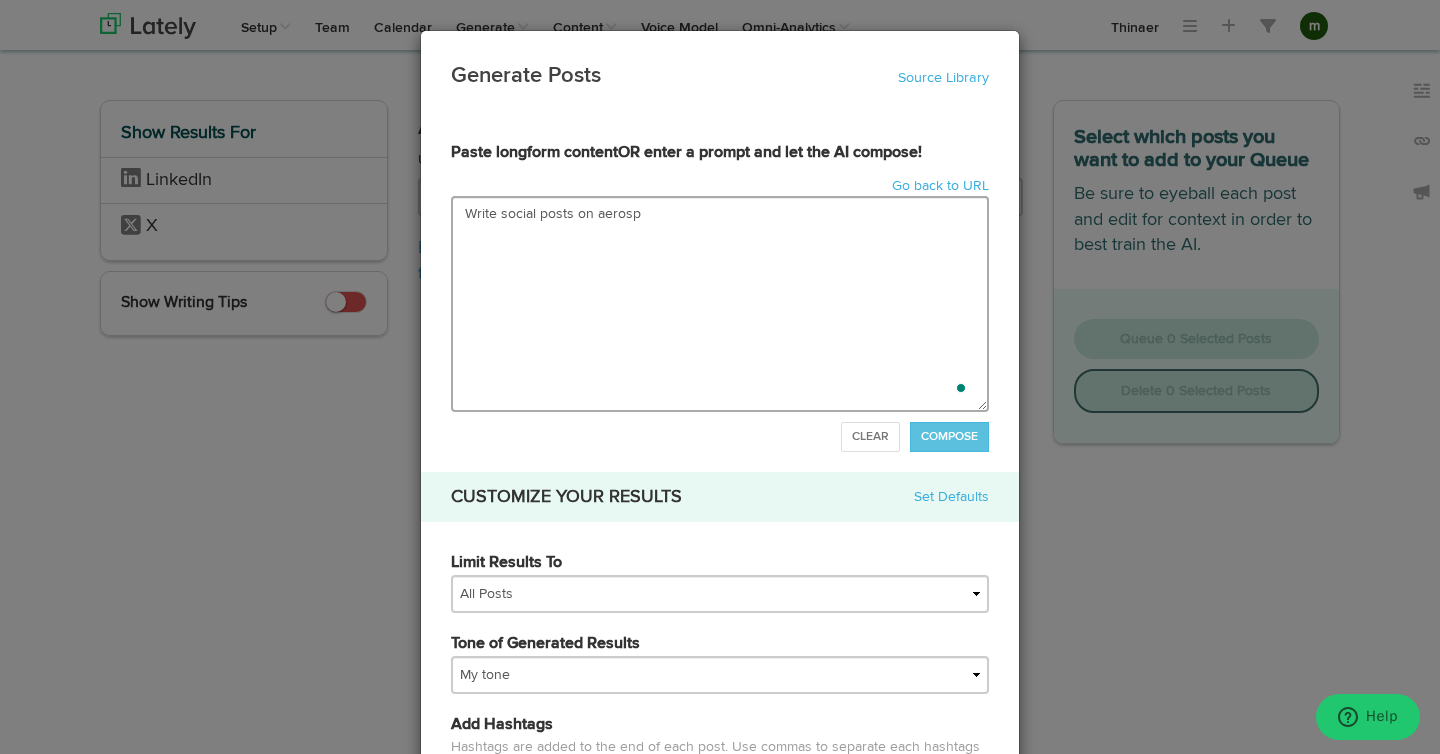 type on "Write social posts on aerospa" 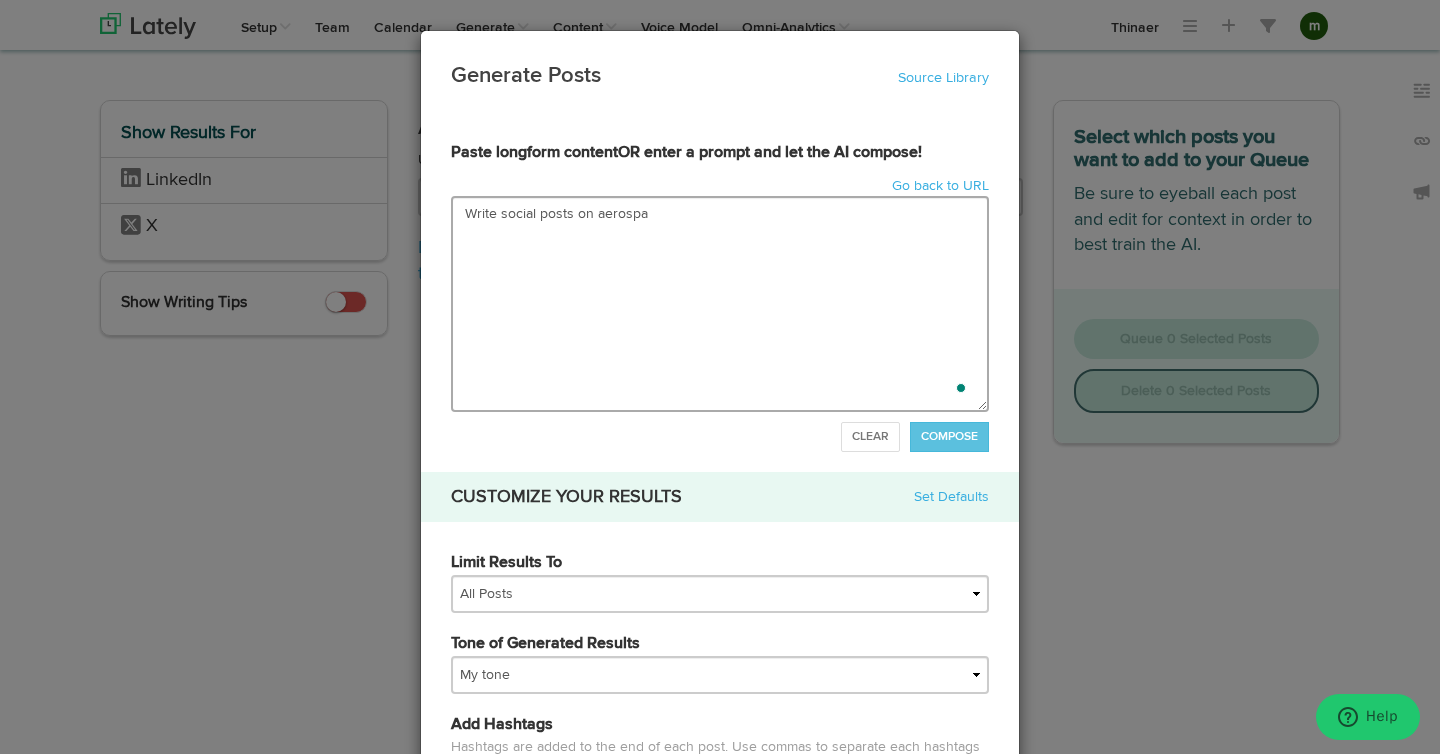 type on "Write social posts on aerospac" 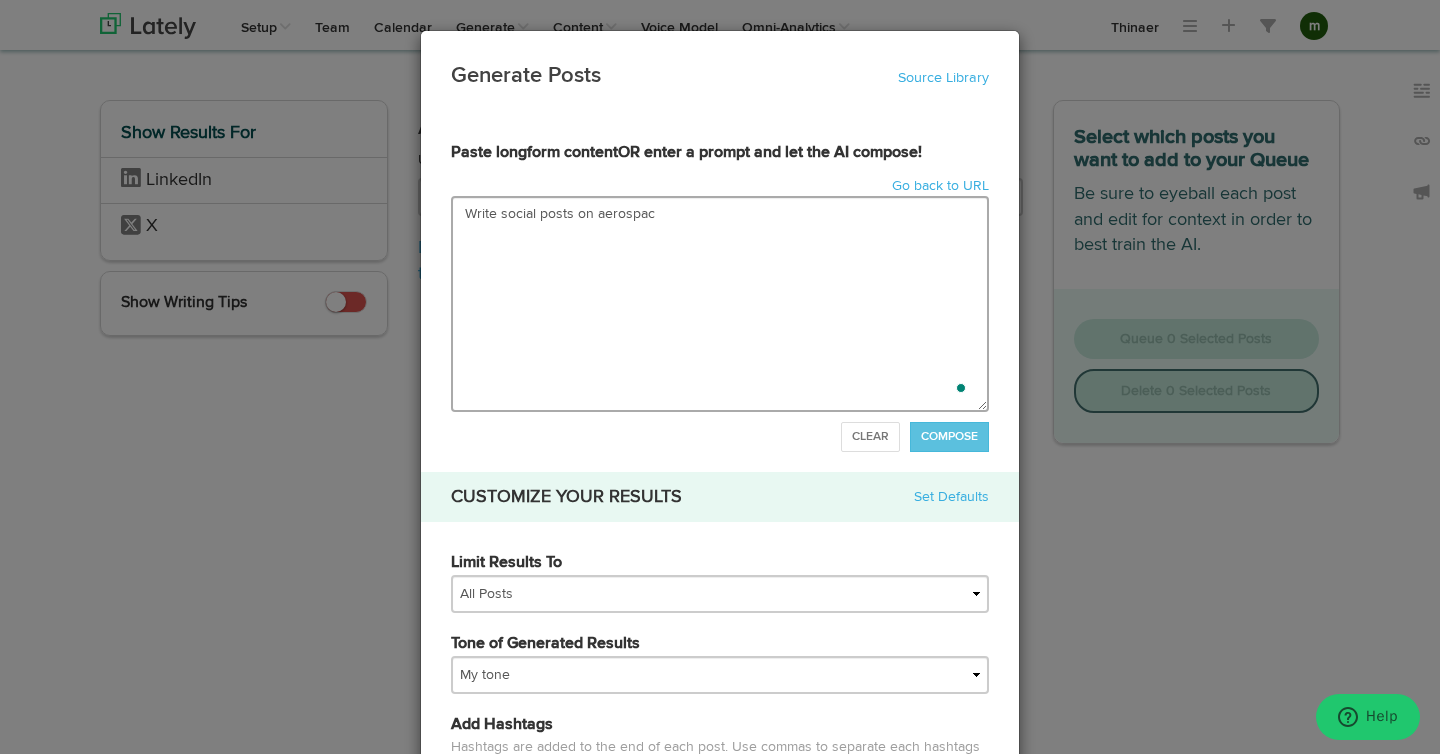 type on "Write social posts on aerospace" 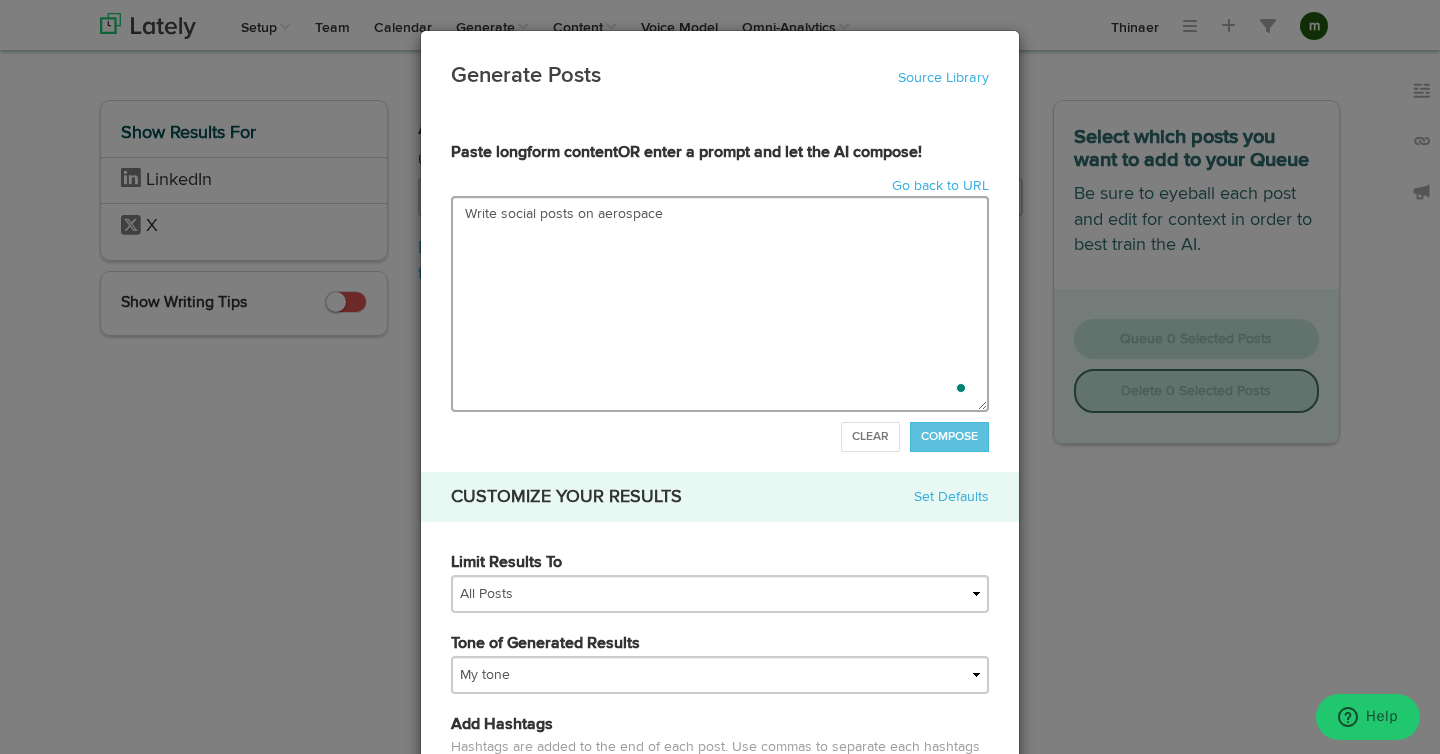 type on "Write social posts on aerospace" 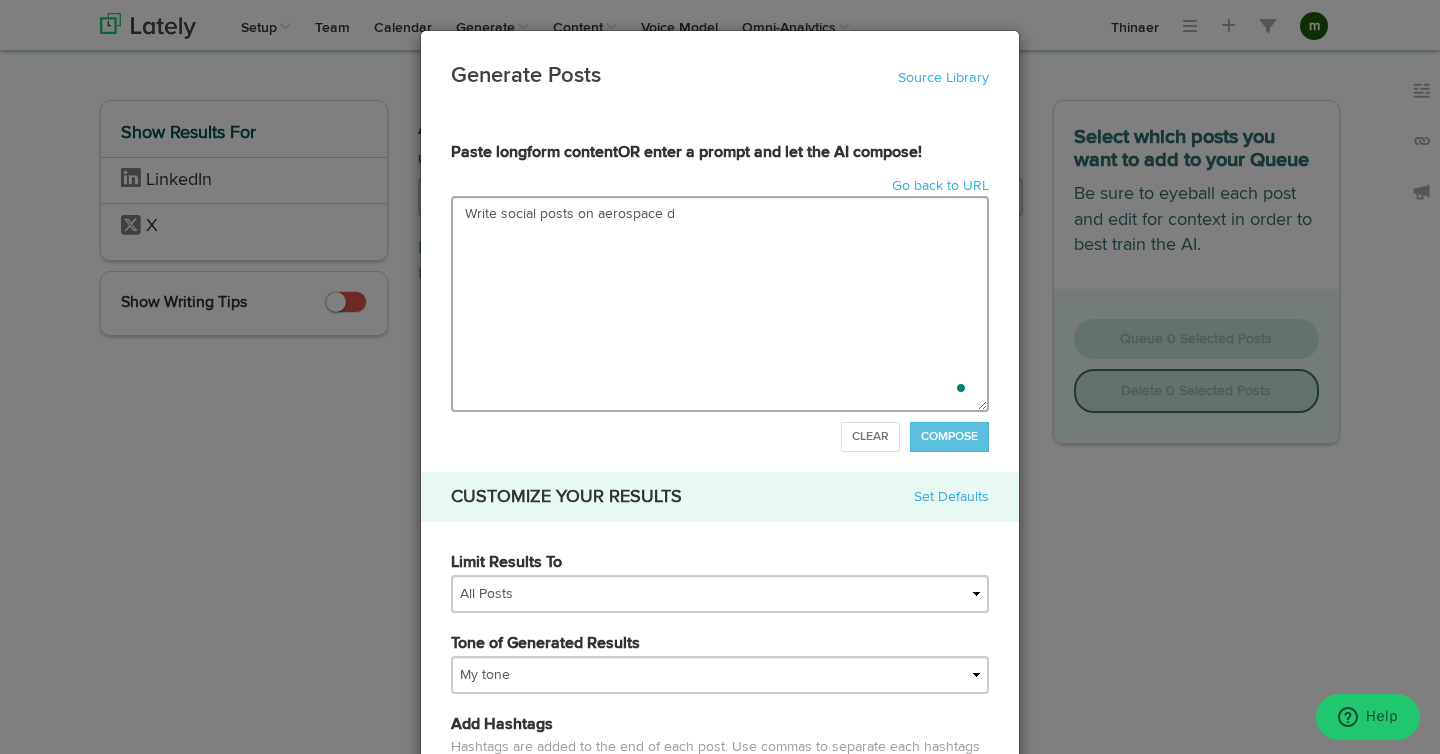 type on "Write social posts on aerospace de" 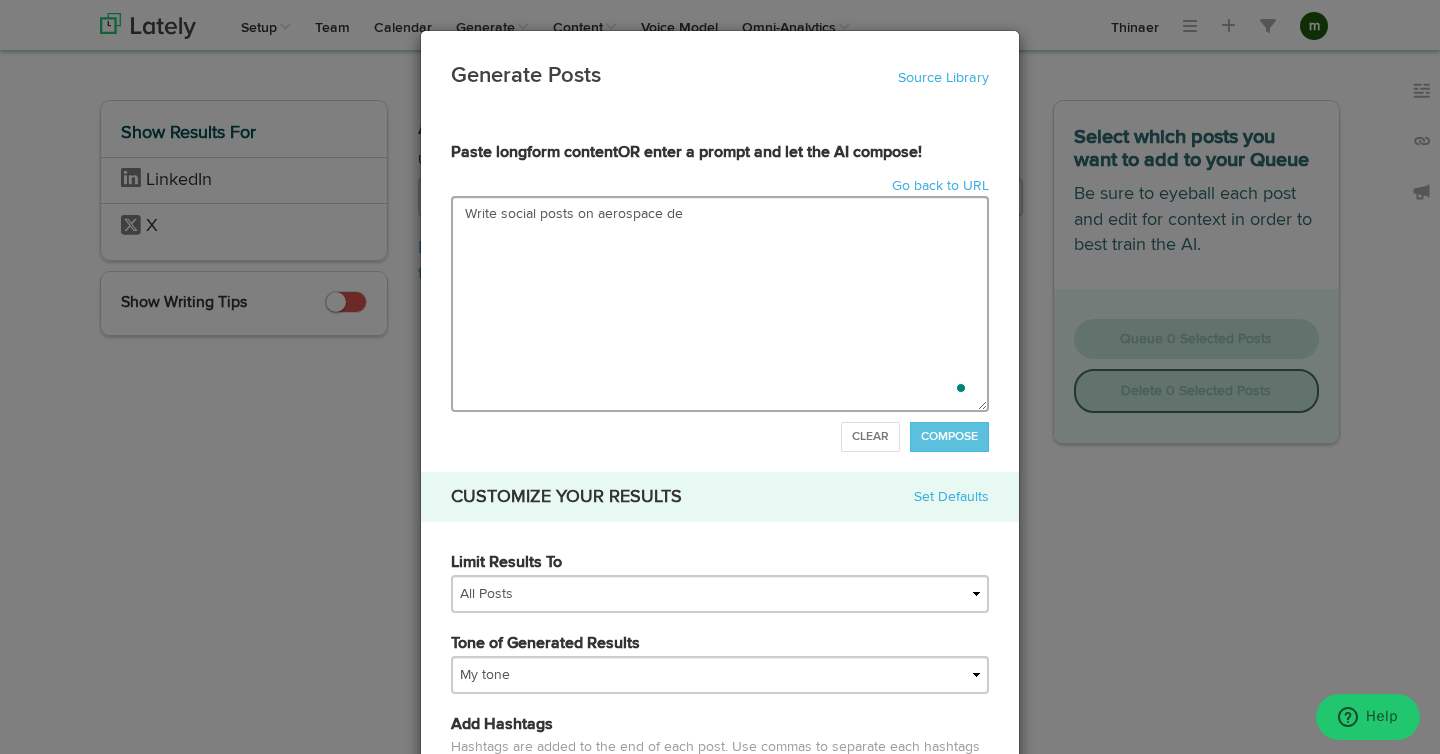 type on "Write social posts on aerospace def" 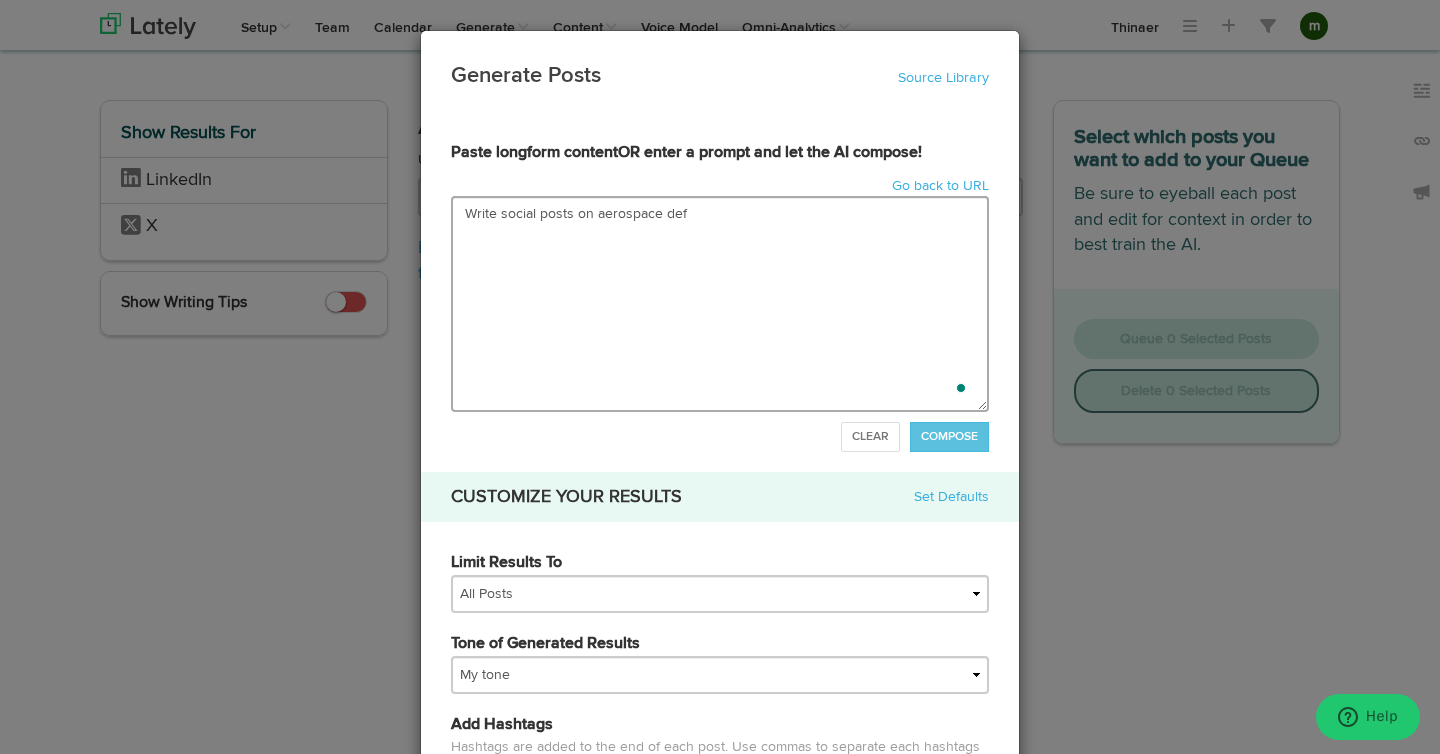 type on "Write social posts on aerospace defn" 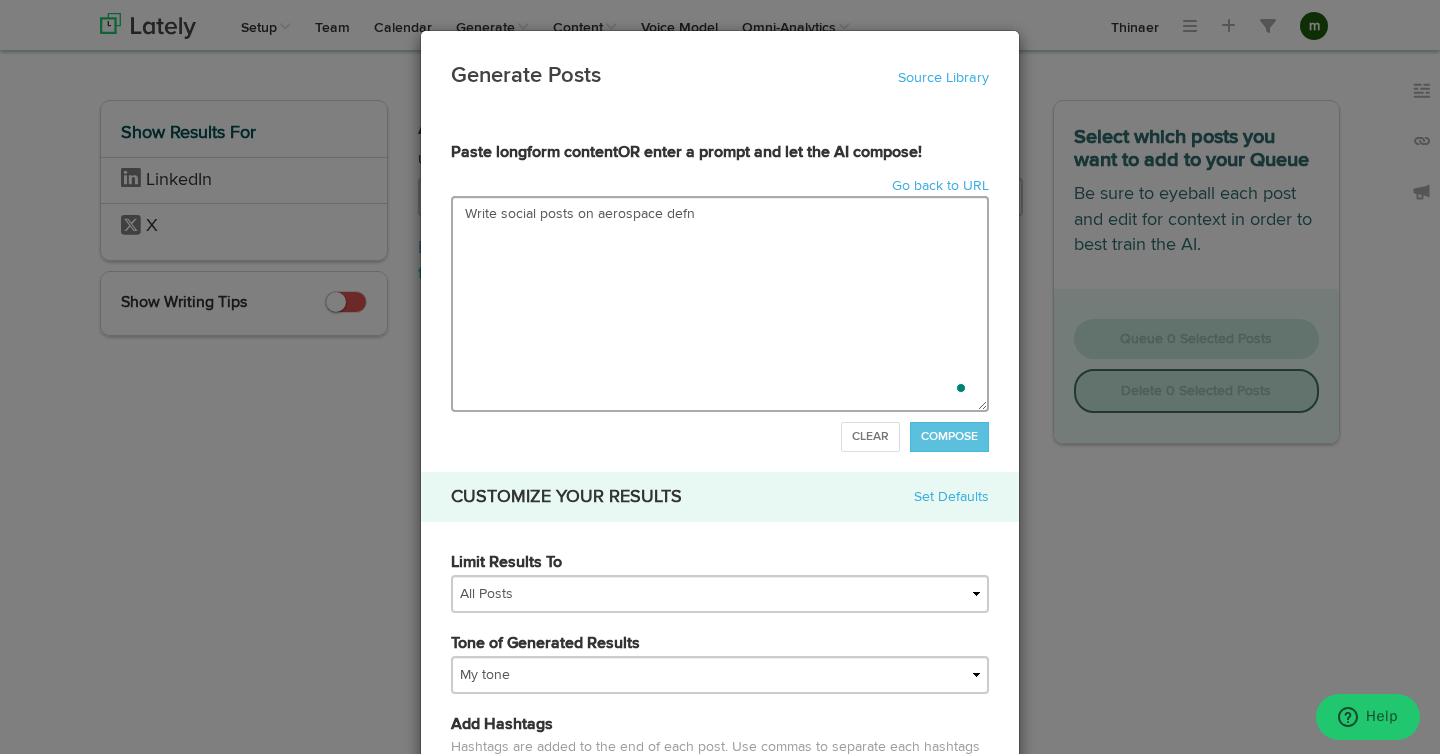 type on "Write social posts on aerospace defne" 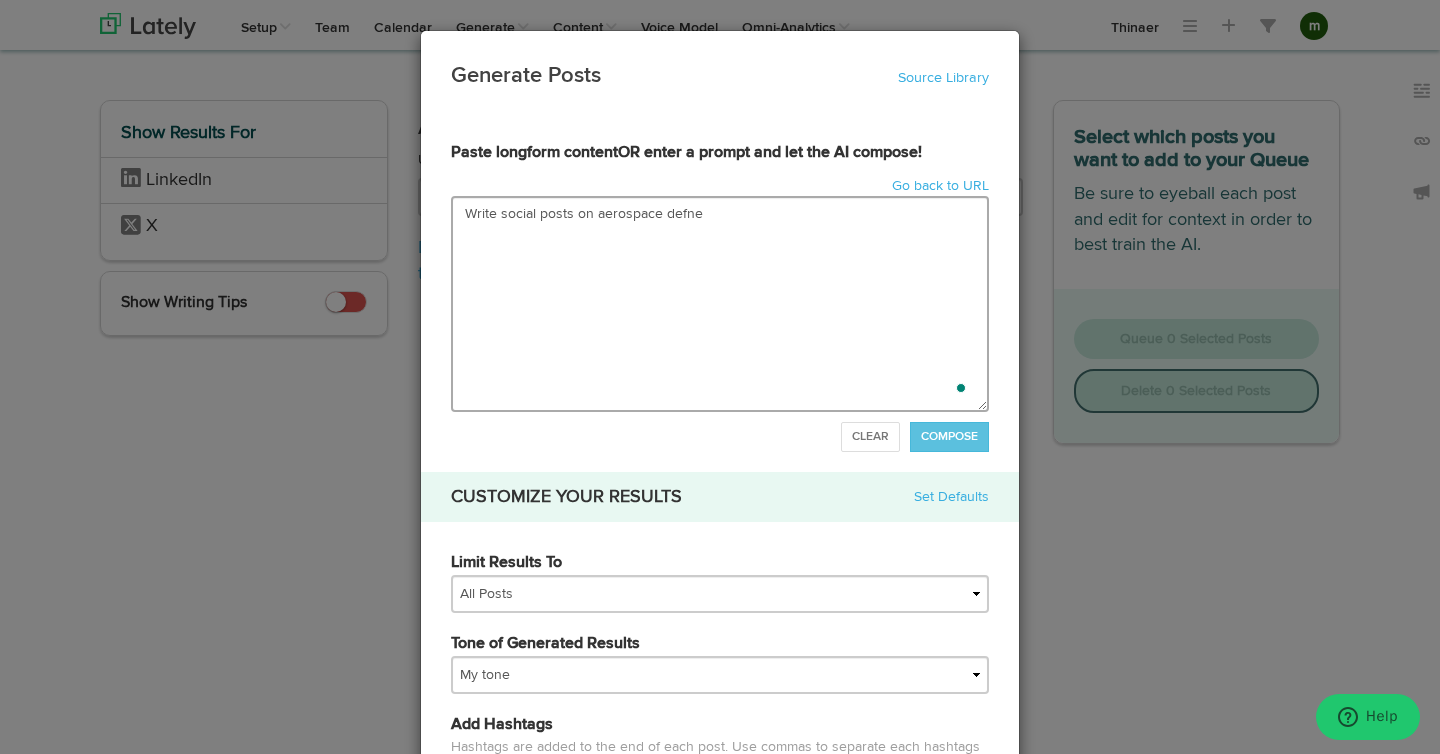 type on "Write social posts on aerospace defnes" 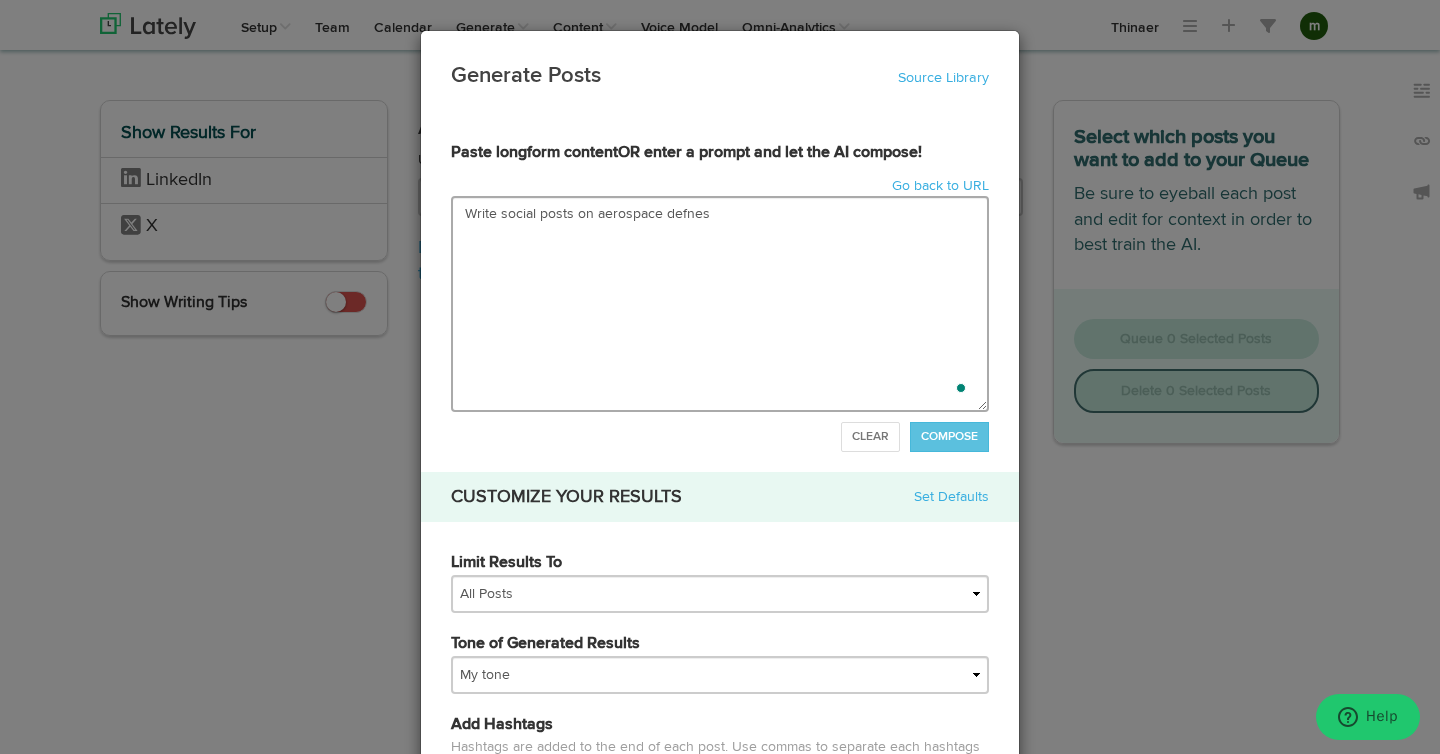 type on "Write social posts on aerospace defnese" 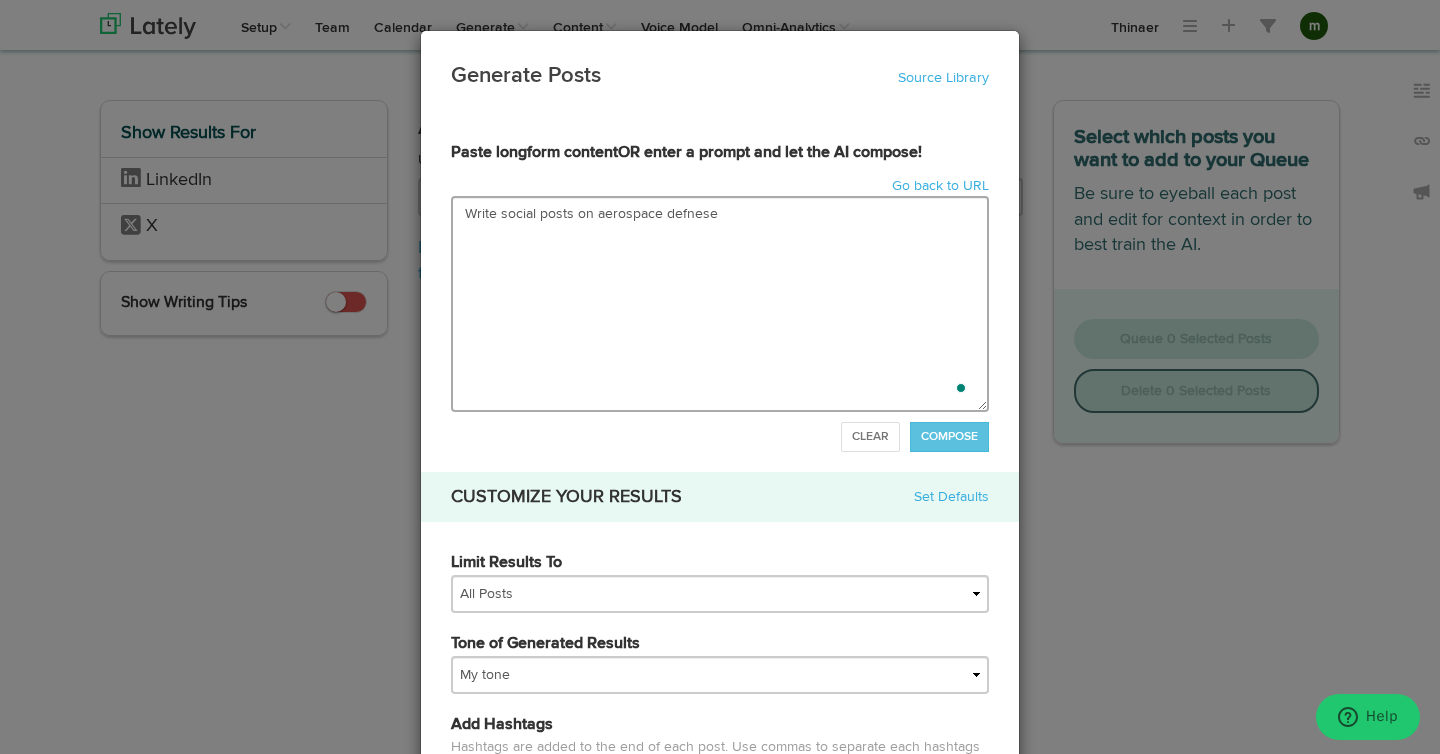 type on "Write social posts on aerospace defnese" 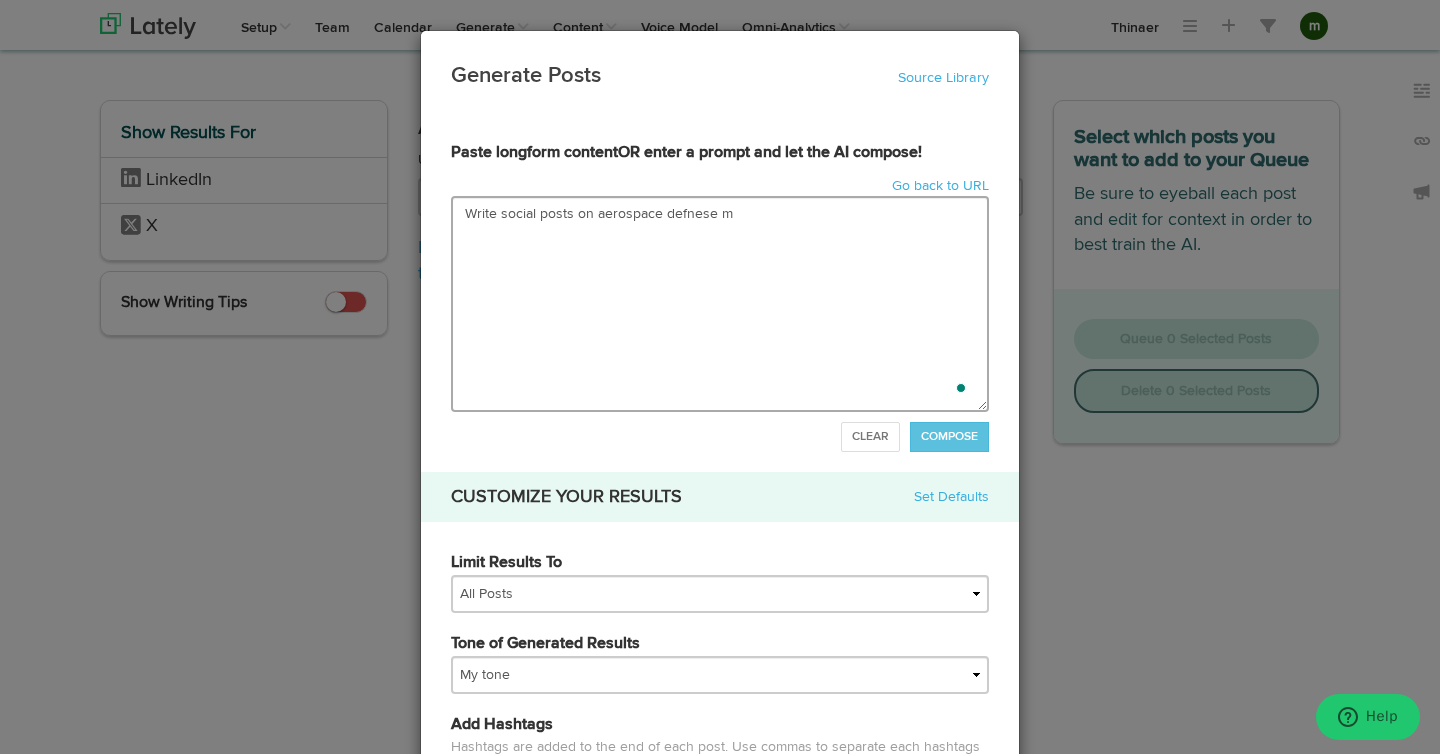 type on "Write social posts on aerospace defnese ma" 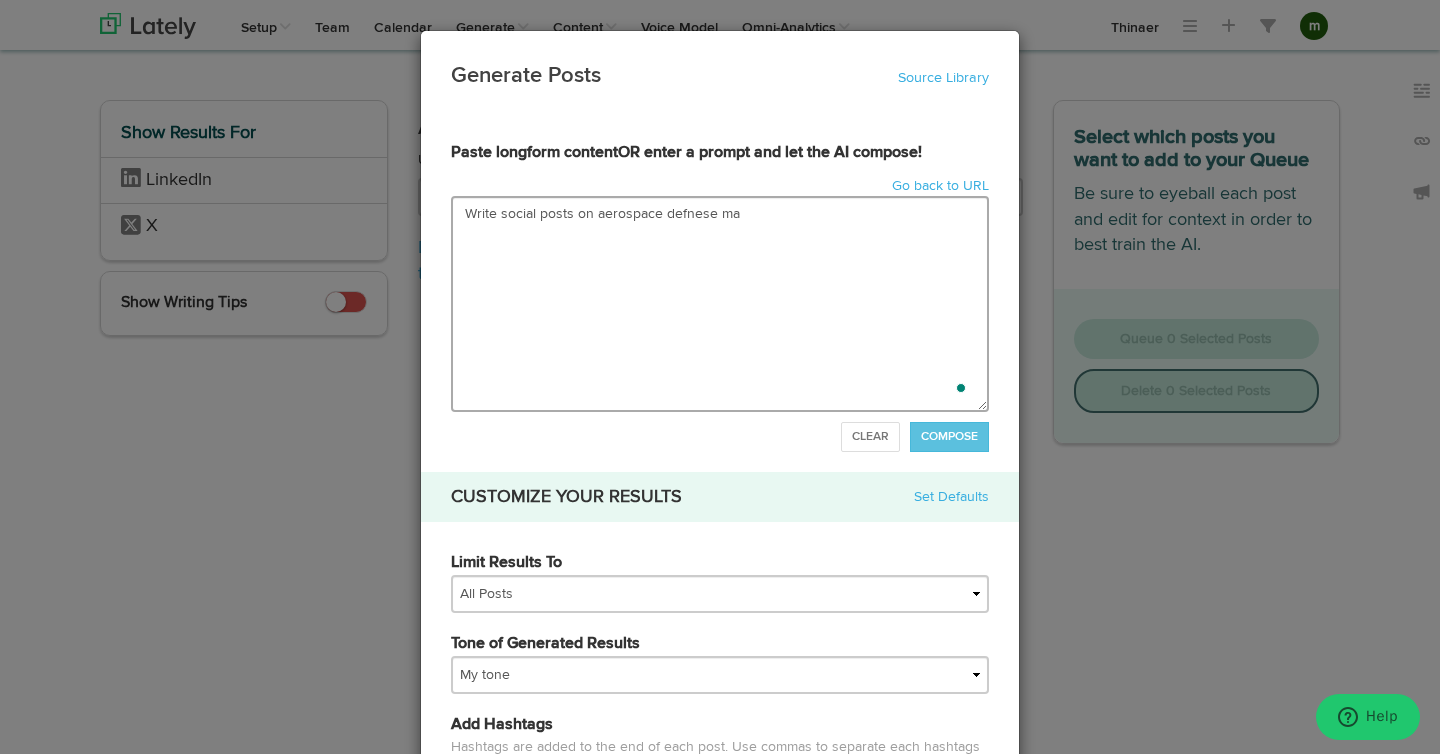 type on "Write social posts on aerospace defnese man" 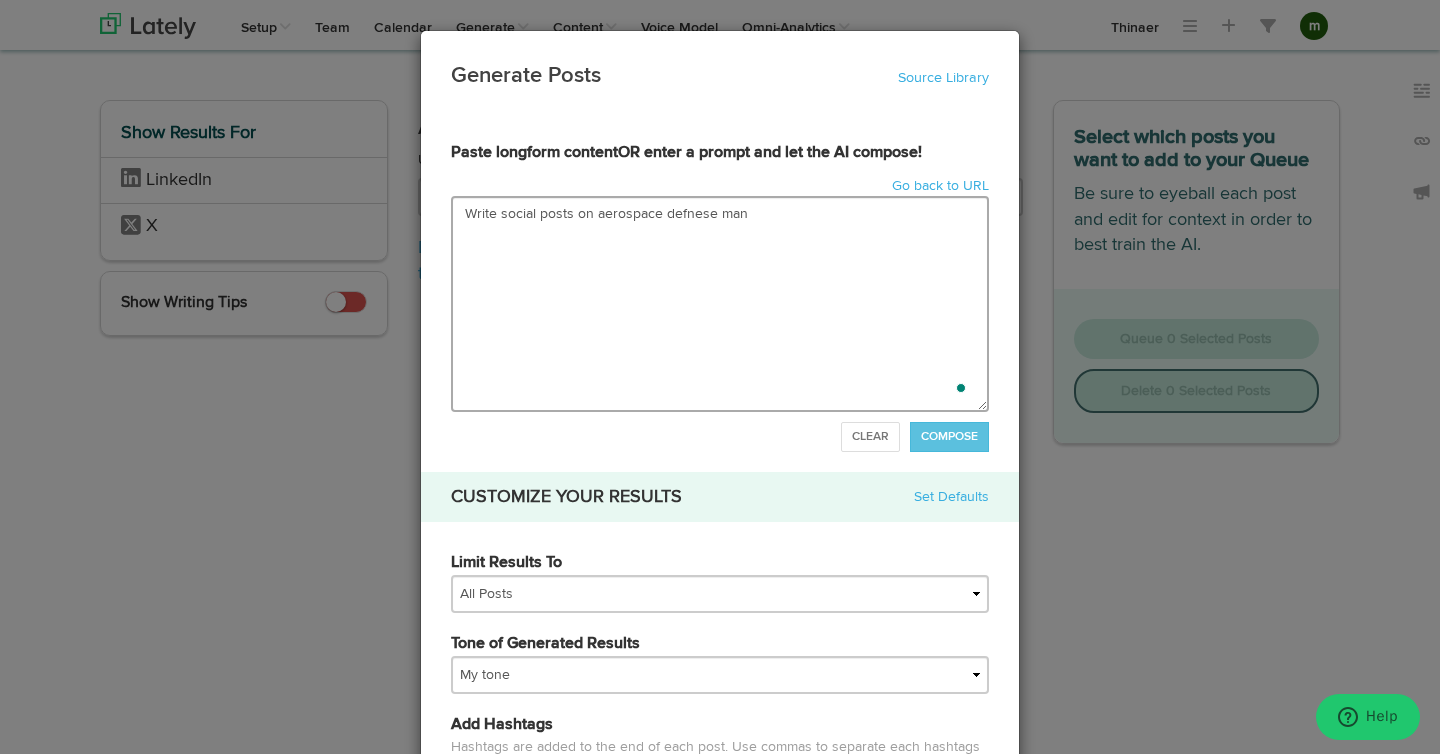 type on "Write social posts on aerospace defnese manu" 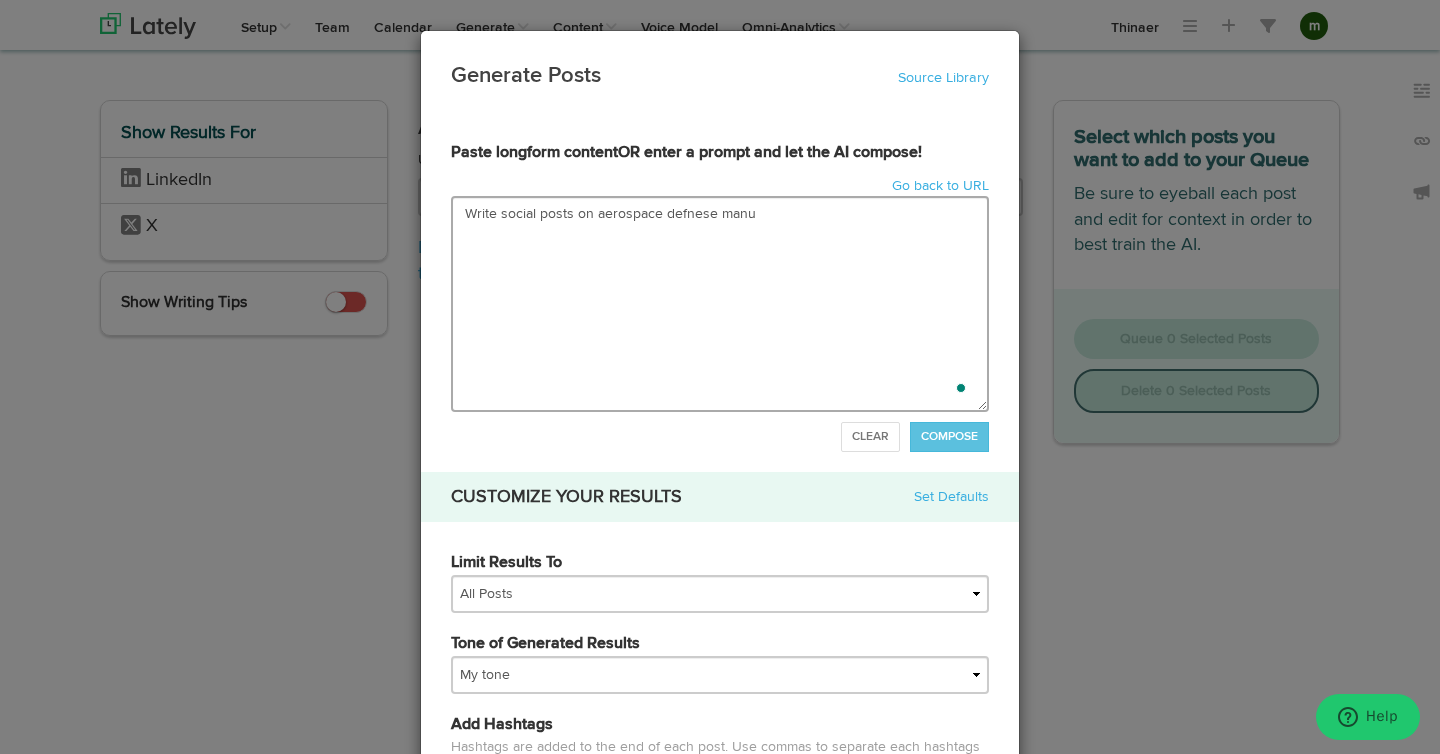 type on "Write social posts on aerospace defnese manuf" 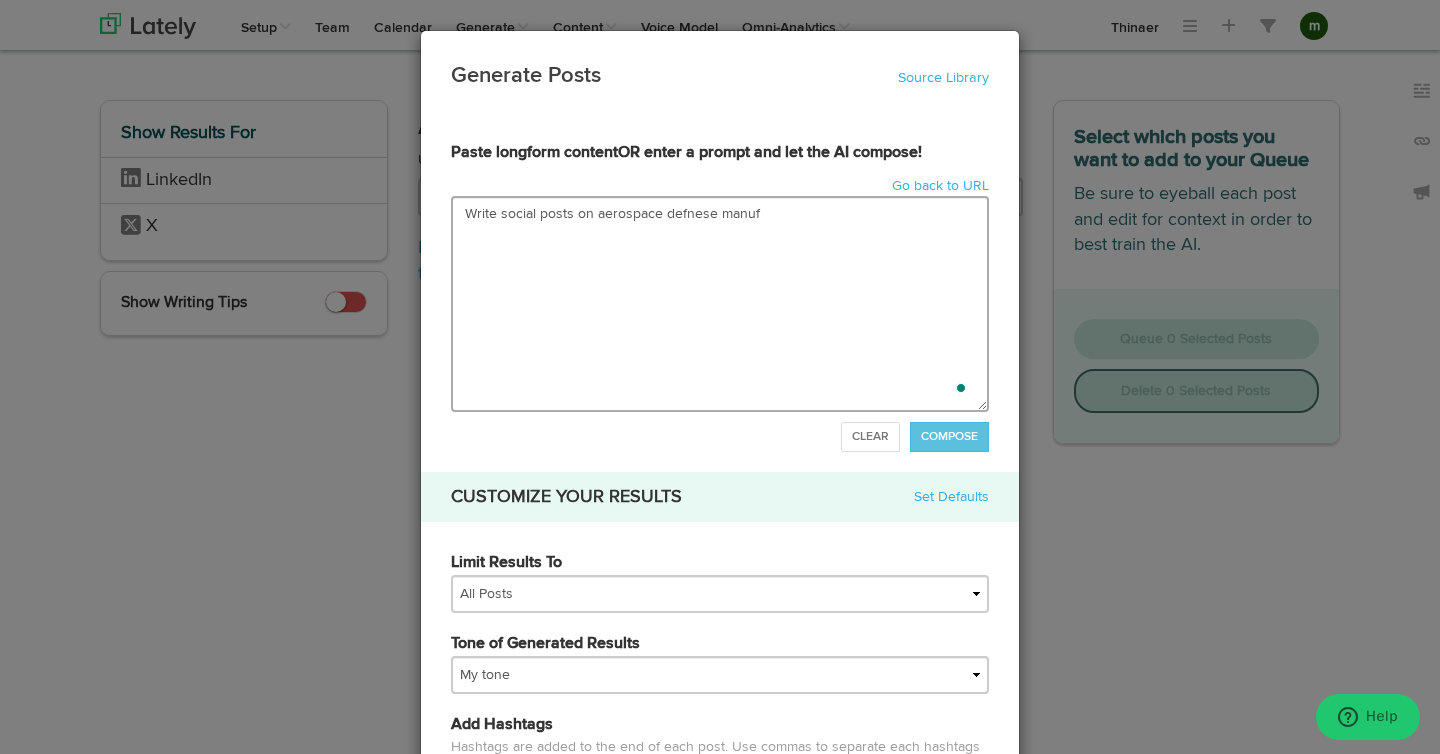 type on "Write social posts on aerospace defnese manuf" 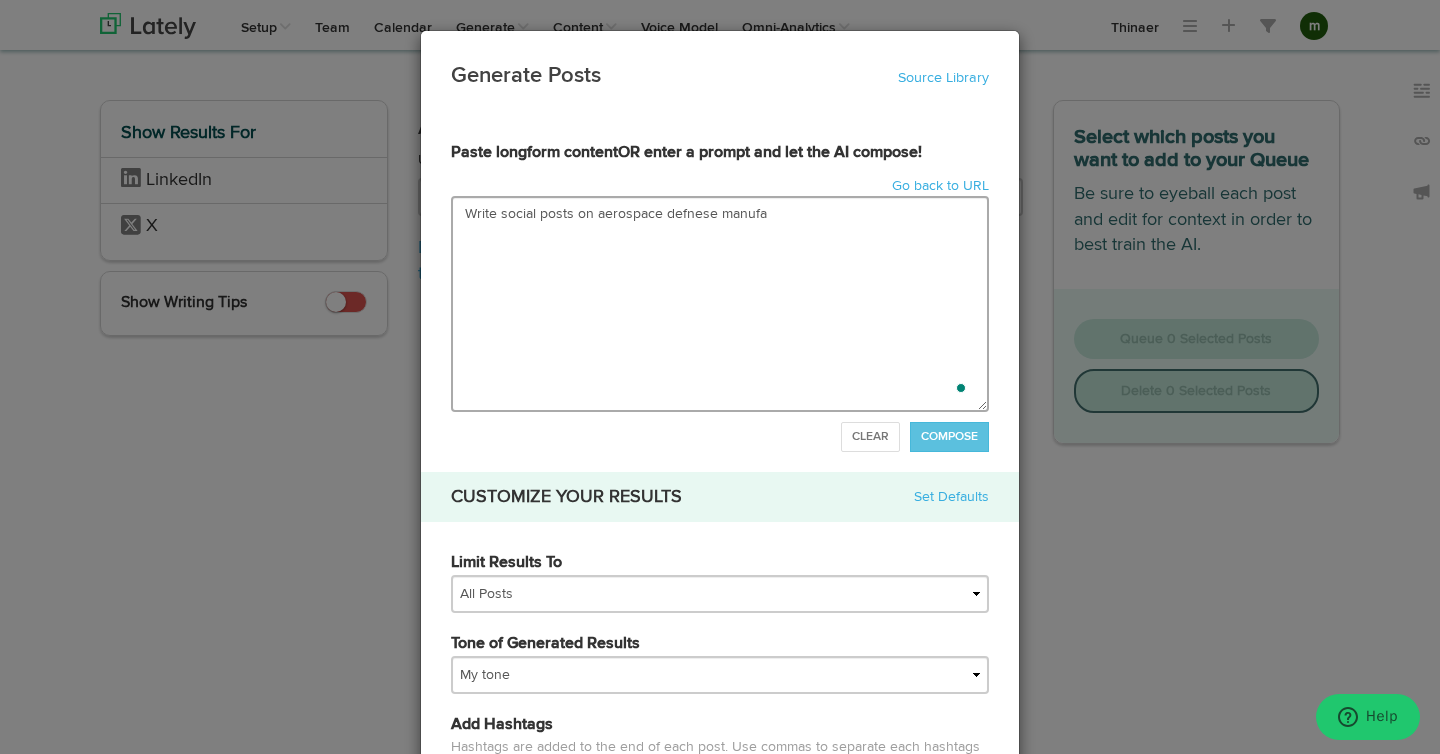 type on "Write social posts on aerospace defnese manufa" 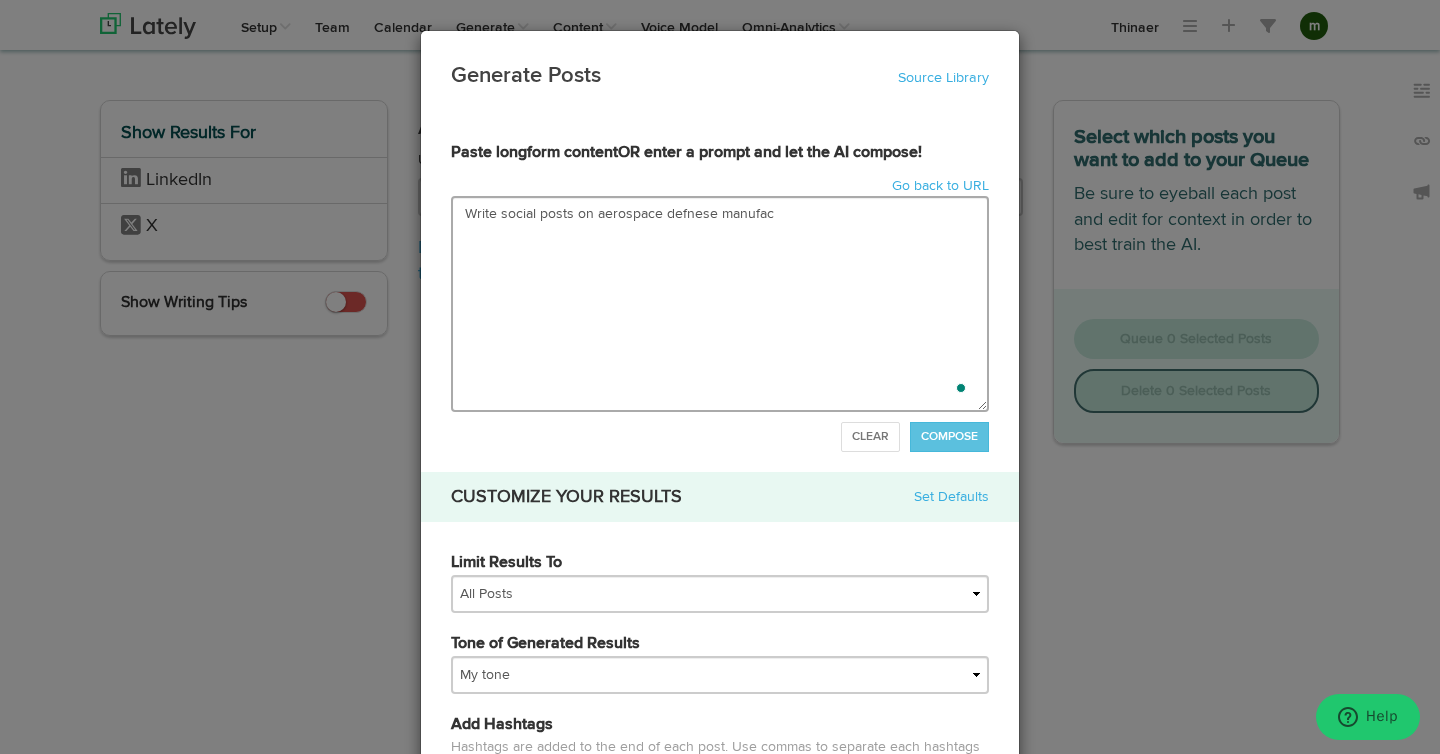 type on "Write social posts on aerospace defnese manufac" 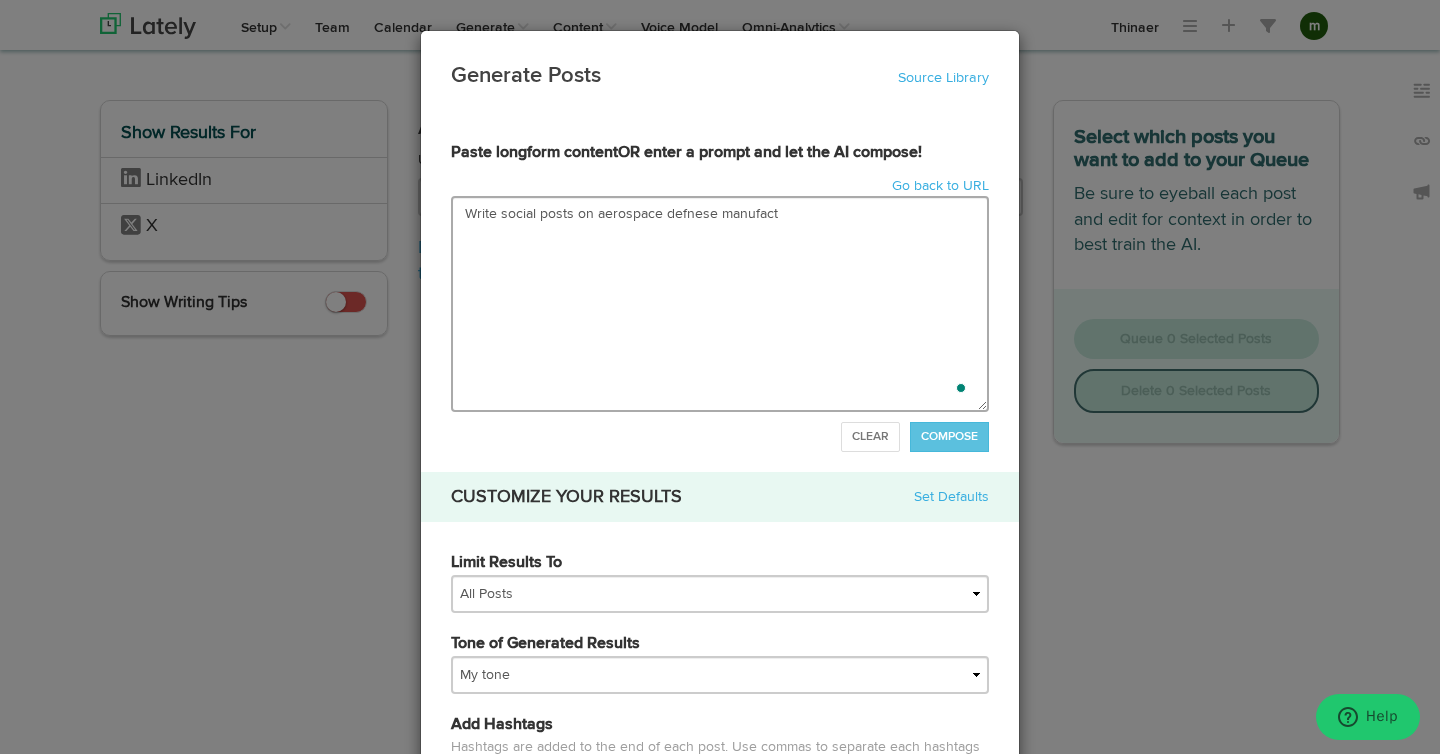 type on "Write social posts on aerospace defnese manufactu" 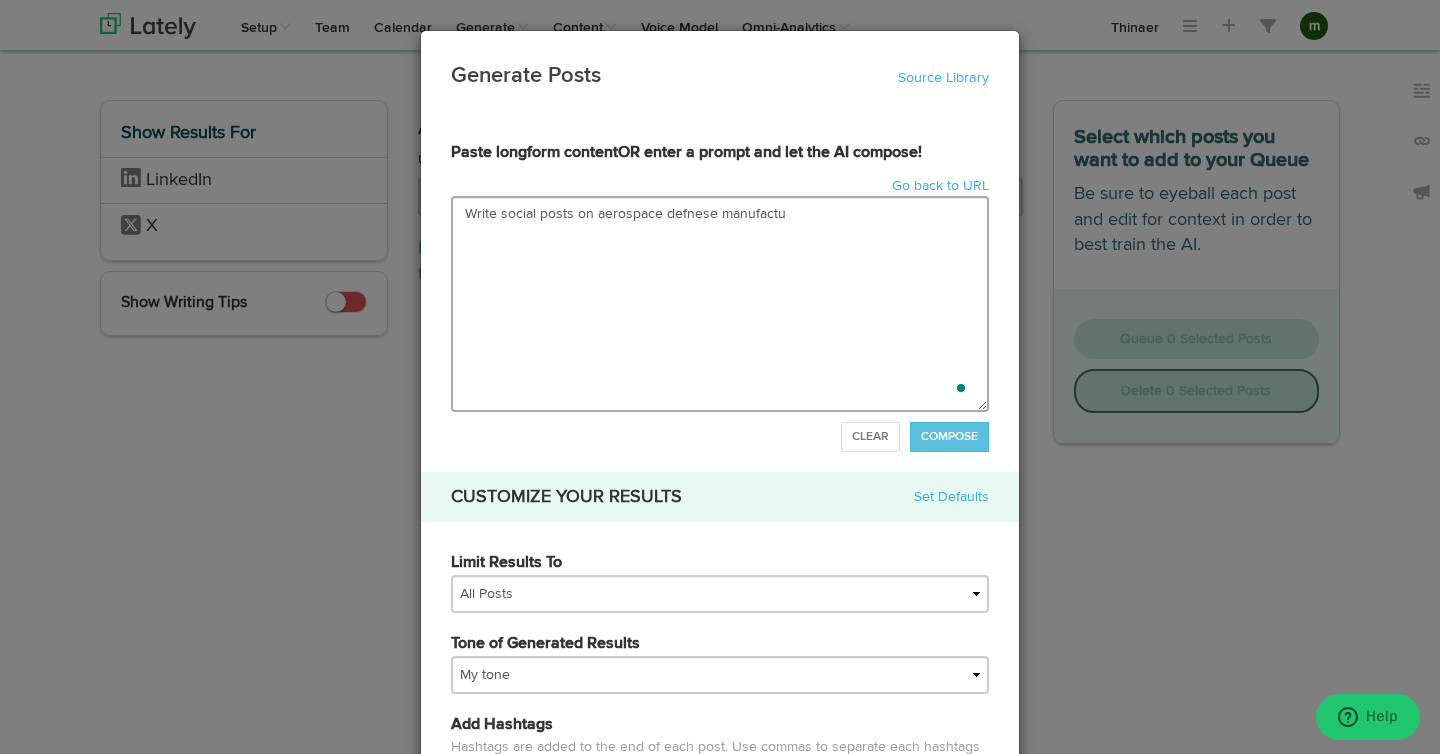type on "Write social posts on aerospace defnese manufactur" 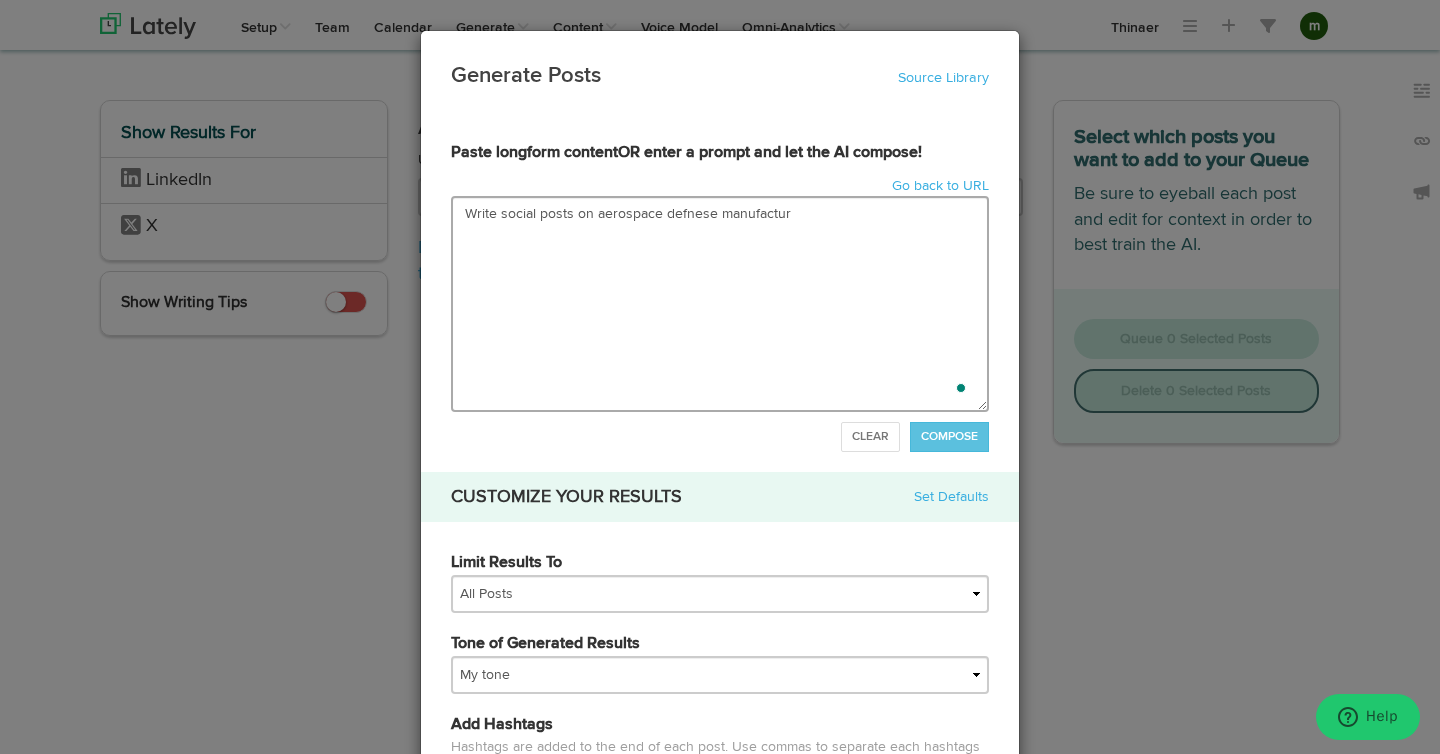 type on "Write social posts on aerospace defnese manufacturi" 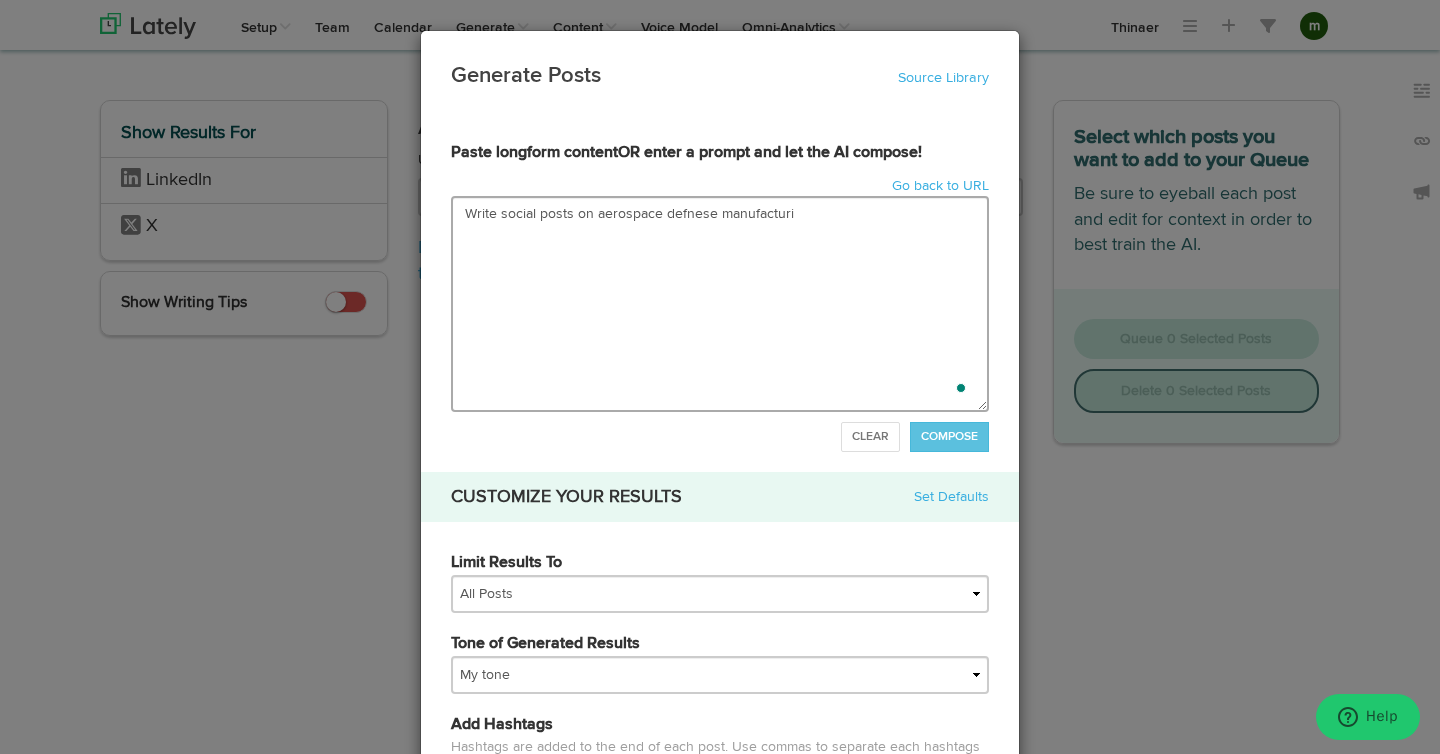 type on "Write social posts on aerospace defnese manufacturin" 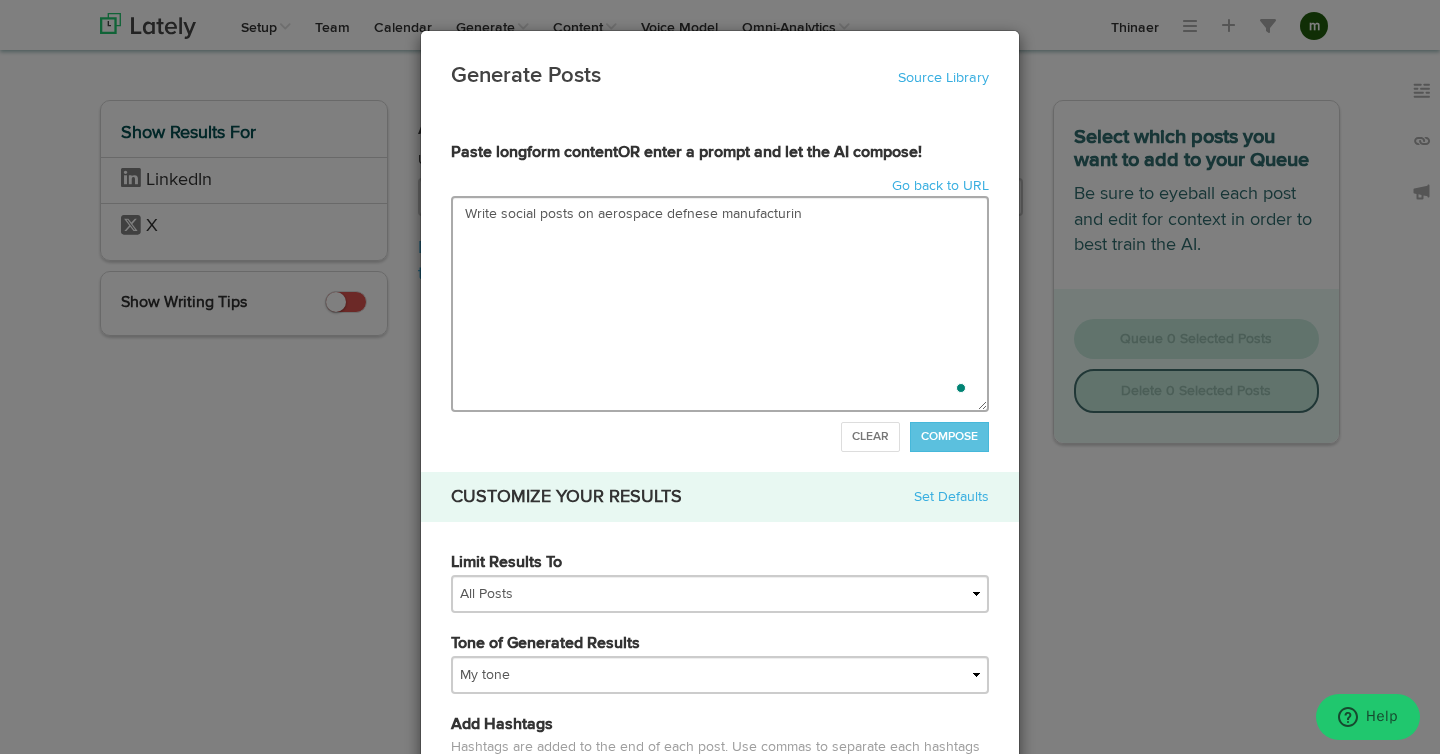 type on "Write social posts on aerospace defnese manufacturing" 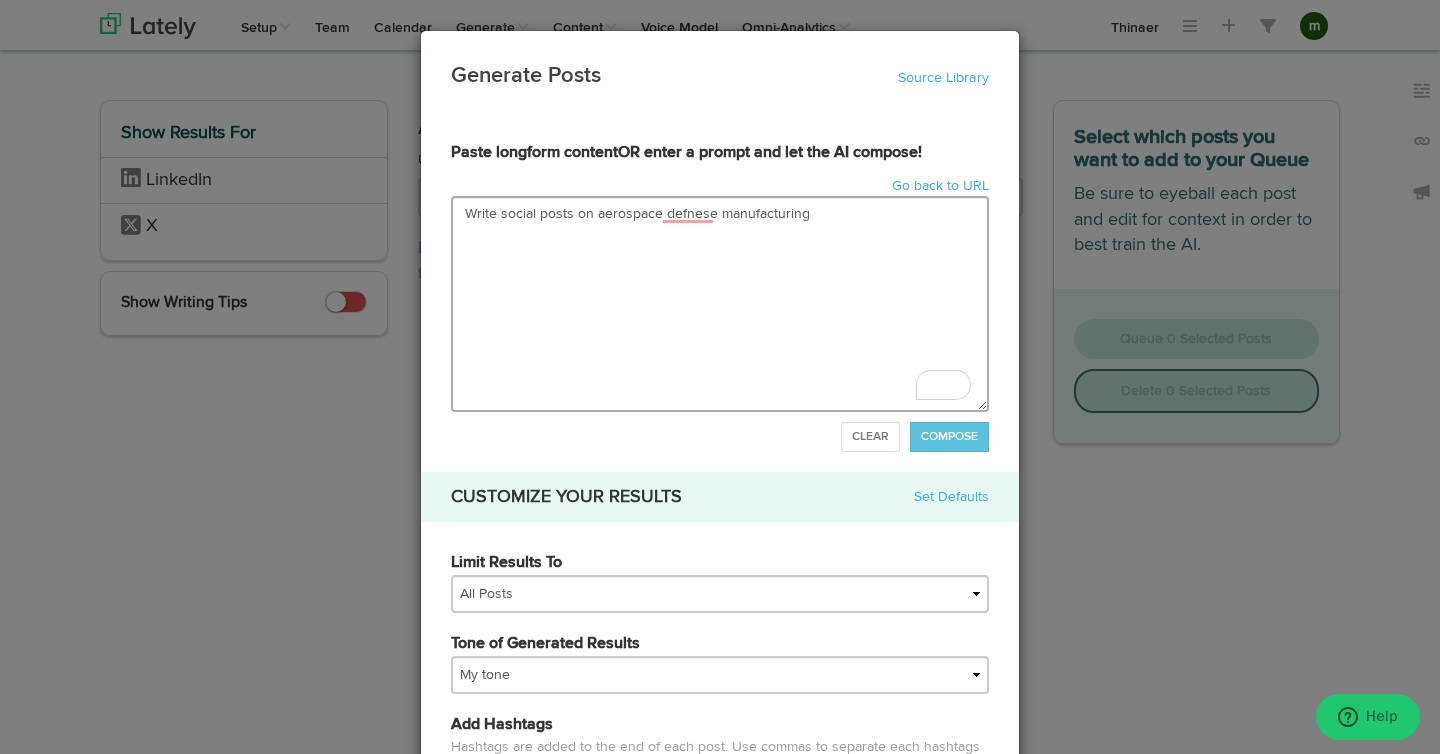 type on "Write social posts on aerospace defnese manufacturing" 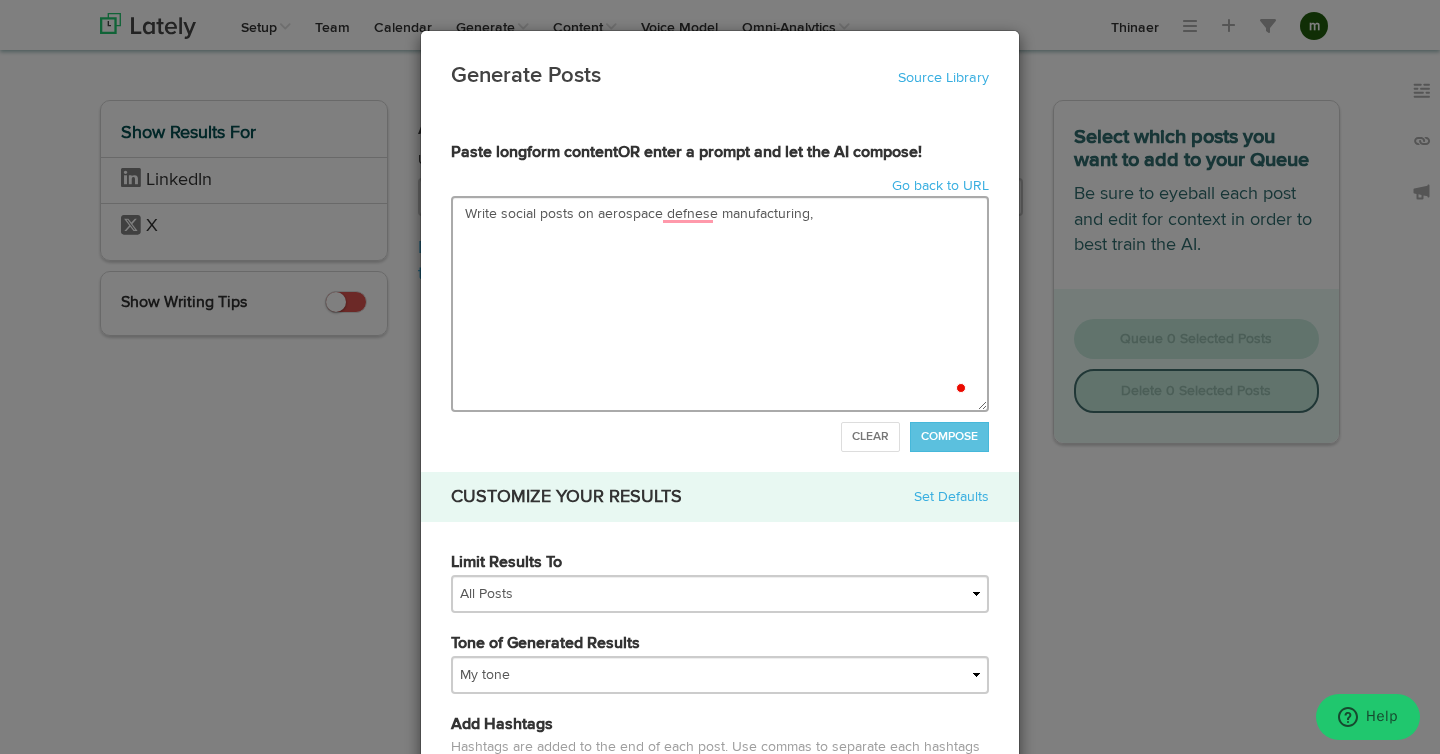 type on "Write social posts on aerospace defnese manufacturing," 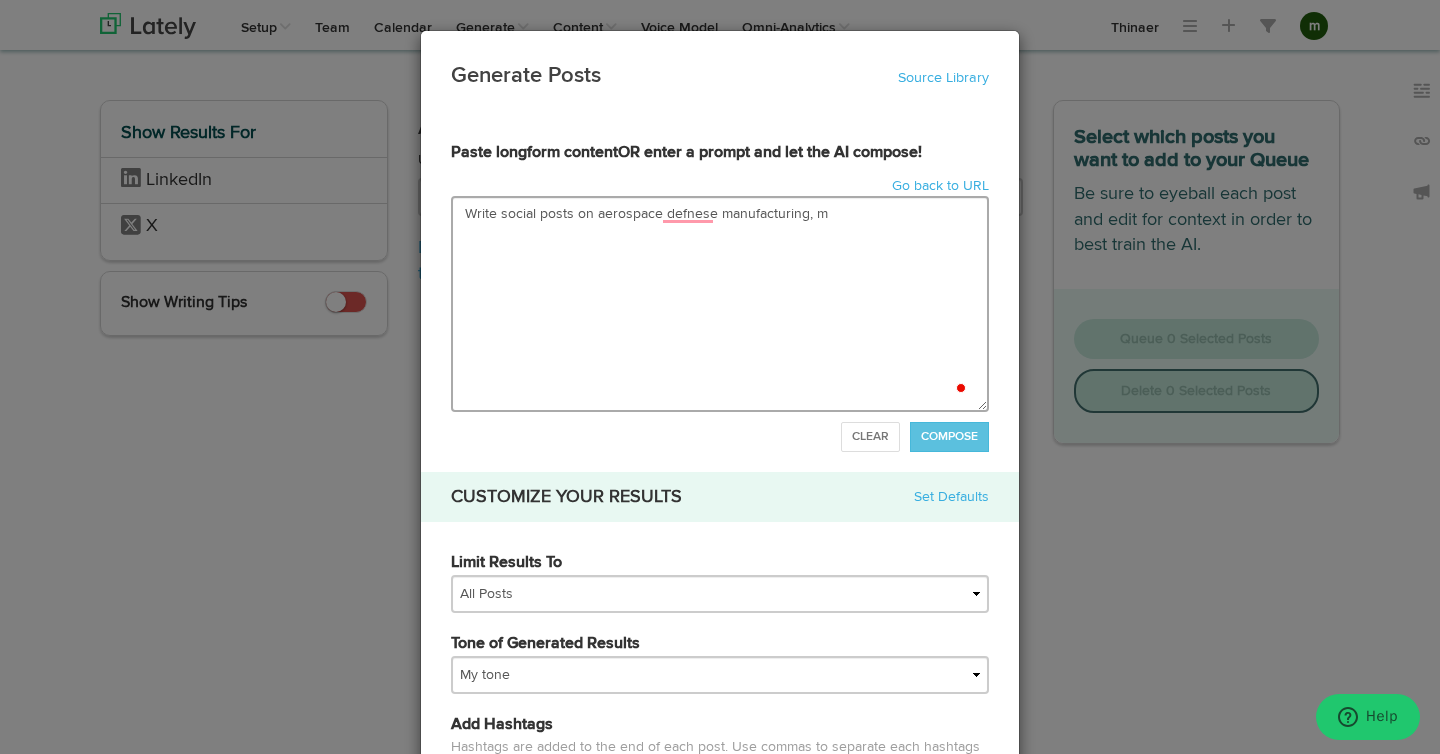type on "Write social posts on aerospace defnese manufacturing, ma" 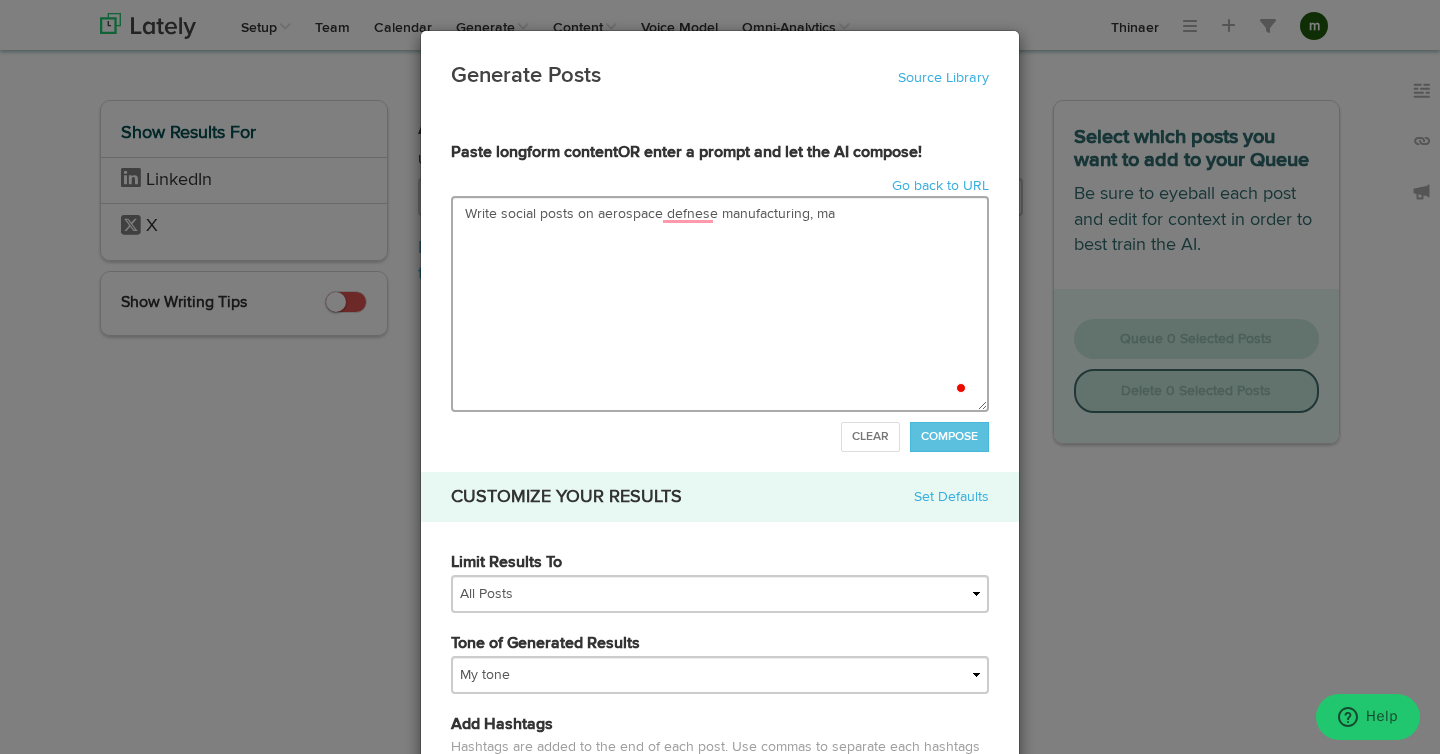 type on "Write social posts on aerospace defnese manufacturing, mak" 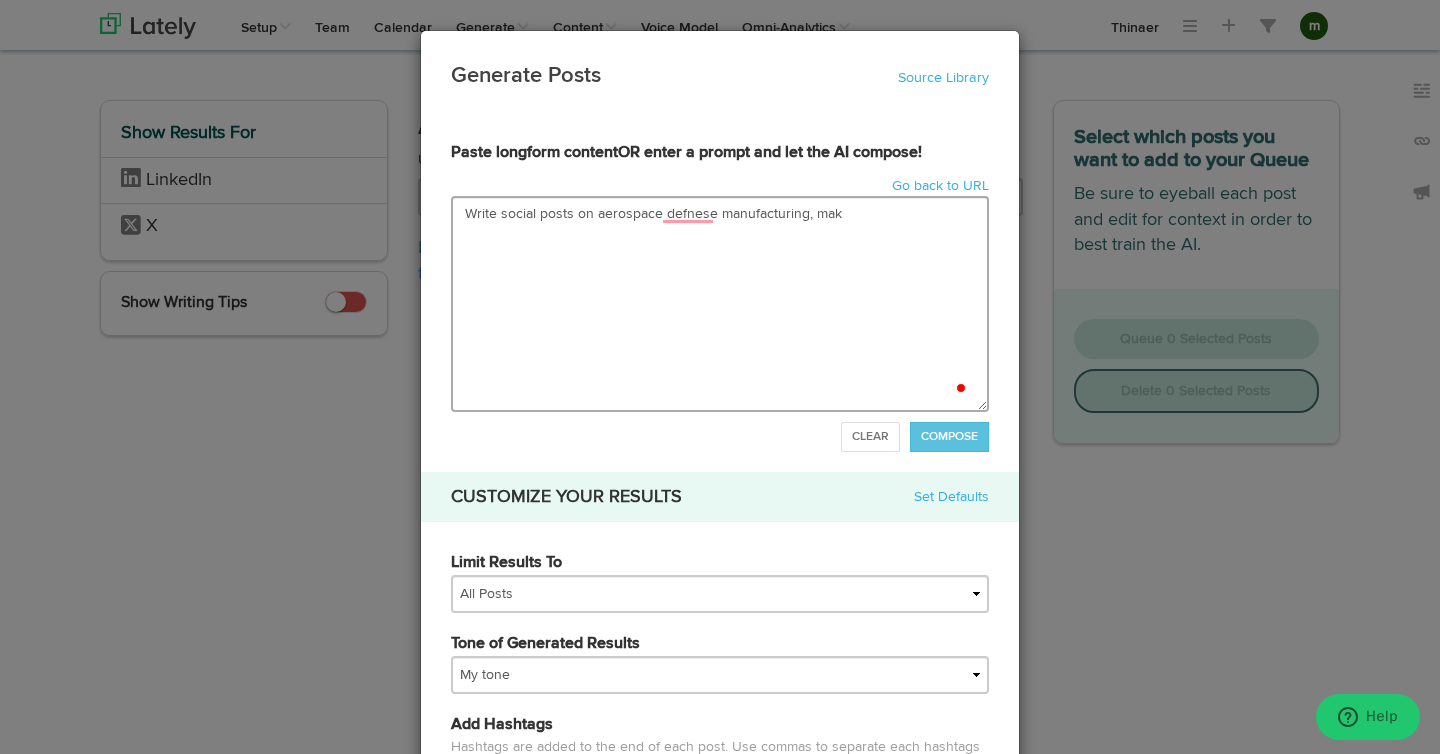 type on "Write social posts on aerospace defnese manufacturing, make" 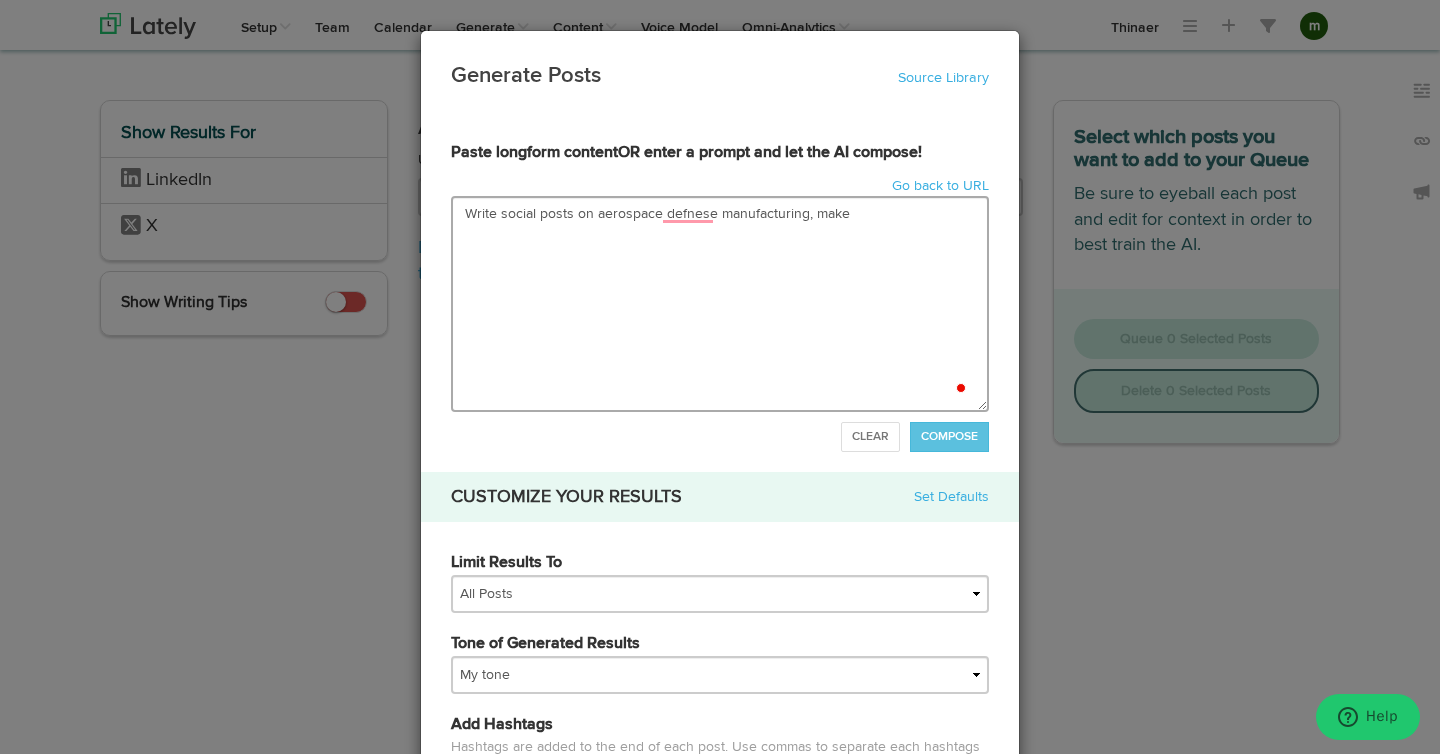type on "Write social posts on aerospace defnese manufacturing, make" 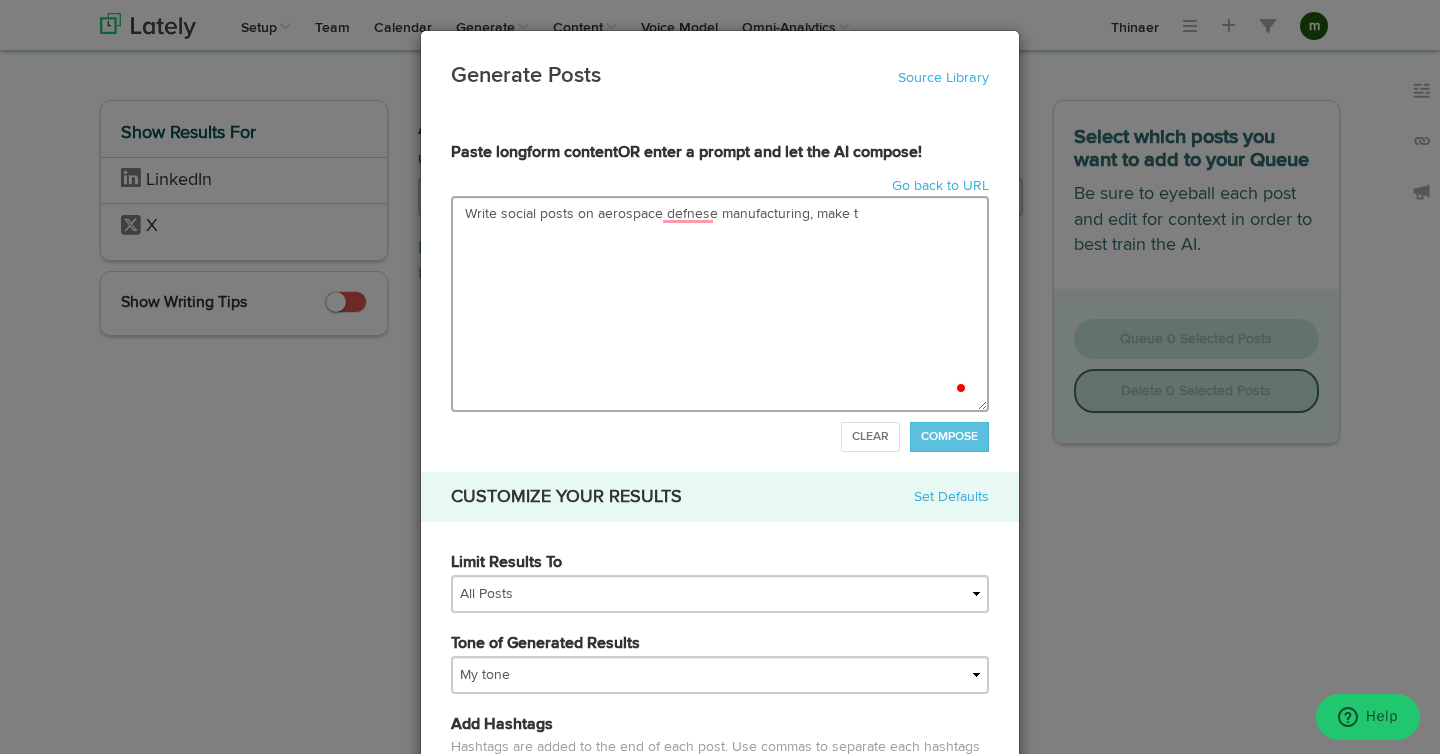 type on "Write social posts on aerospace defnese manufacturing, make th" 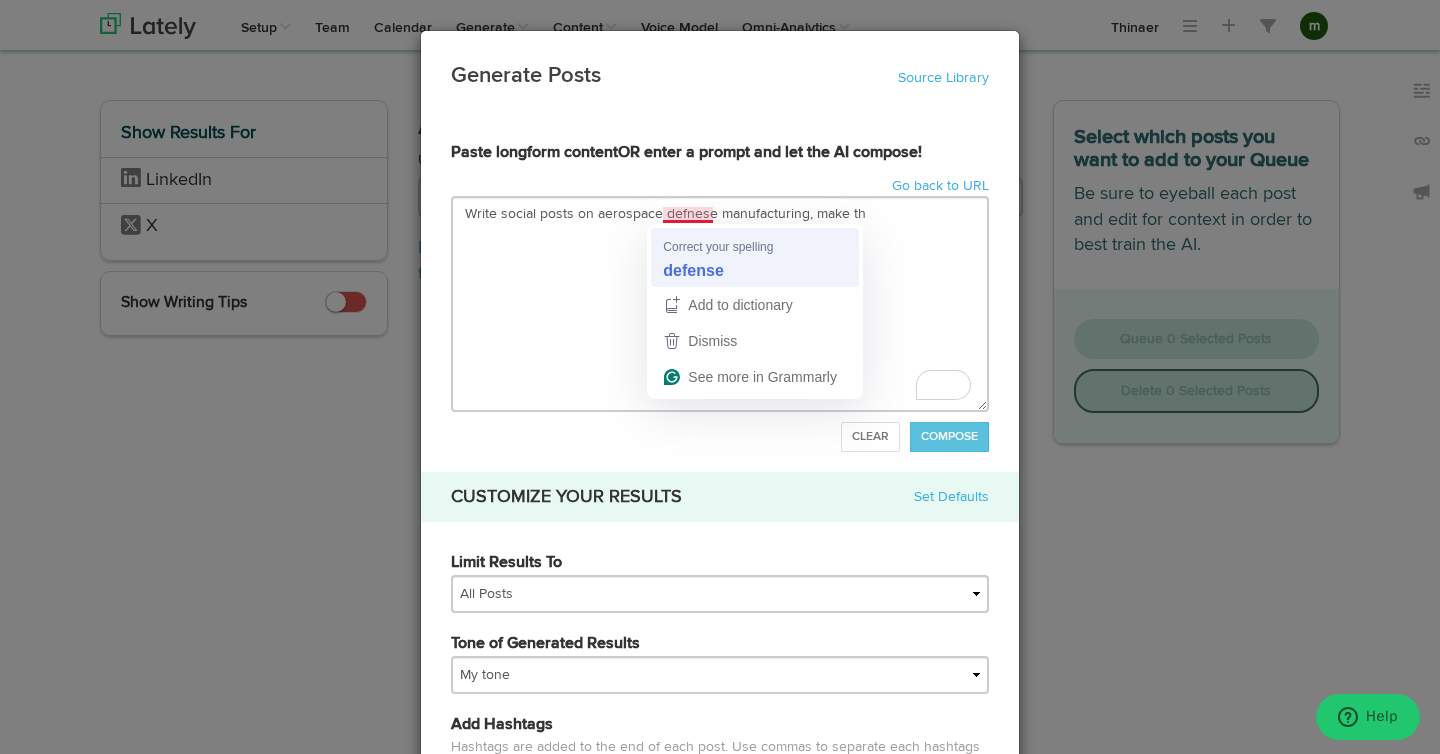 type on "Write social posts on aerospace defnese manufacturing, make th" 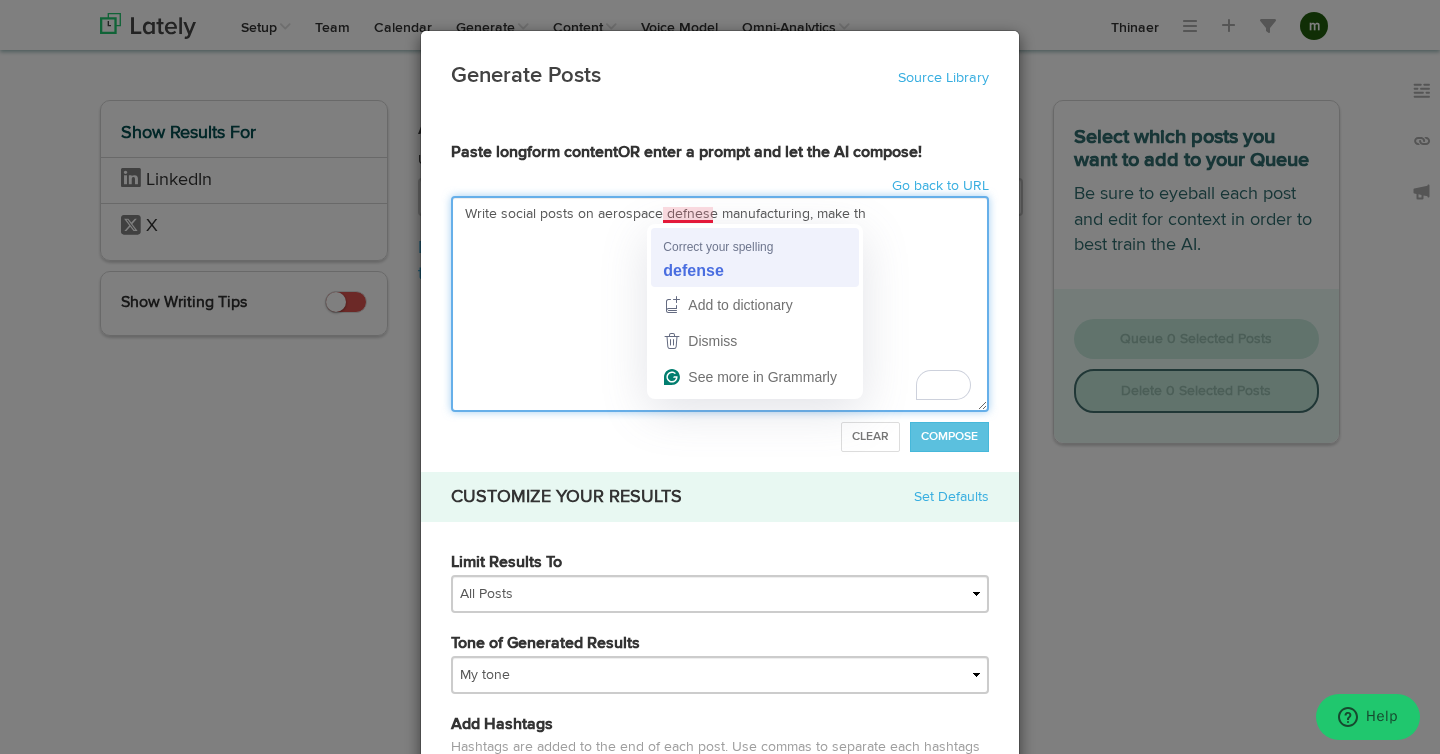 type on "Write social posts on aerospace defense manufacturing, make th" 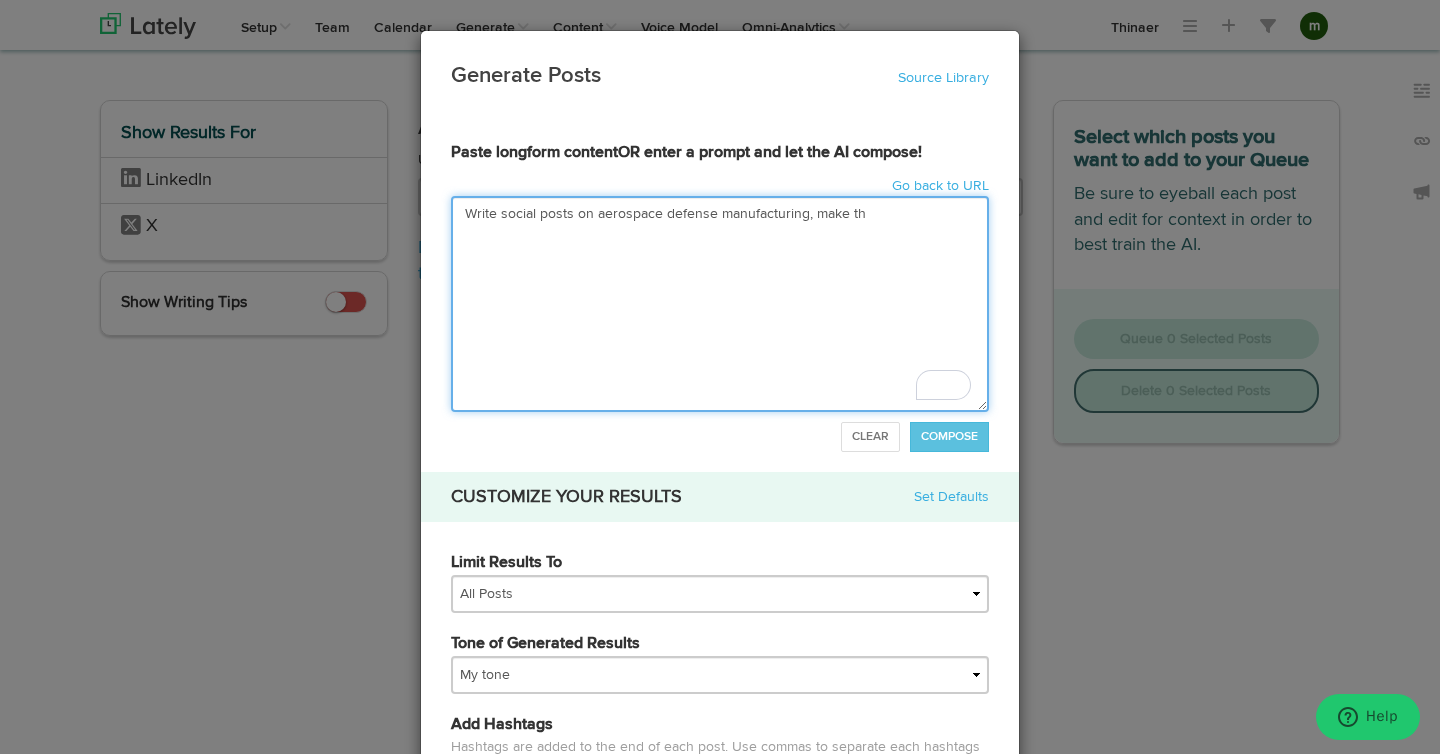click on "Write social posts on aerospace defense manufacturing, make th" at bounding box center (720, 304) 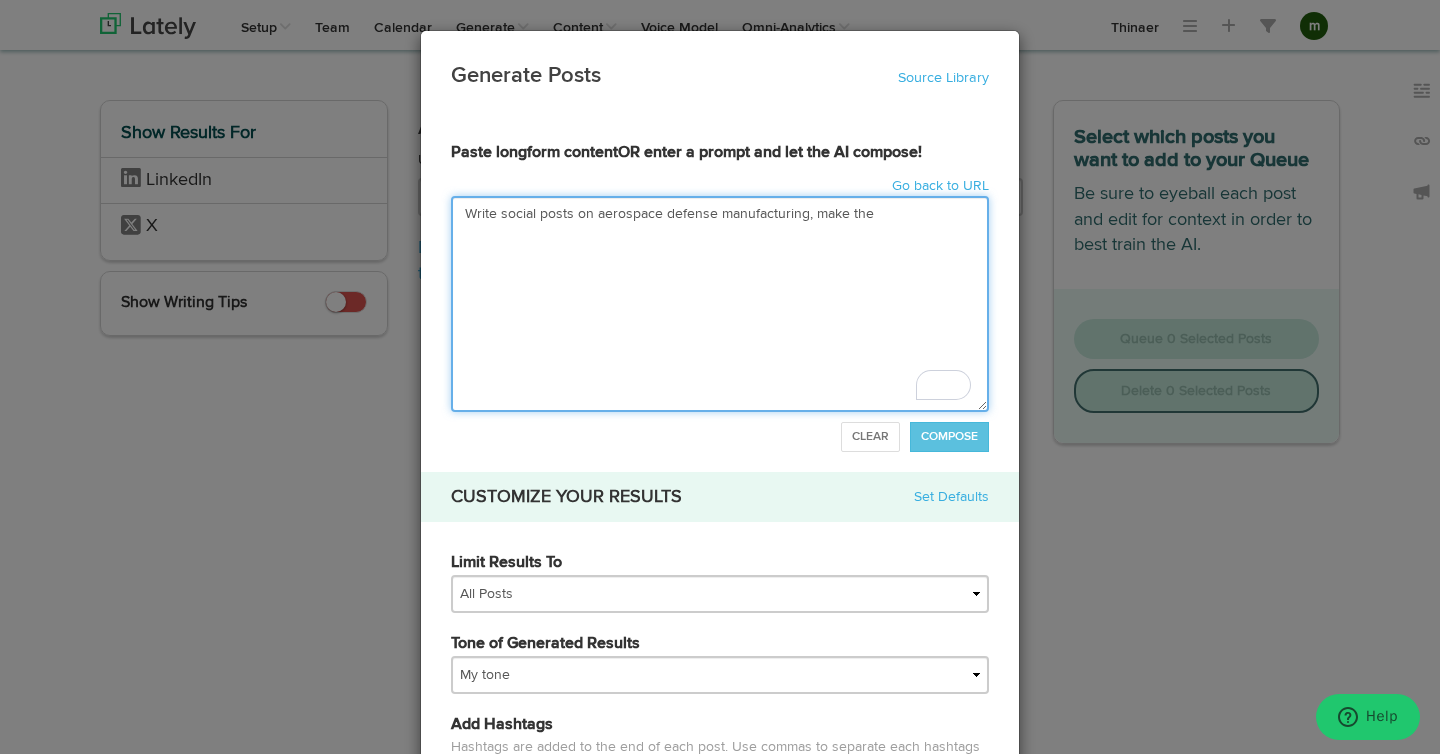 type on "Write social posts on aerospace defense manufacturing, make them" 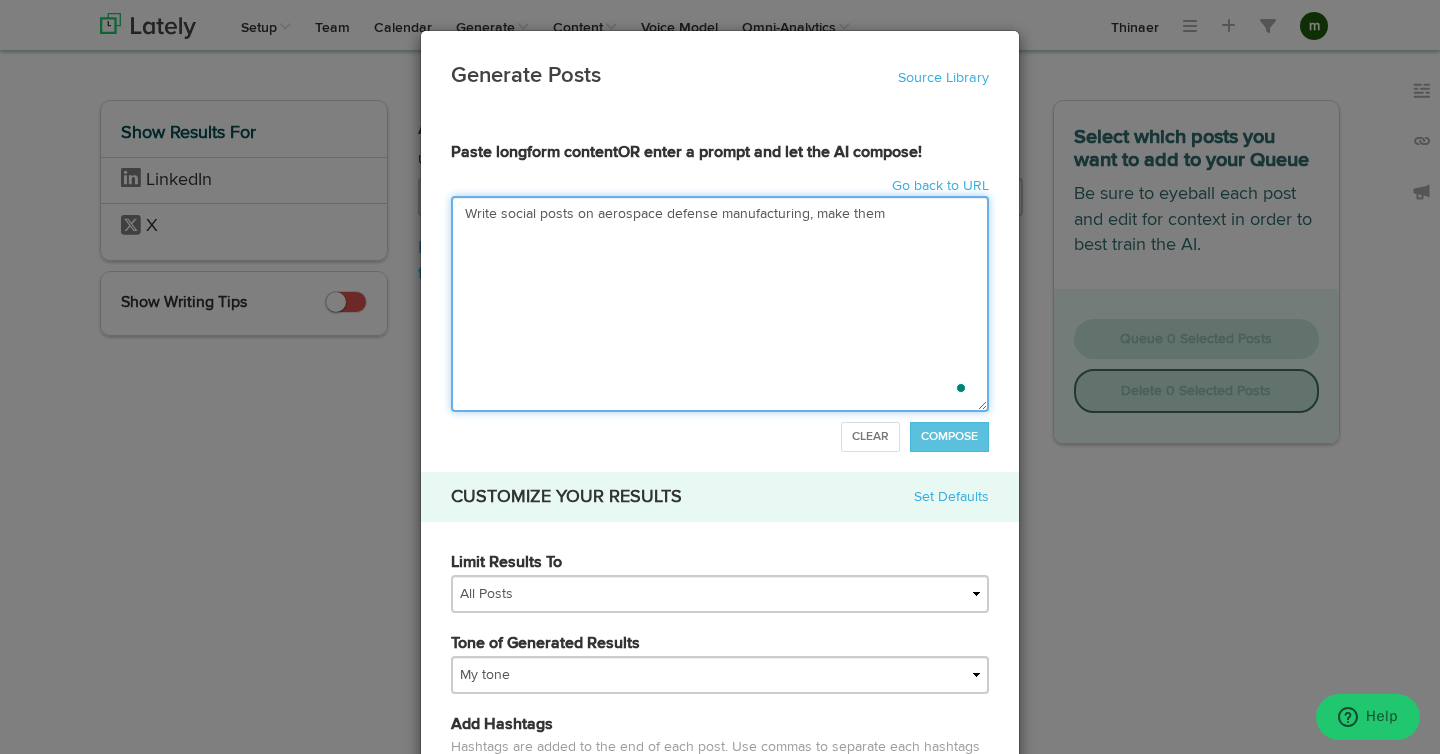 type on "Write social posts on aerospace defense manufacturing, make them" 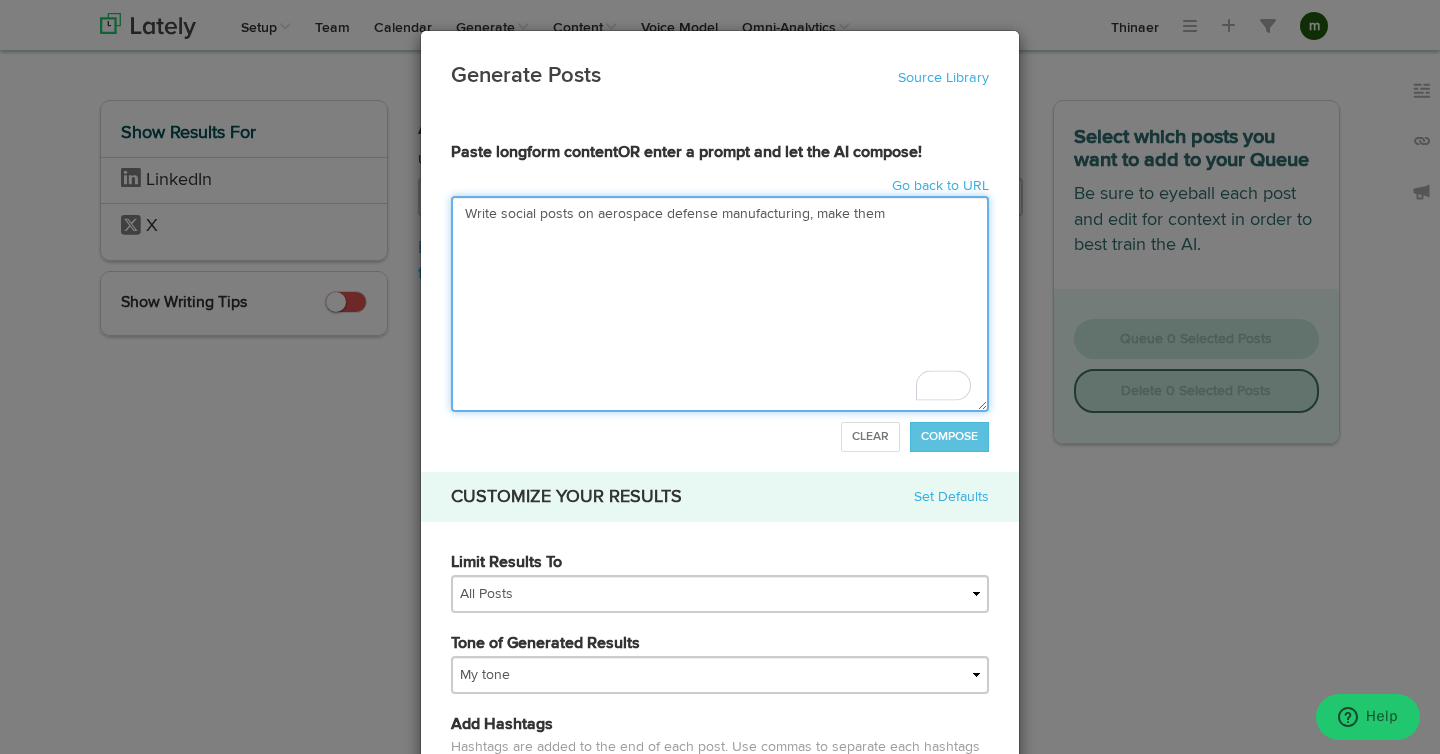 type on "Write social posts on aerospace defense manufacturing, make them l" 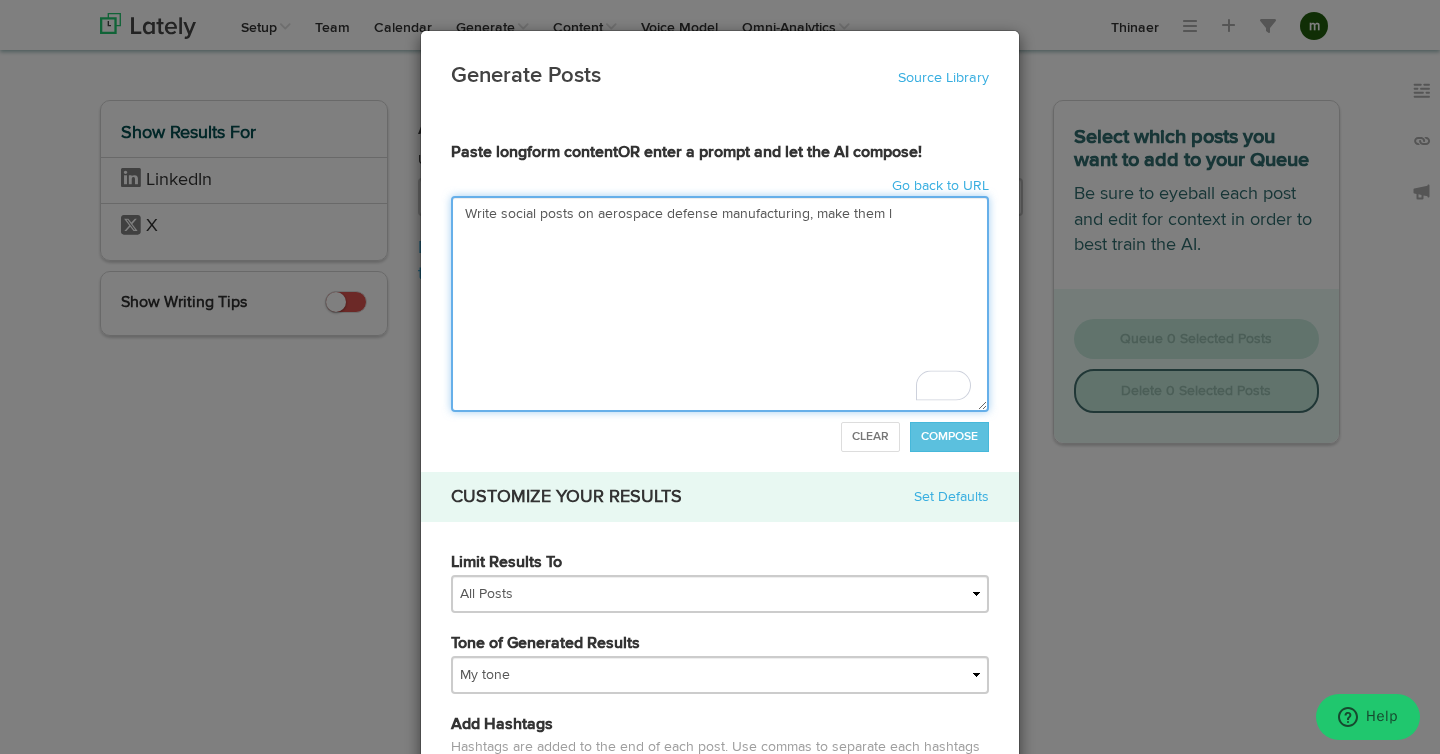 type on "Write social posts on aerospace defense manufacturing, make them lo" 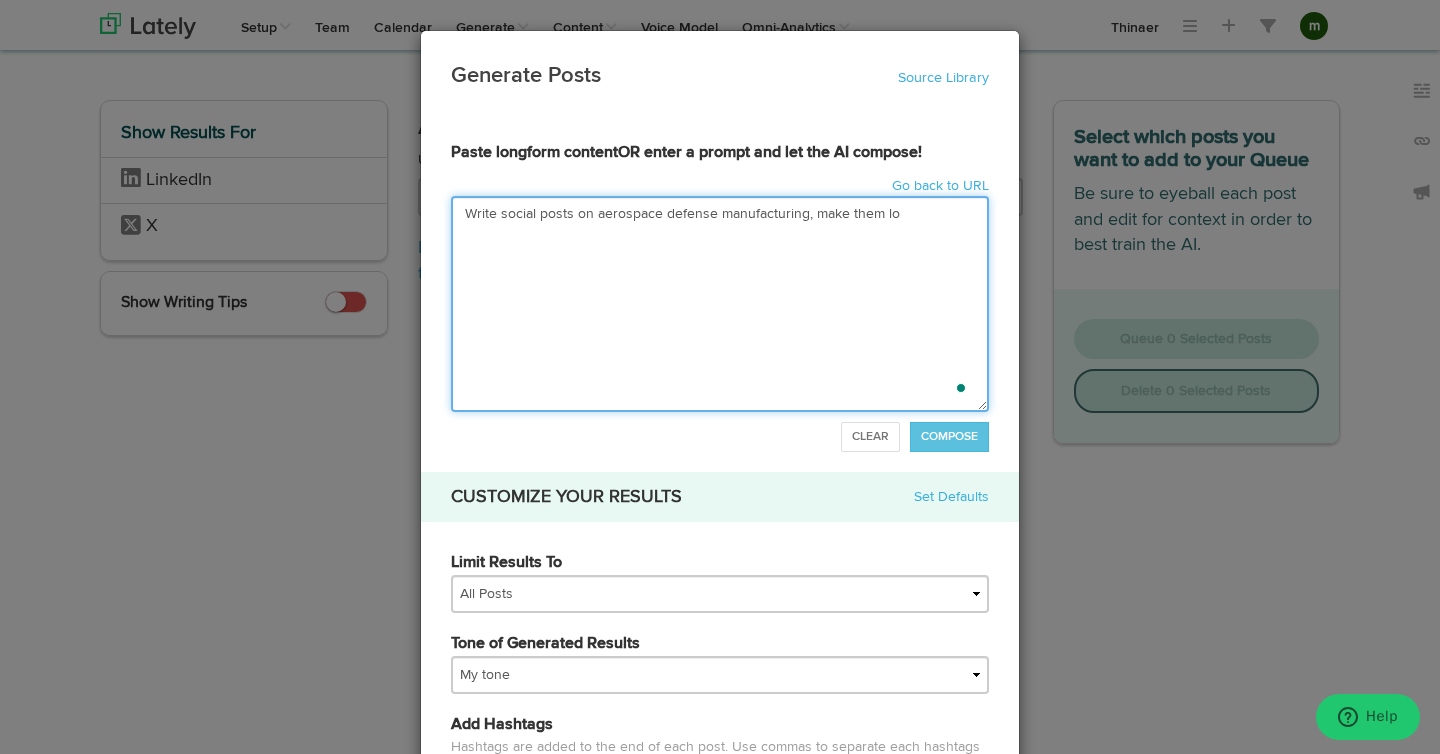 type on "Write social posts on aerospace defense manufacturing, make them lon" 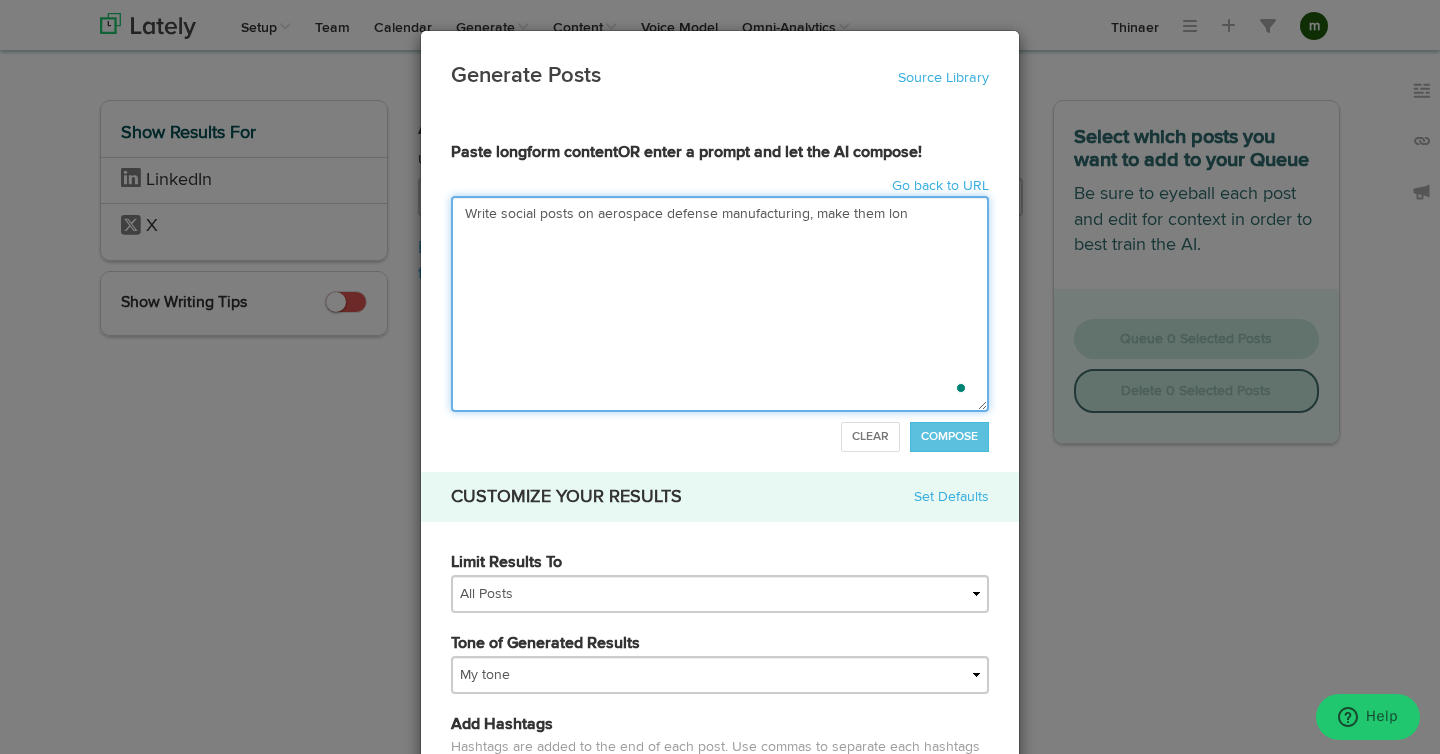 type on "Write social posts on aerospace defense manufacturing, make them long" 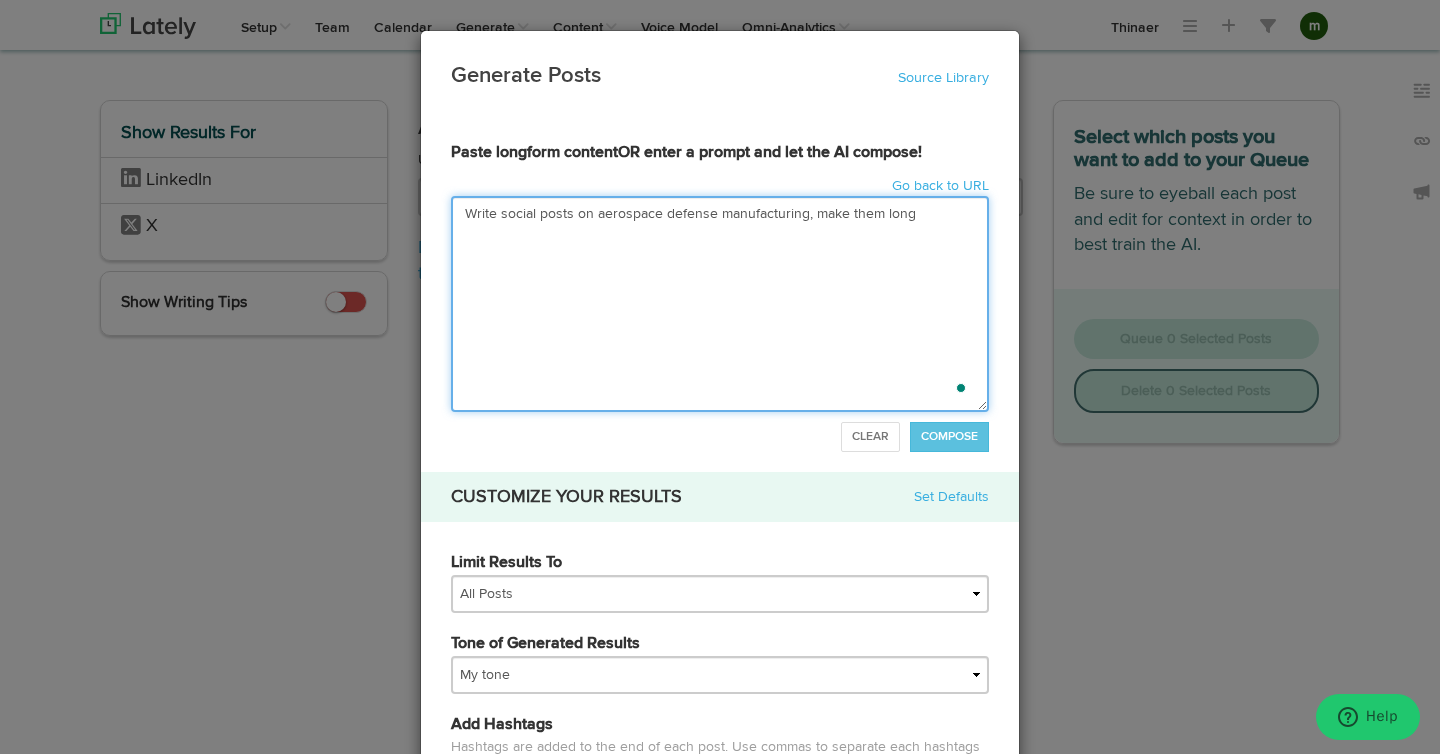 type on "Write social posts on aerospace defense manufacturing, make them long" 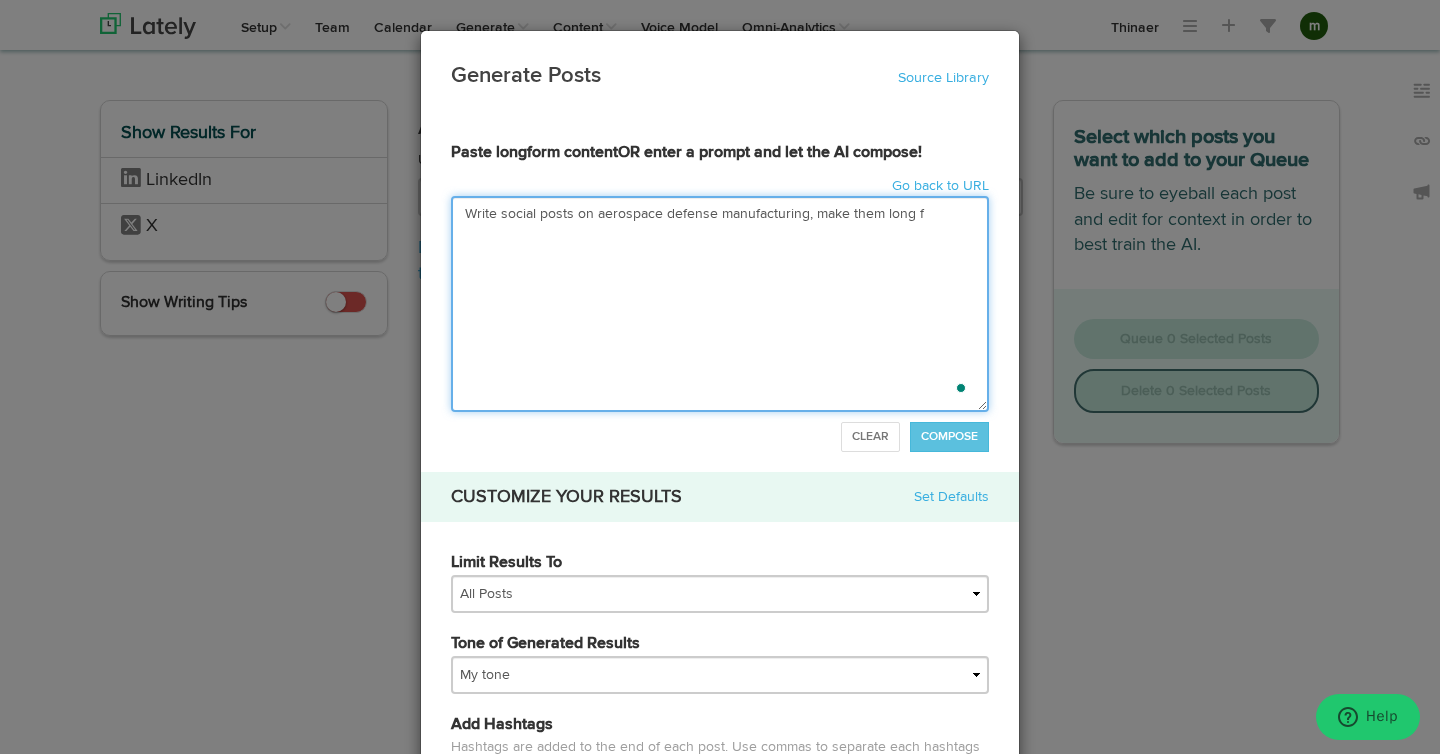 type on "Write social posts on aerospace defense manufacturing, make them long fo" 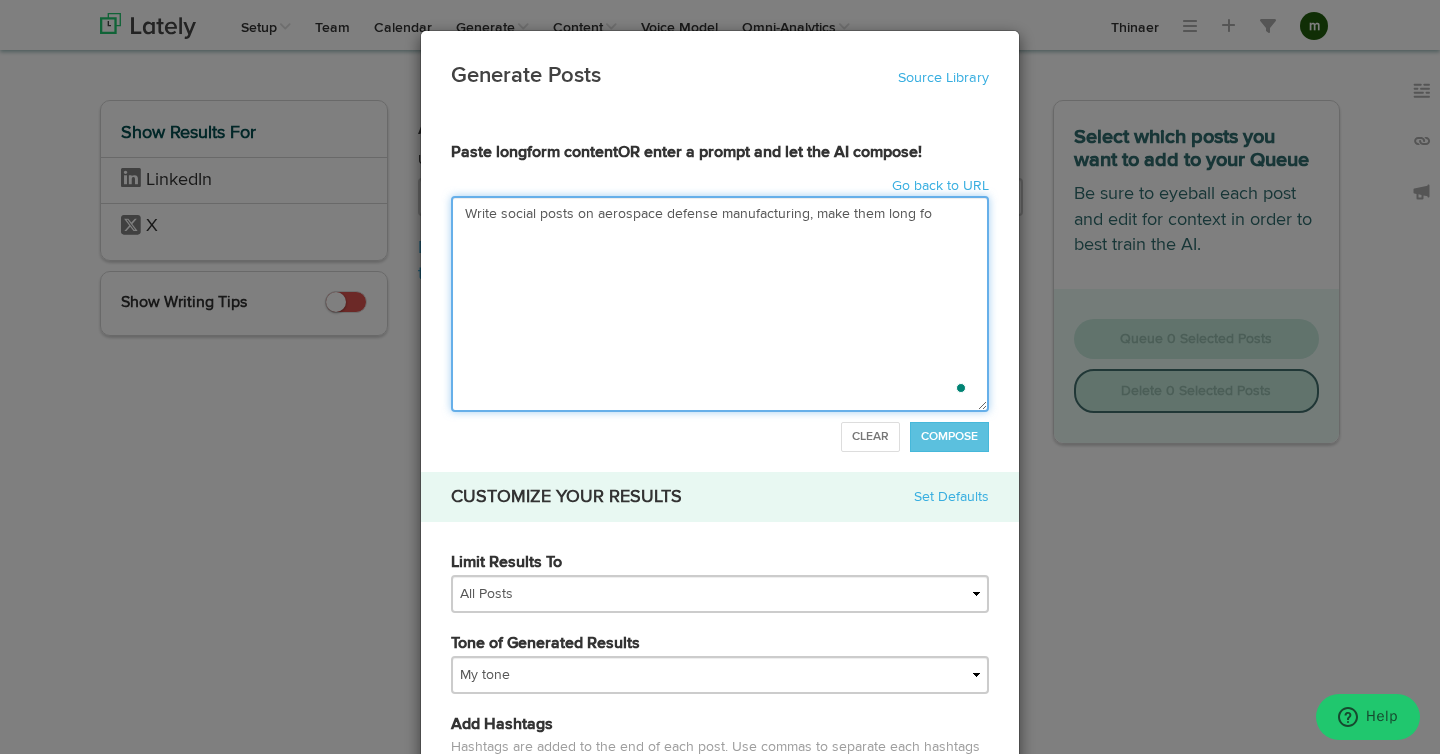type on "Write social posts on aerospace defense manufacturing, make them long for" 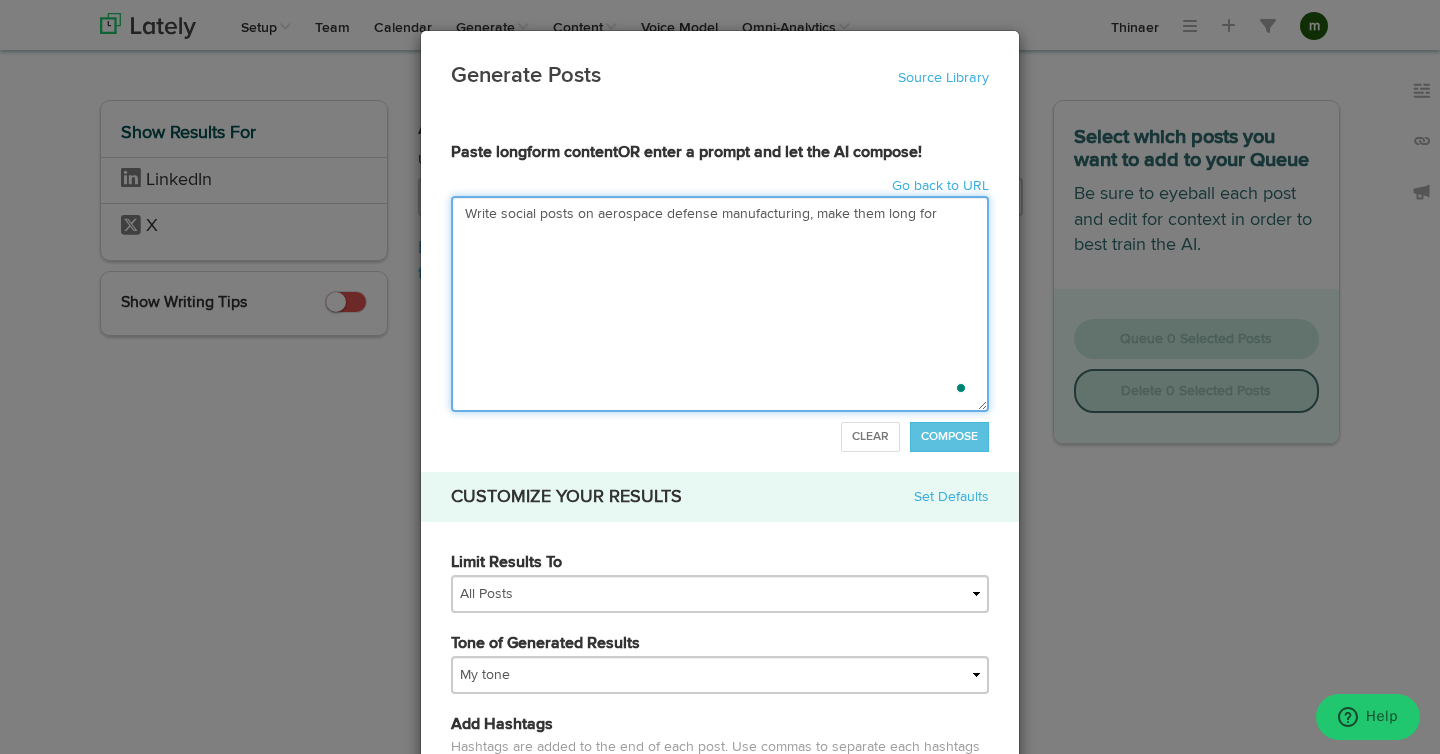 type on "Write social posts on aerospace defense manufacturing, make them long form" 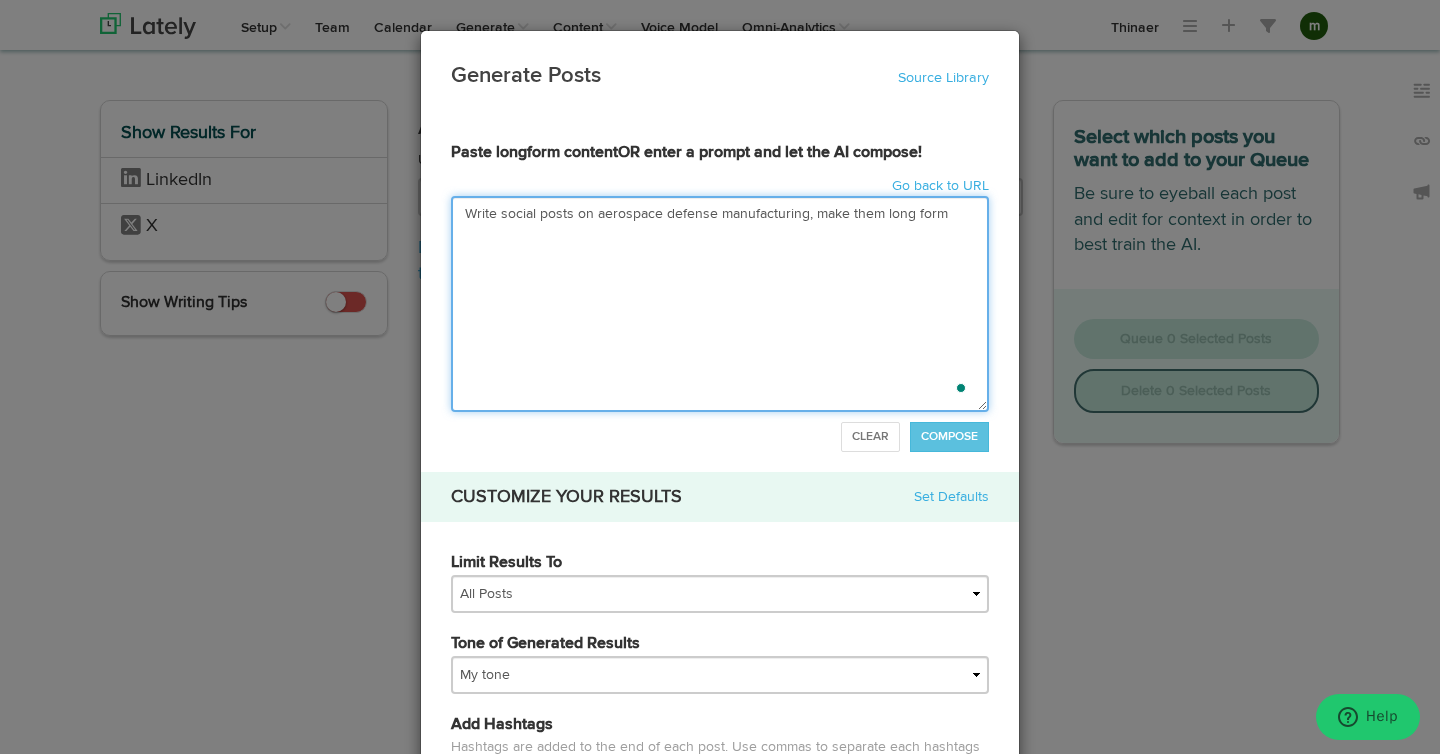 type on "Write social posts on aerospace defense manufacturing, make them long form" 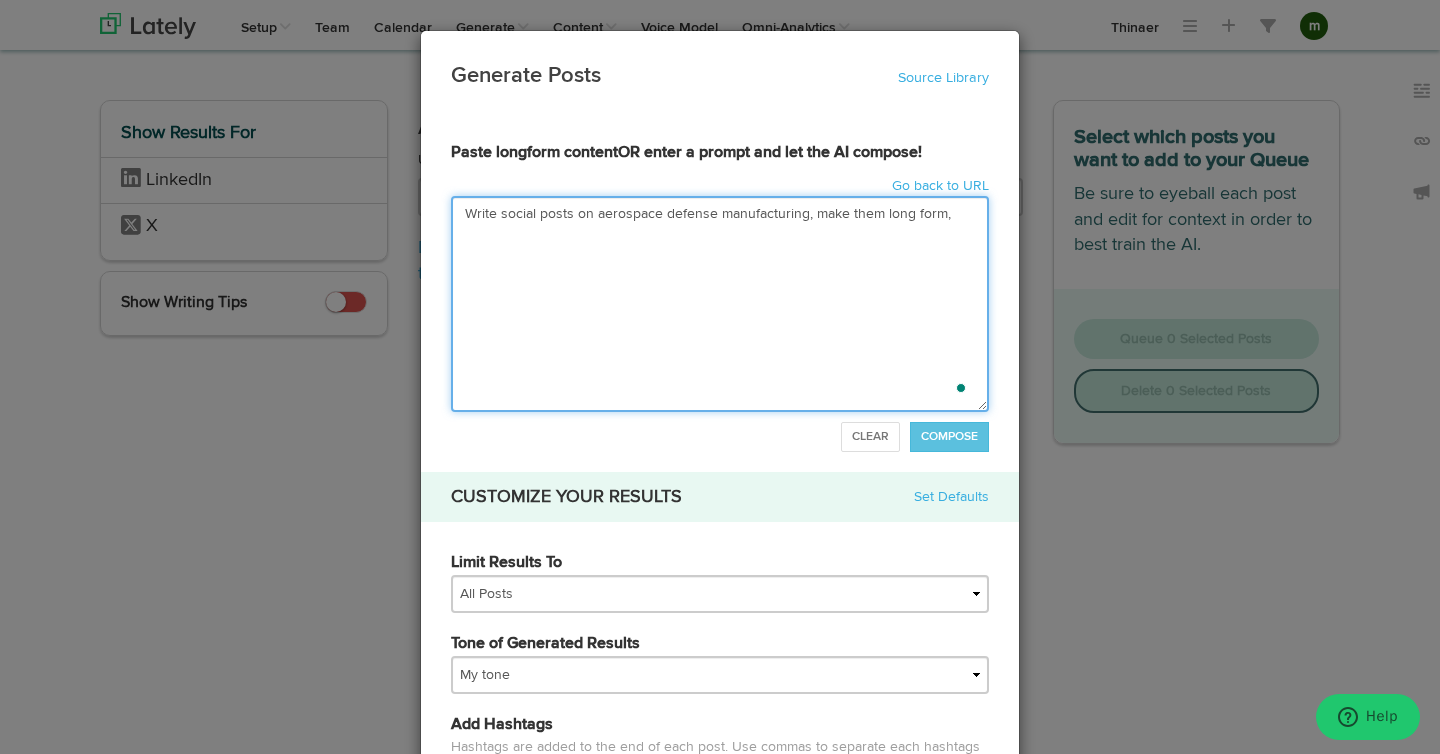 type on "Write social posts on aerospace defense manufacturing, make them long form," 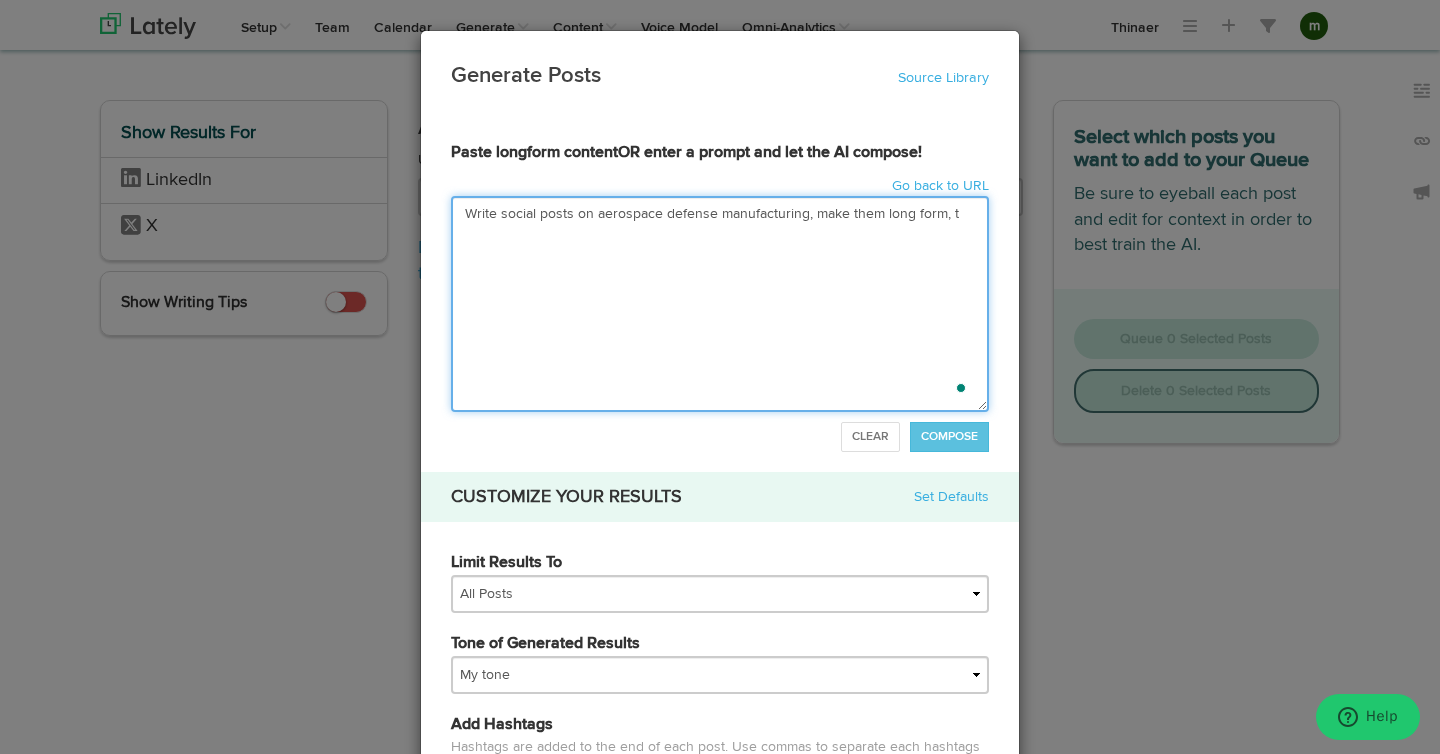 type on "Write social posts on aerospace defense manufacturing, make them long form, th" 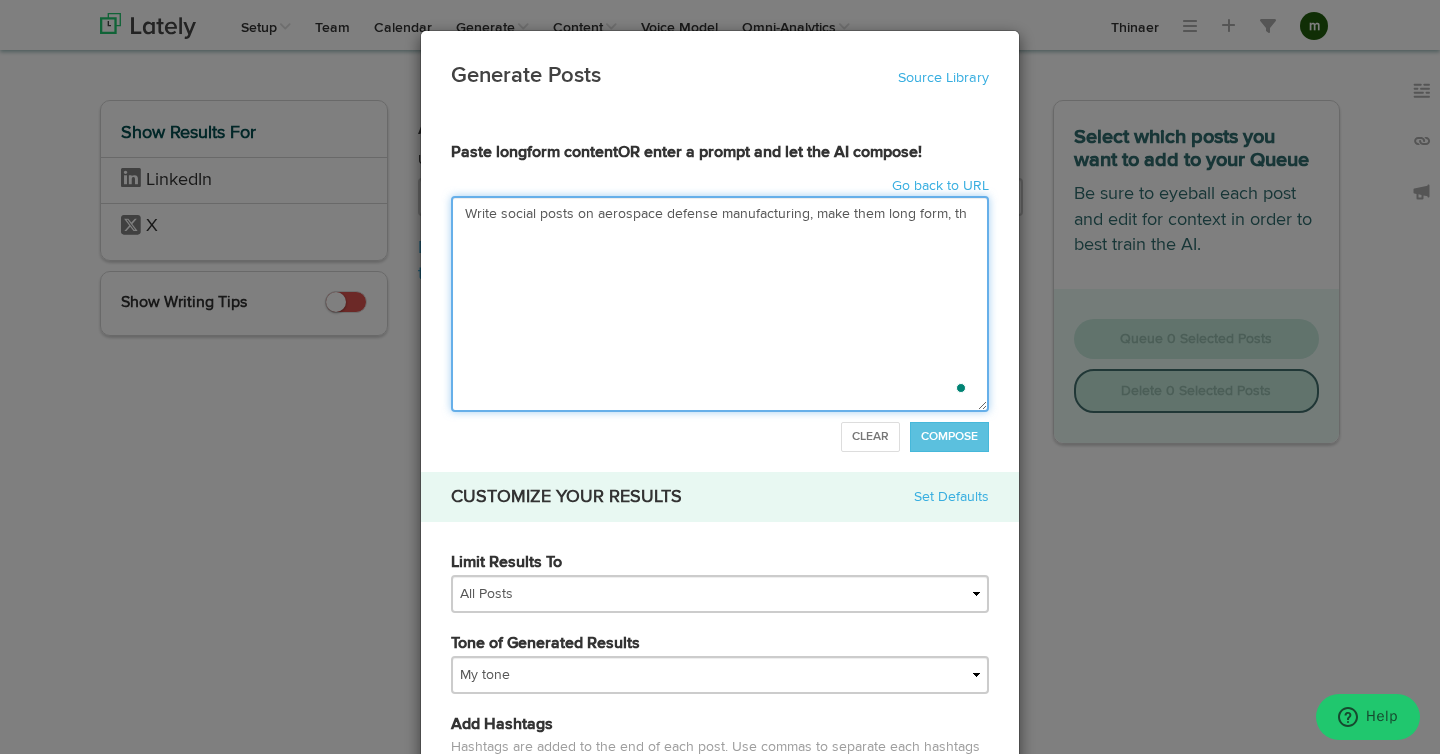 type on "Write social posts on aerospace defense manufacturing, make them long form, tho" 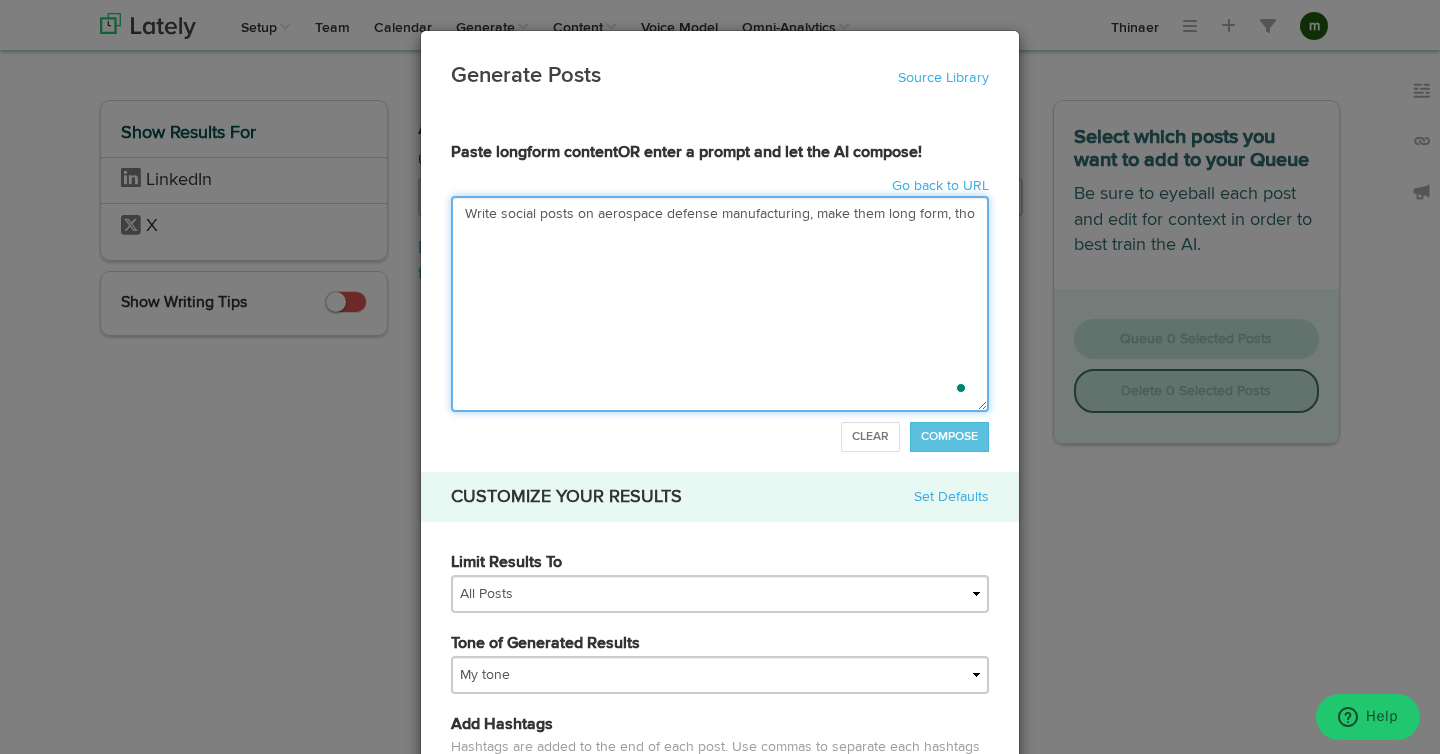 type on "Write social posts on aerospace defense manufacturing, make them long form, thou" 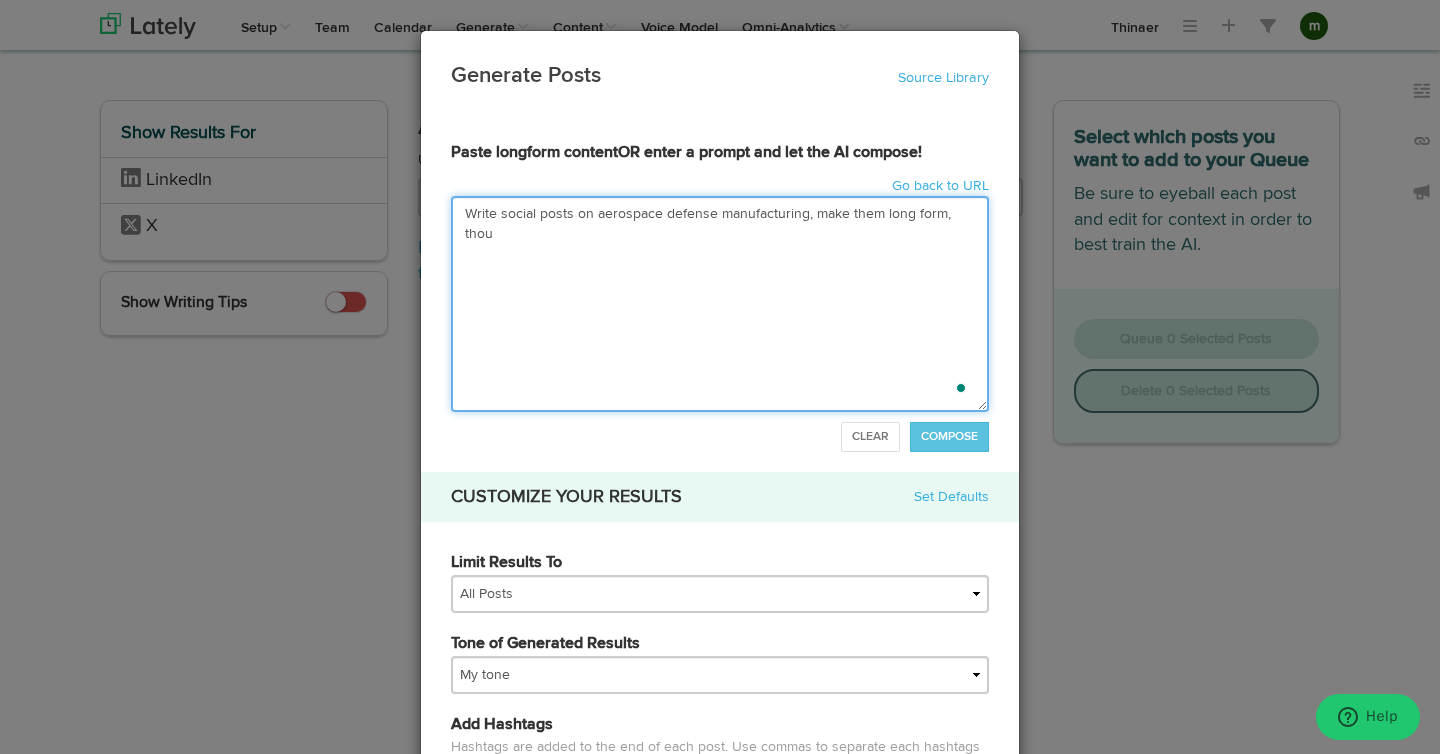type on "Write social posts on aerospace defense manufacturing, make them long form, thoug" 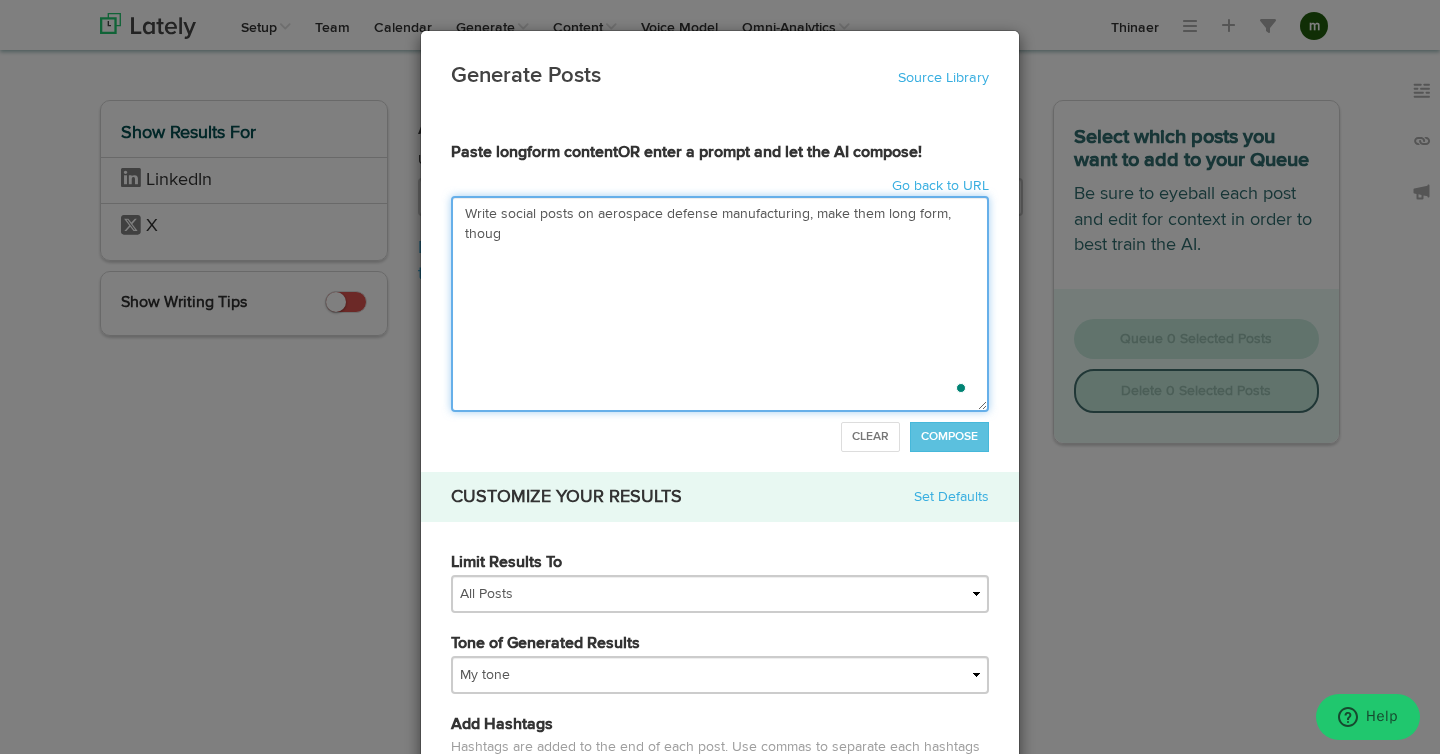 type on "Write social posts on aerospace defense manufacturing, make them long form, though" 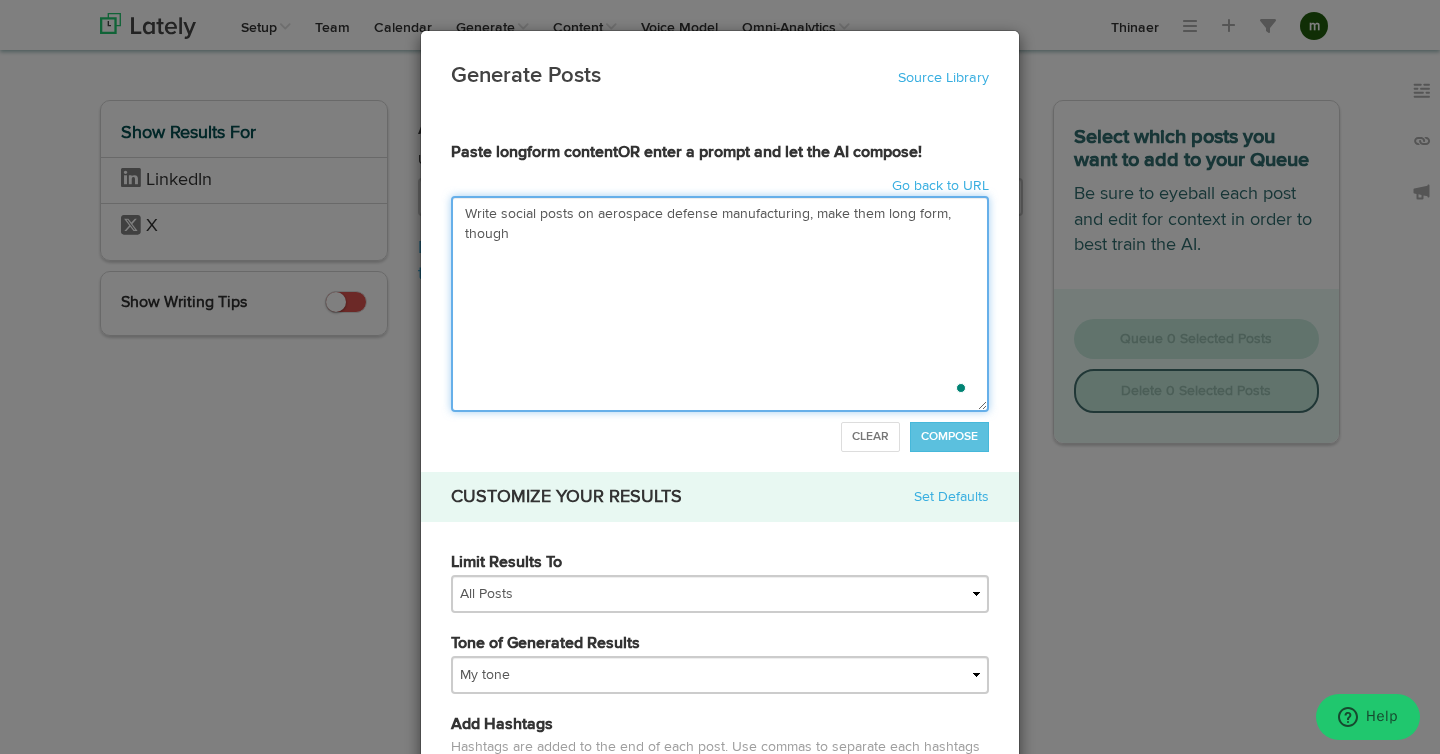 type on "Write social posts on aerospace defense manufacturing, make them long form, thought" 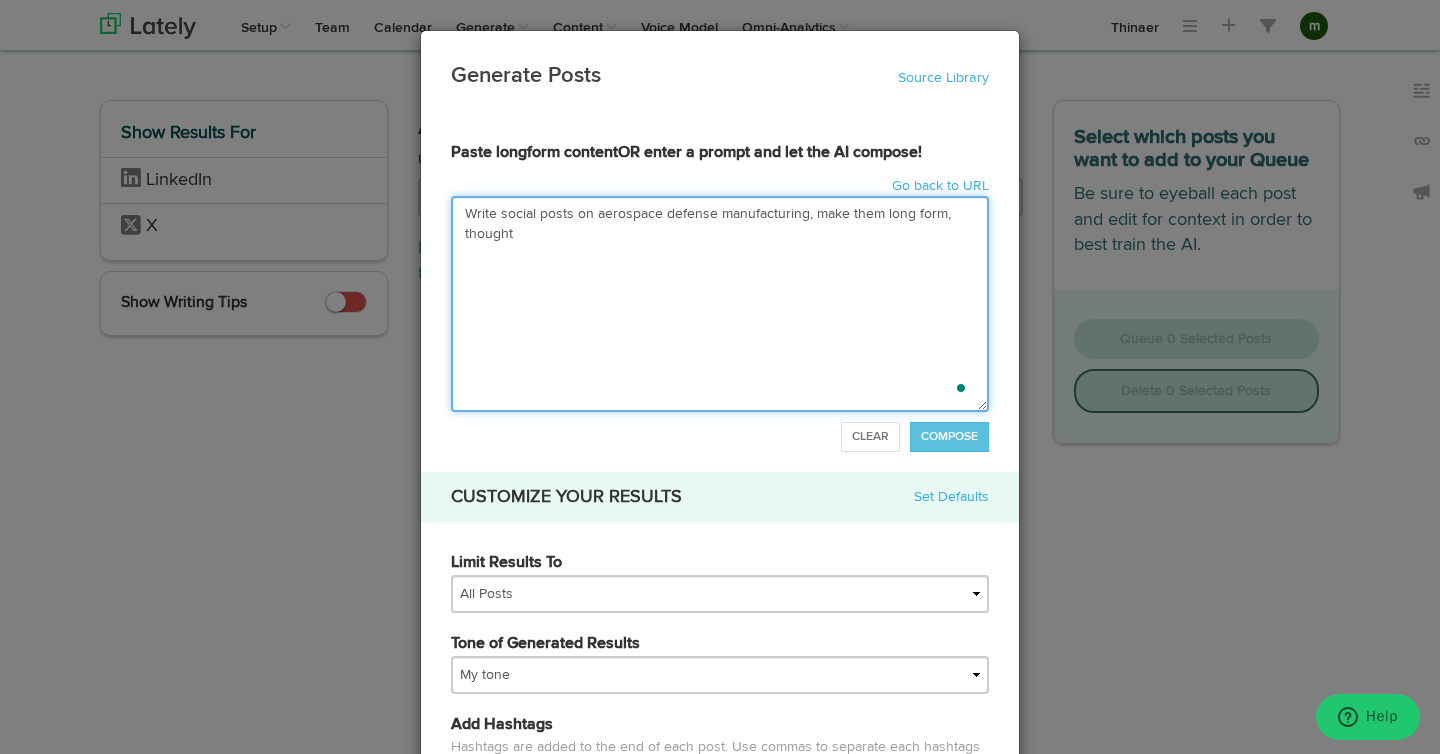 type on "Write social posts on aerospace defense manufacturing, make them long form, thought" 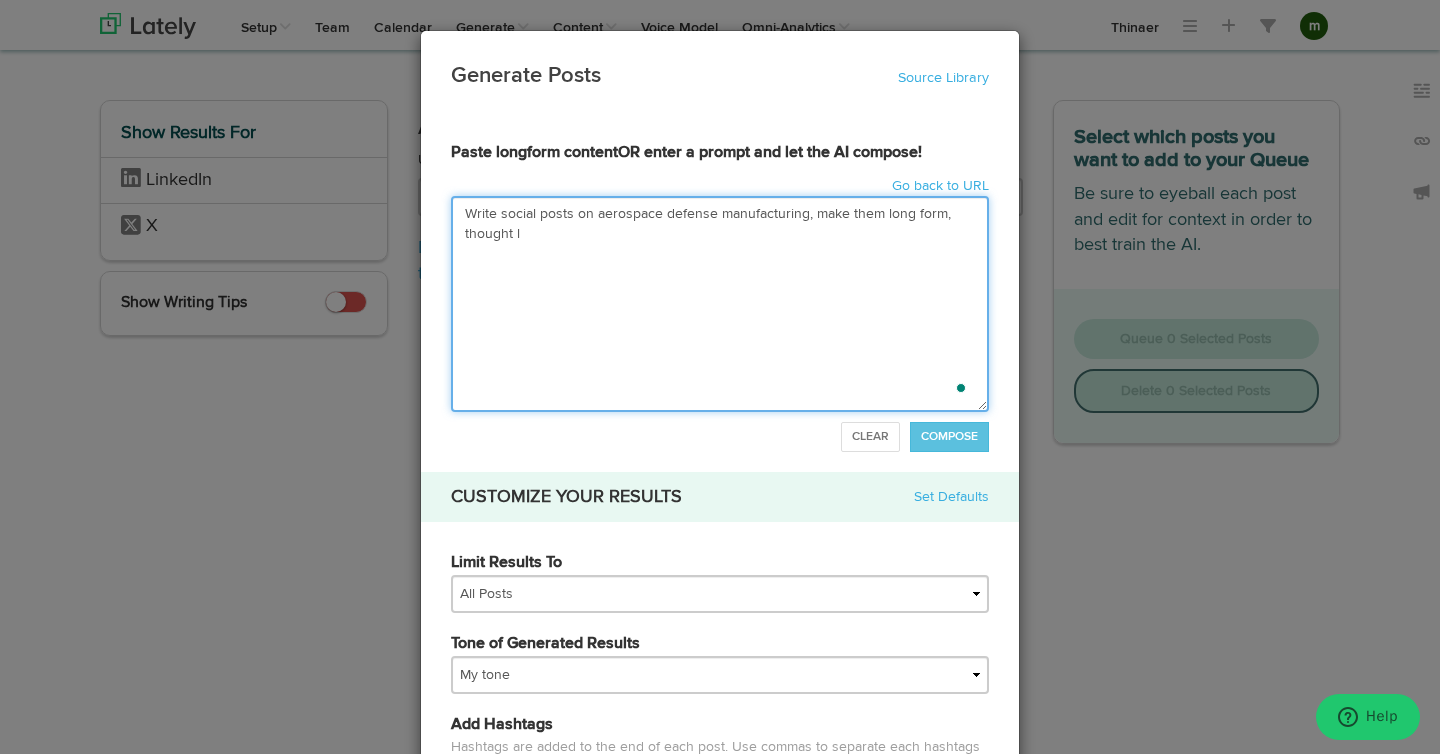 type on "Write social posts on aerospace defense manufacturing, make them long form, thought le" 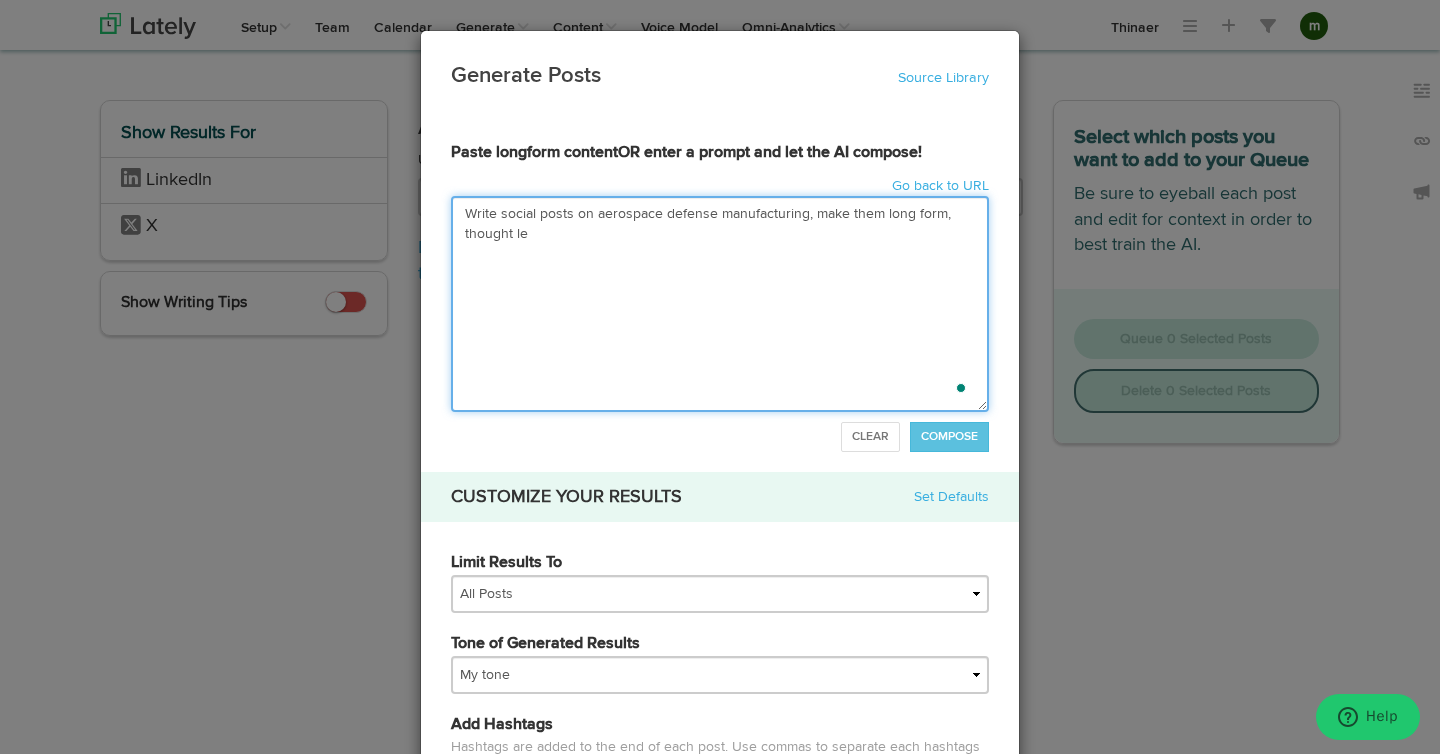 type on "Write social posts on aerospace defense manufacturing, make them long form, thought lea" 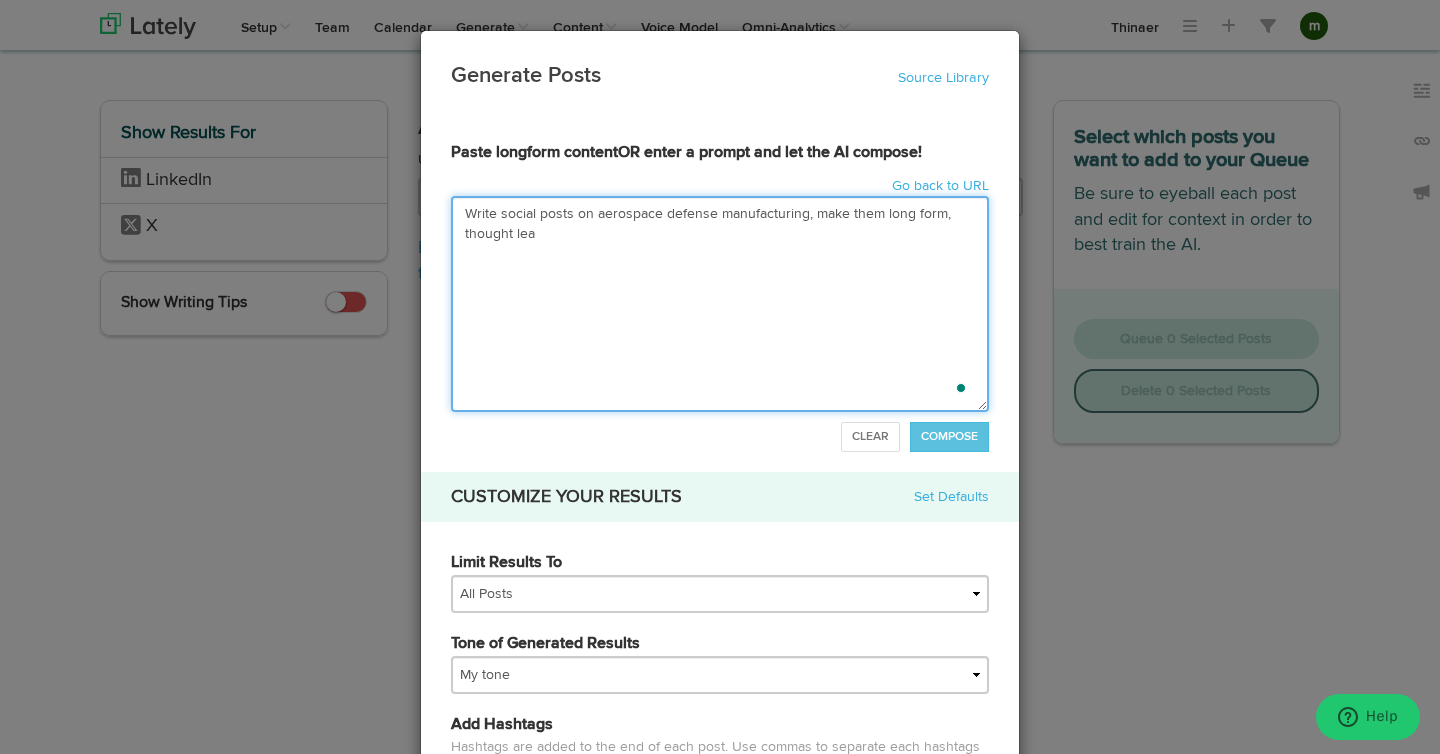 type on "Write social posts on aerospace defense manufacturing, make them long form, thought lead" 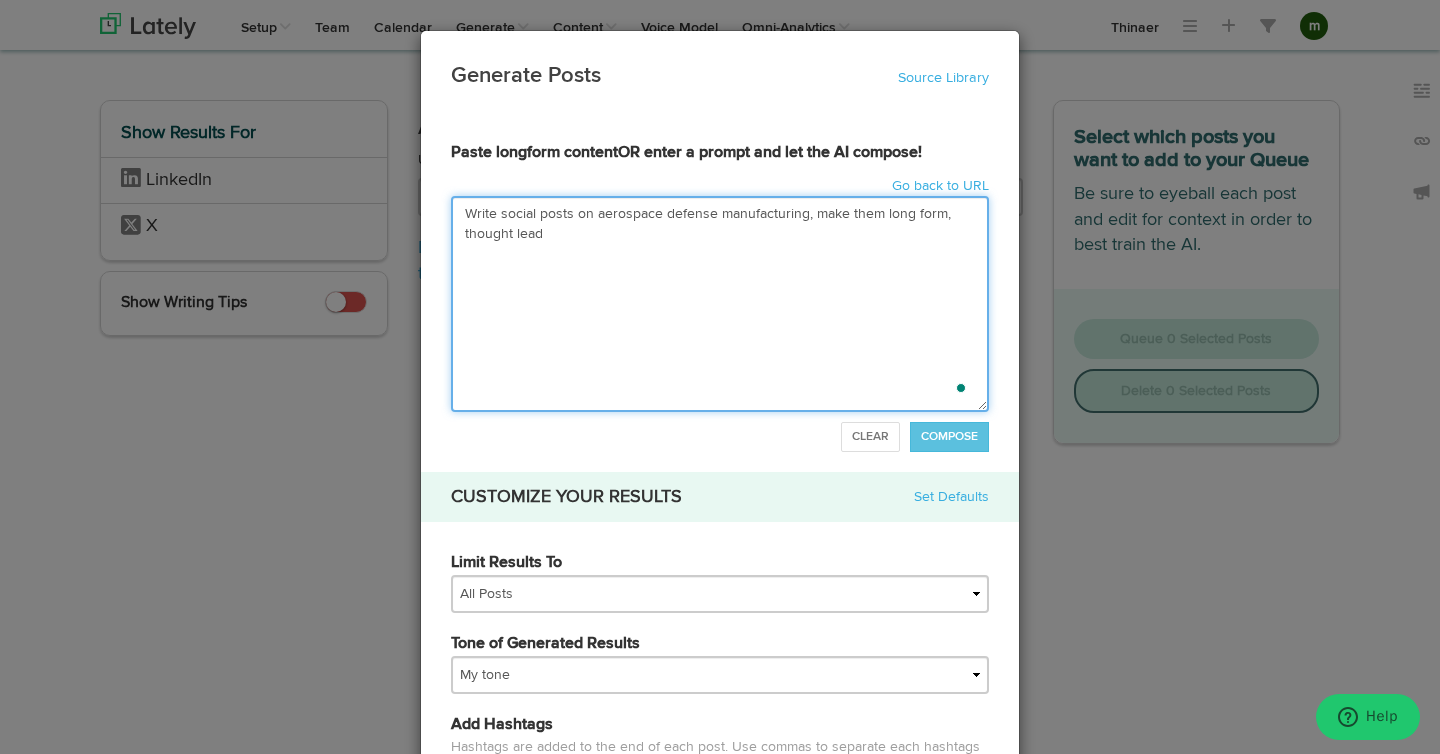 type on "Write social posts on aerospace defense manufacturing, make them long form, thought leade" 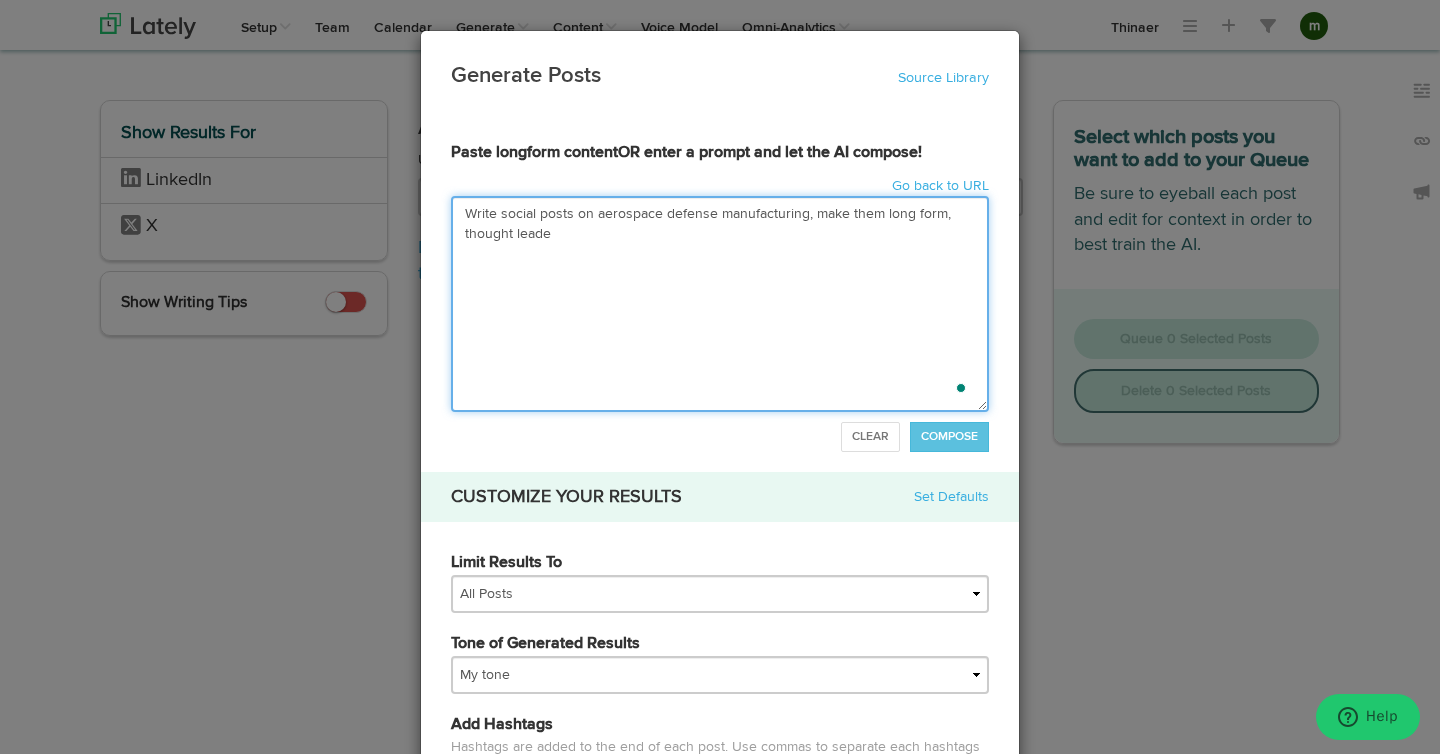 type on "Write social posts on aerospace defense manufacturing, make them long form, thought leader" 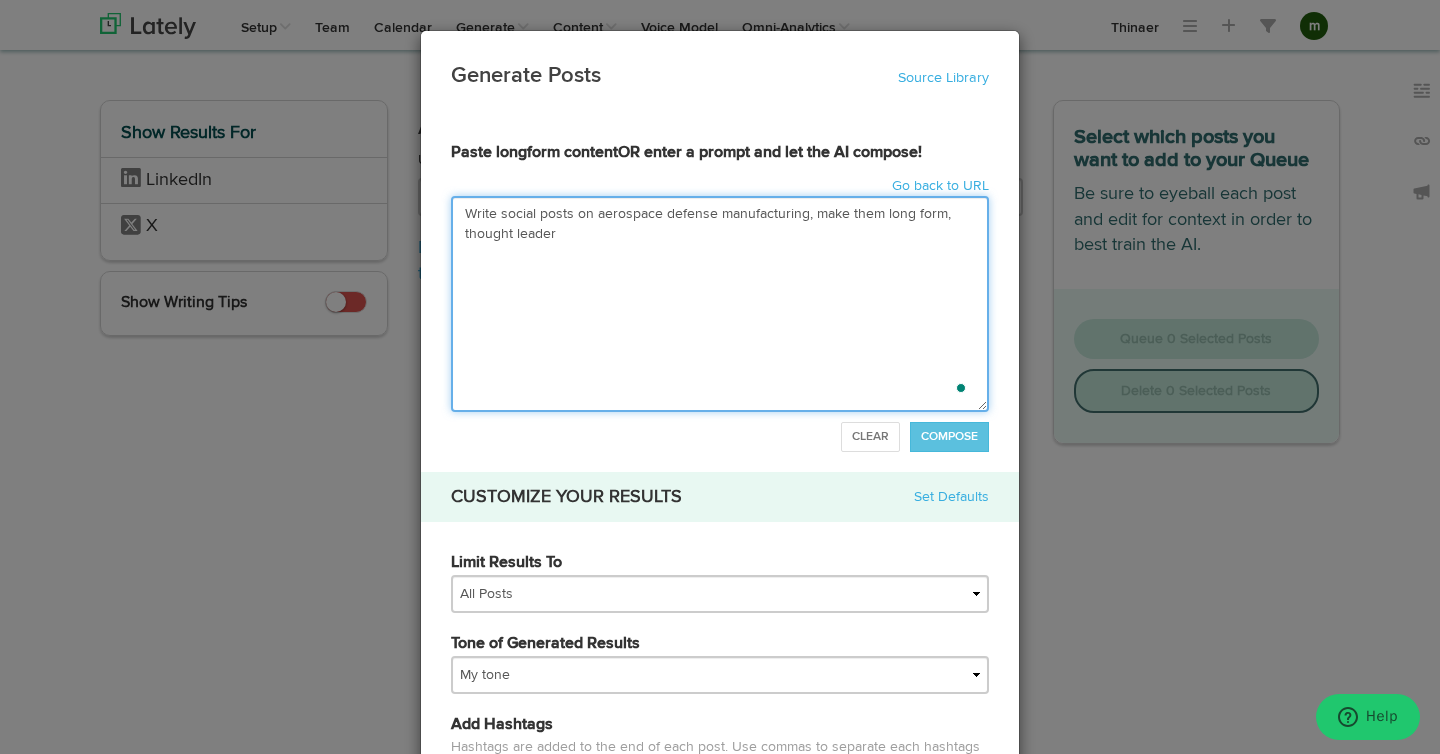 type on "Write social posts on aerospace defense manufacturing, make them long form, thought leader" 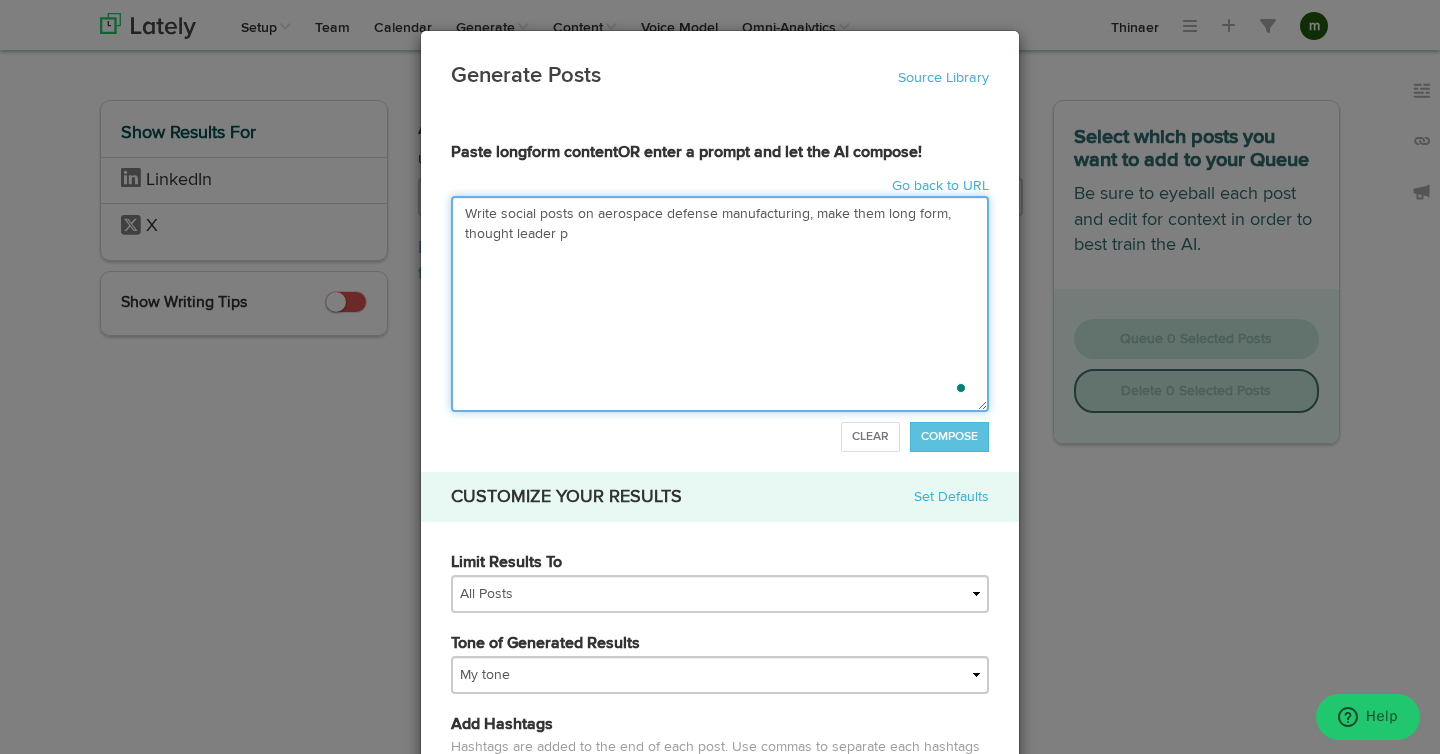 type on "Write social posts on aerospace defense manufacturing, make them long form, thought leader [PERSON_NAME]" 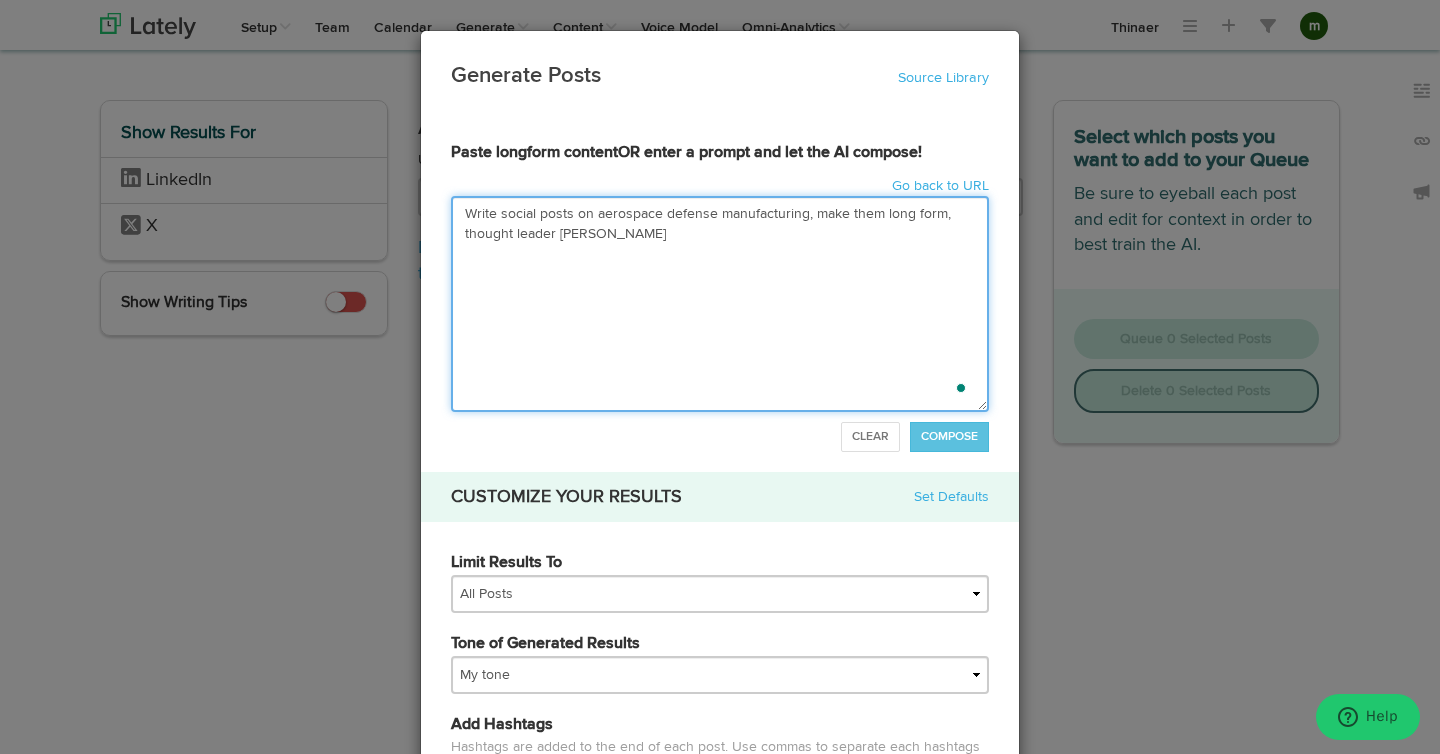 type on "Write social posts on aerospace defense manufacturing, make them long form, thought leader [PERSON_NAME]" 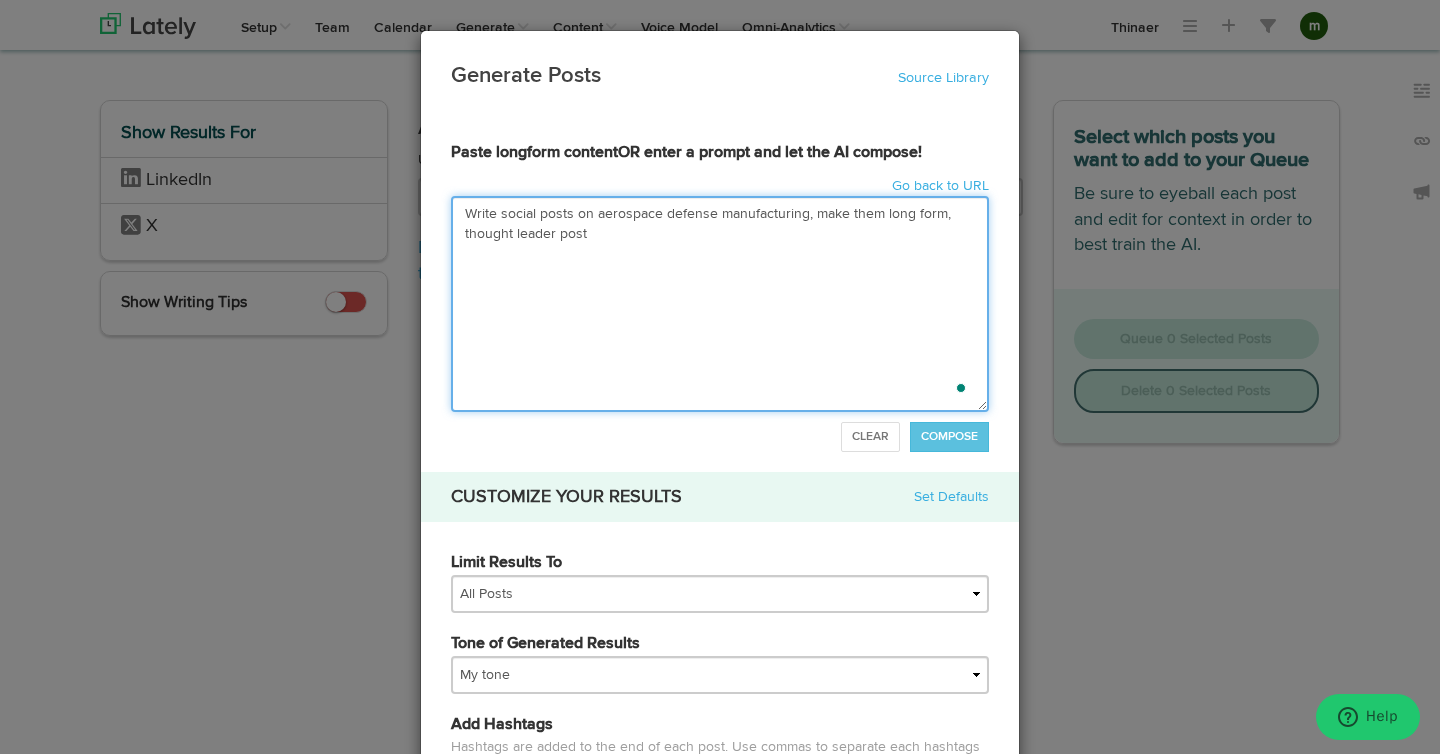 type on "Write social posts on aerospace defense manufacturing, make them long form, thought leader posts" 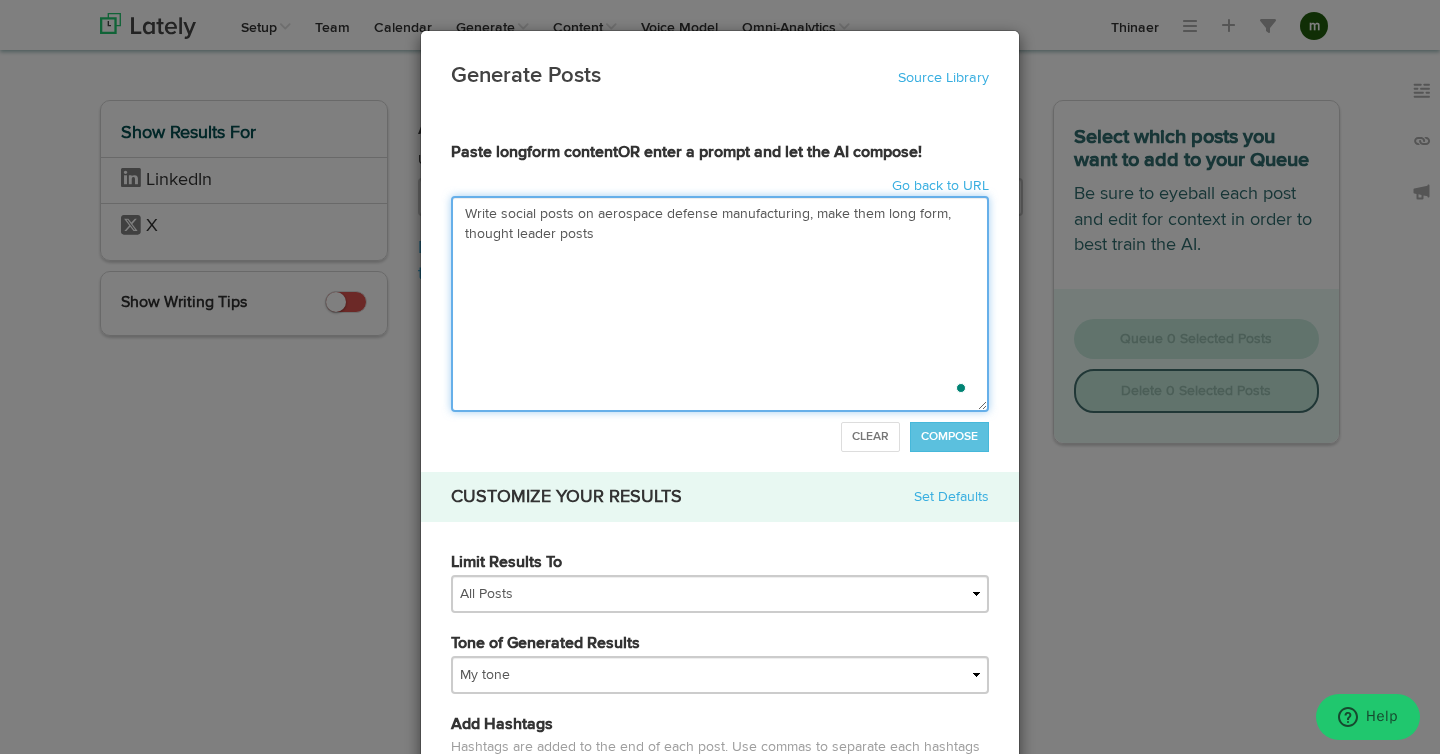 type on "Write social posts on aerospace defense manufacturing, make them long form, thought leader posts." 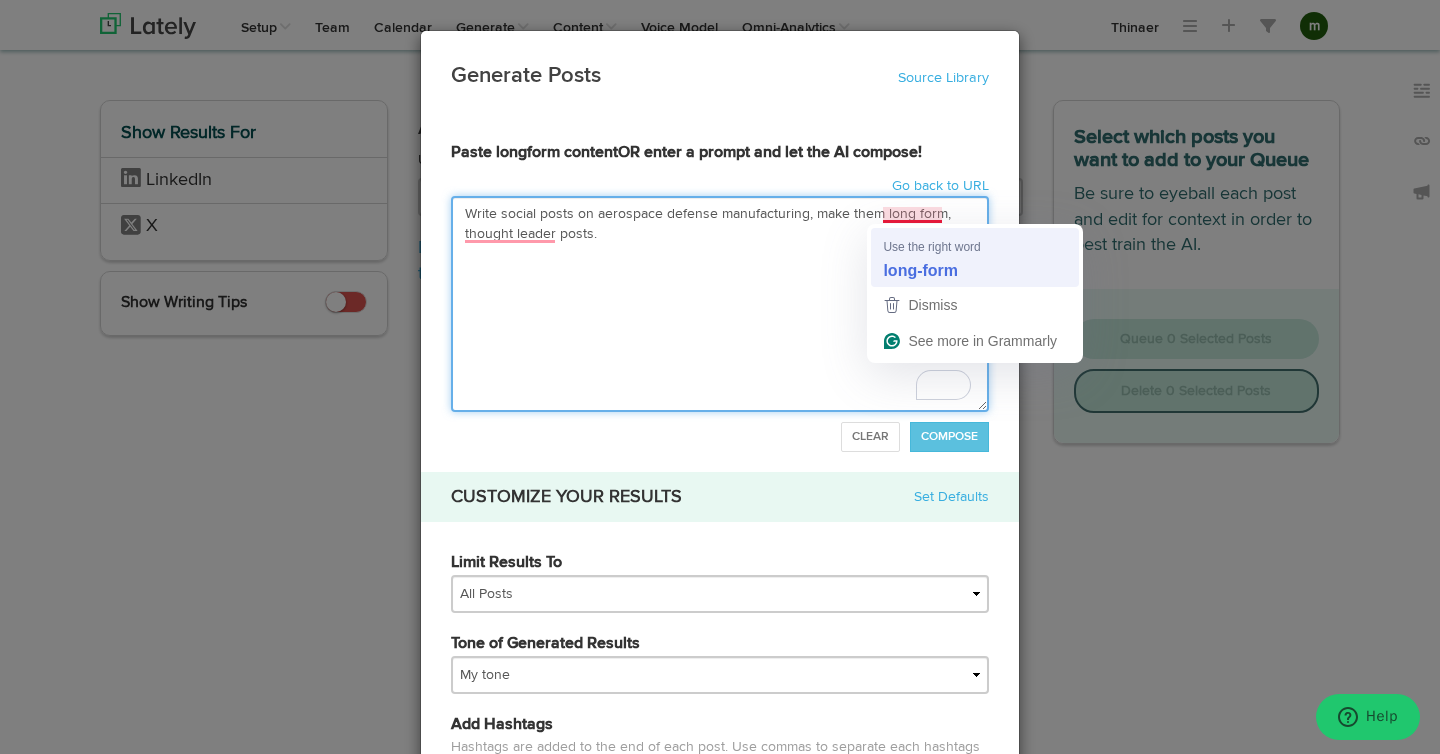type on "Write social posts on aerospace defense manufacturing, make them long form, thought leader posts." 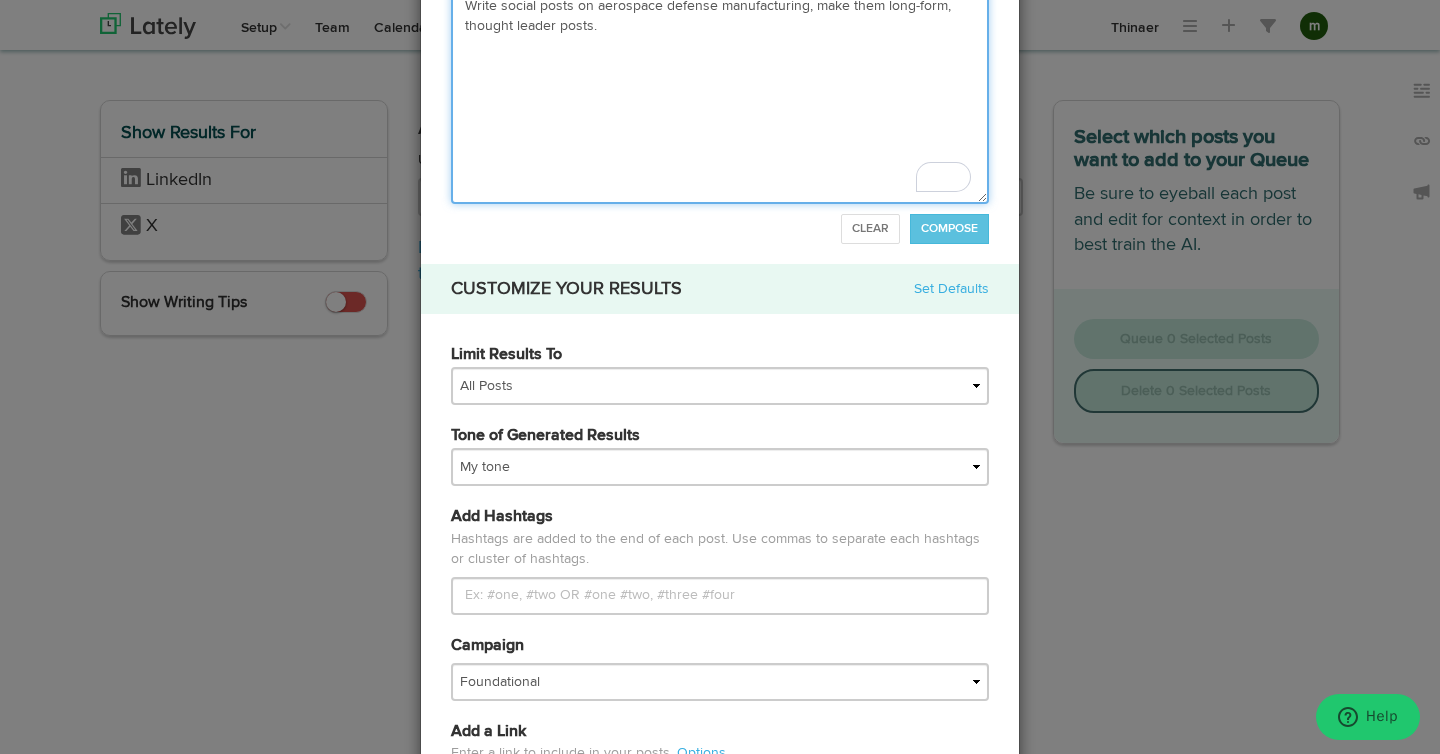 scroll, scrollTop: 441, scrollLeft: 0, axis: vertical 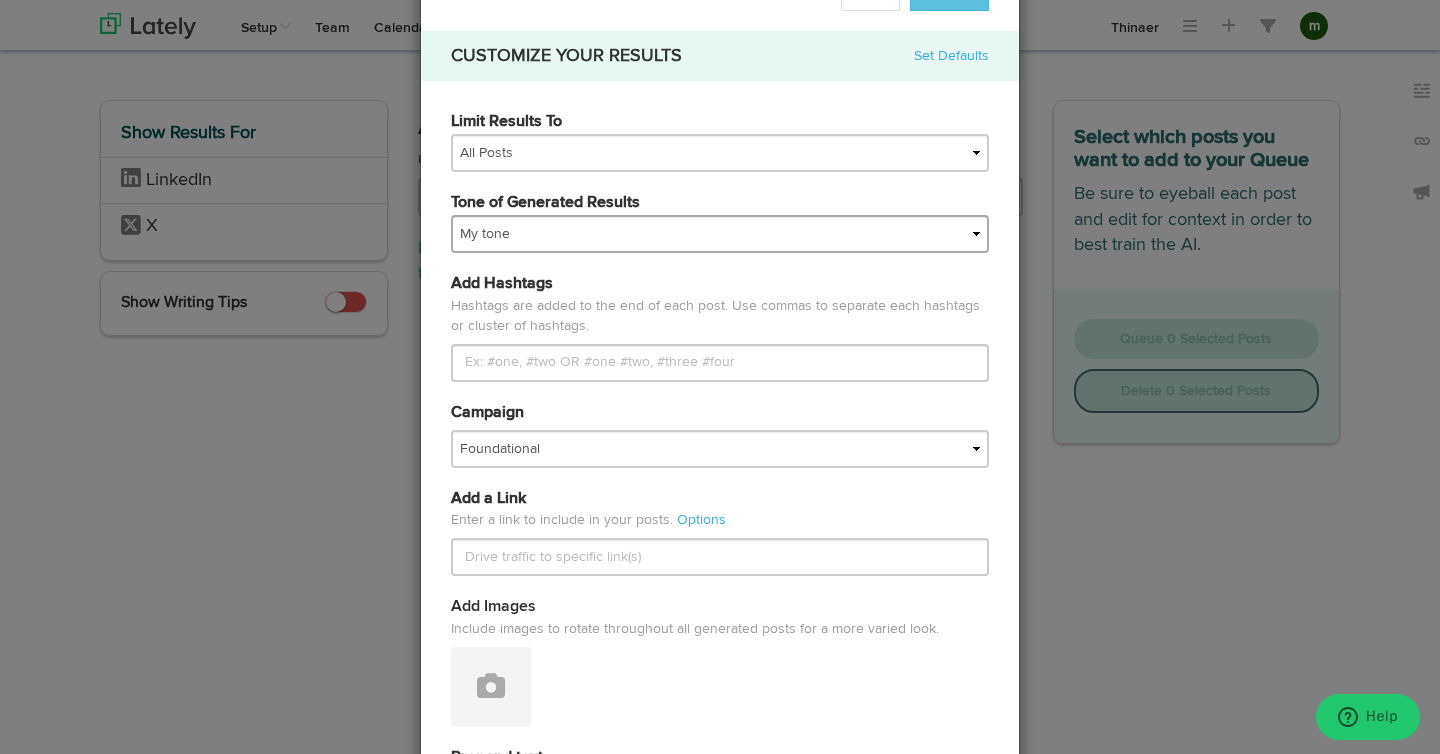 type on "Write social posts on aerospace defense manufacturing, make them long-form, thought leader posts." 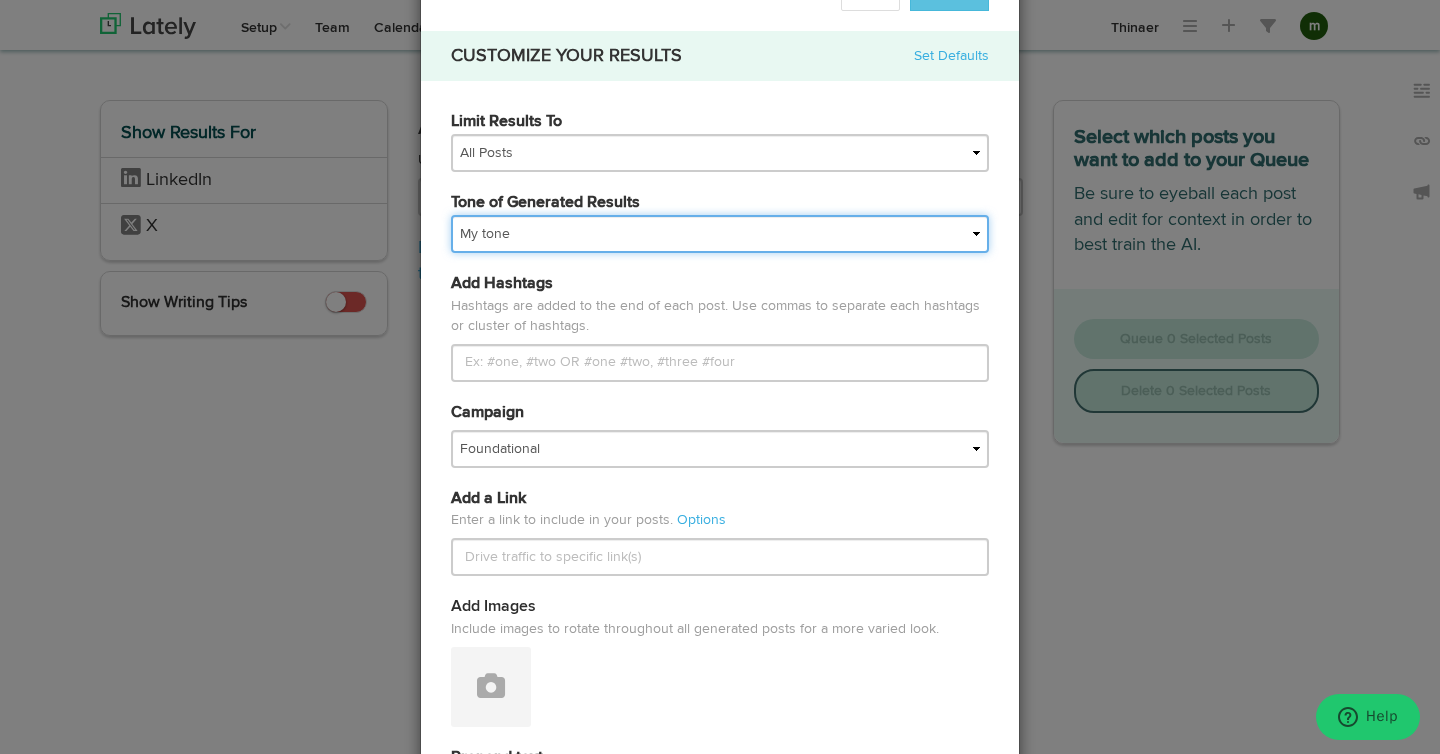 click on "My tone Official and professional Relaxed and conversational Light and humorous Personal, real and empathetic Simple words and simple structure Formal and academic Jazzy and creative Natural tone of content" at bounding box center [720, 234] 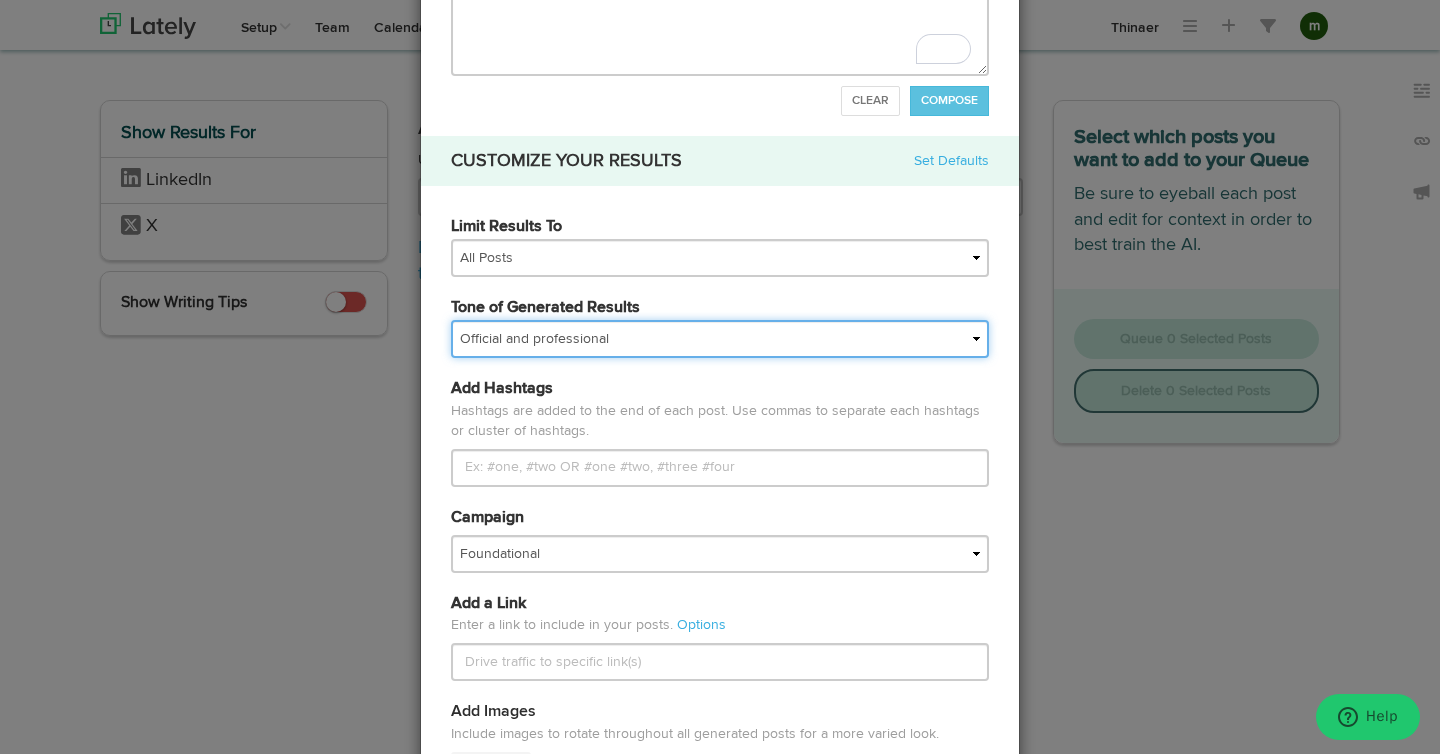 scroll, scrollTop: 395, scrollLeft: 0, axis: vertical 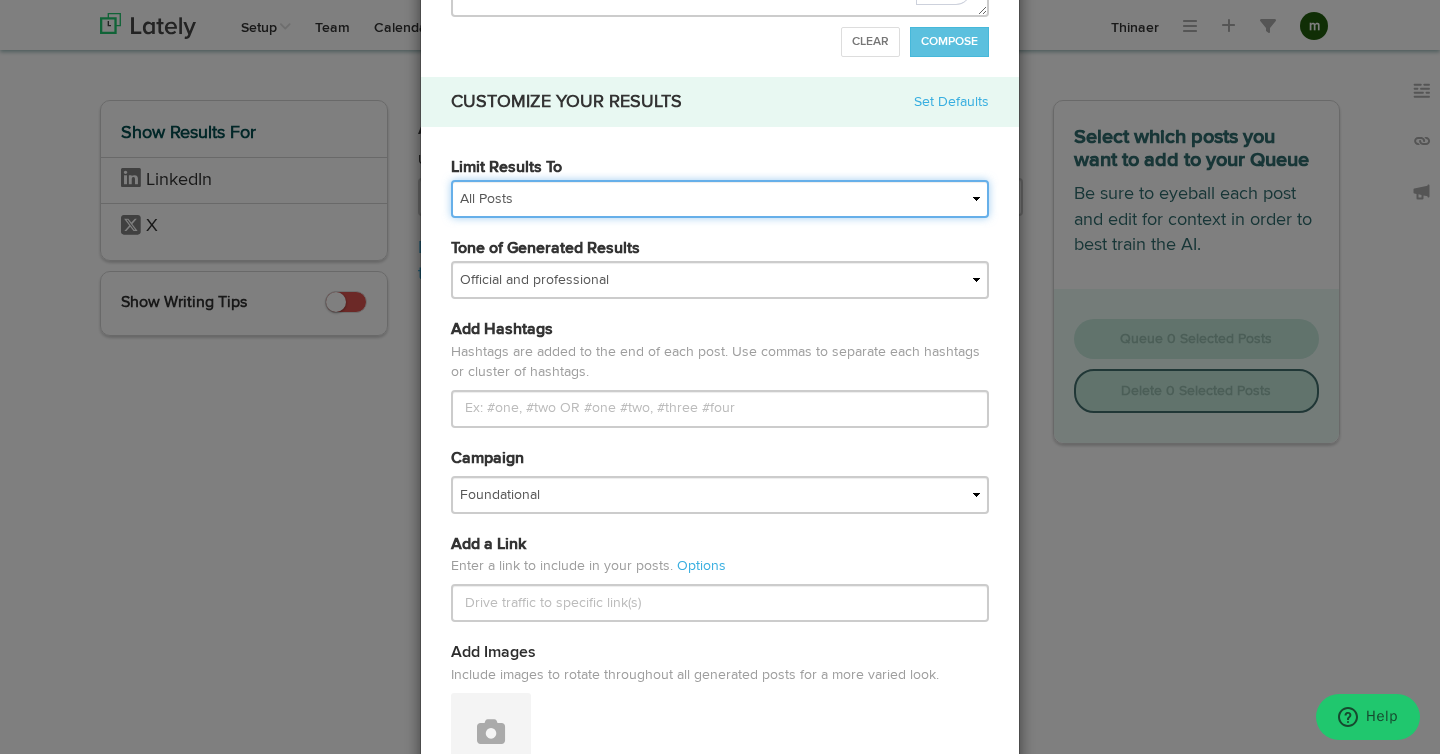 click on "All Posts
Top 30 Posts
Top 25 Posts
Top 20 Posts
Top 15 Posts
Top 10 Posts" at bounding box center [720, 199] 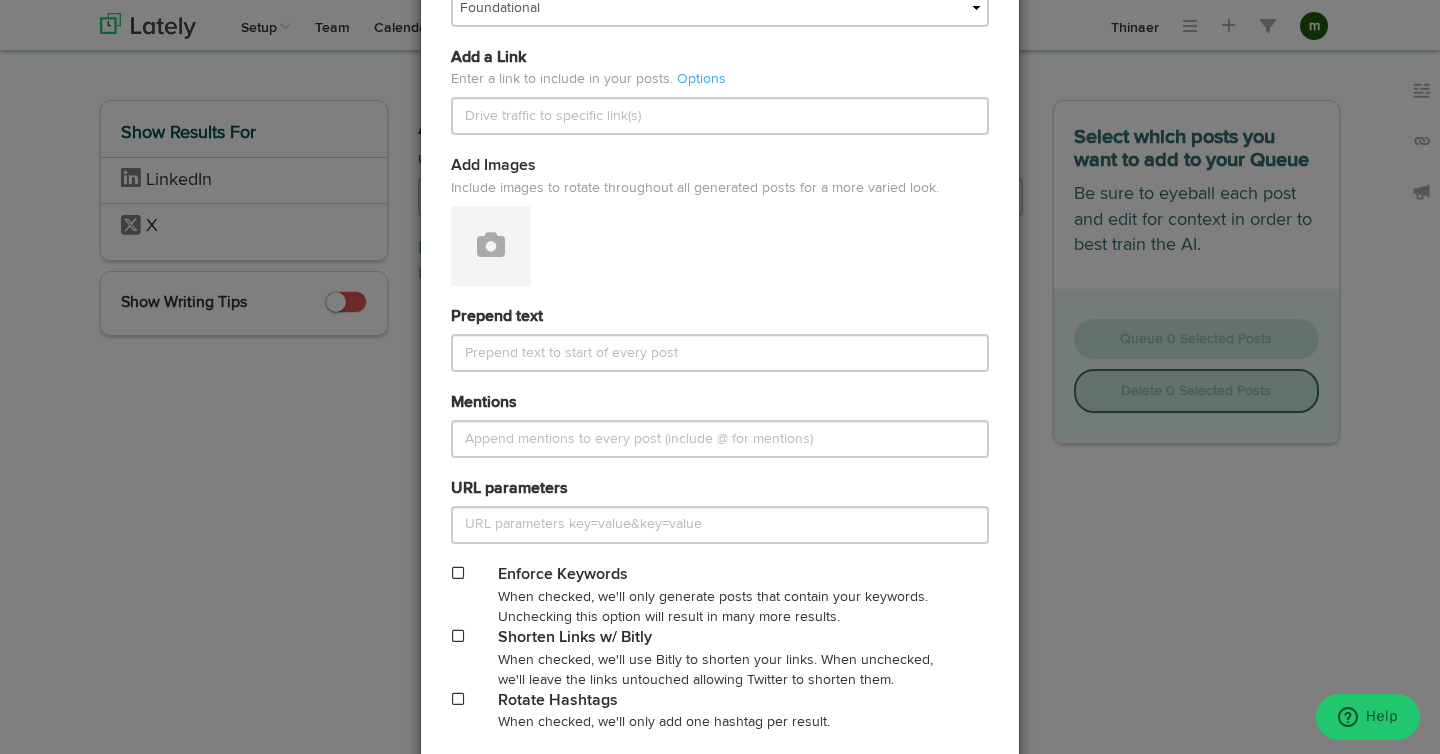 scroll, scrollTop: 1019, scrollLeft: 0, axis: vertical 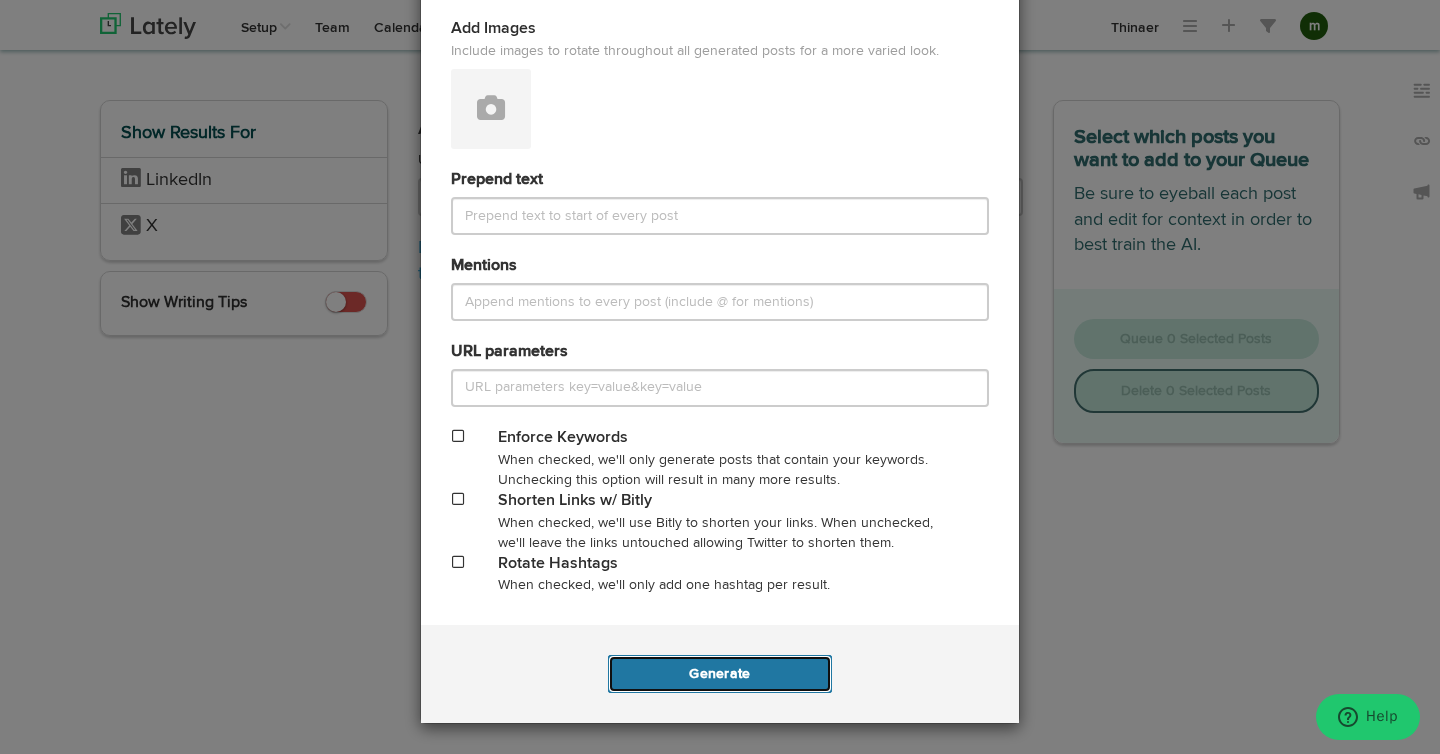 click on "Generate" at bounding box center (719, 674) 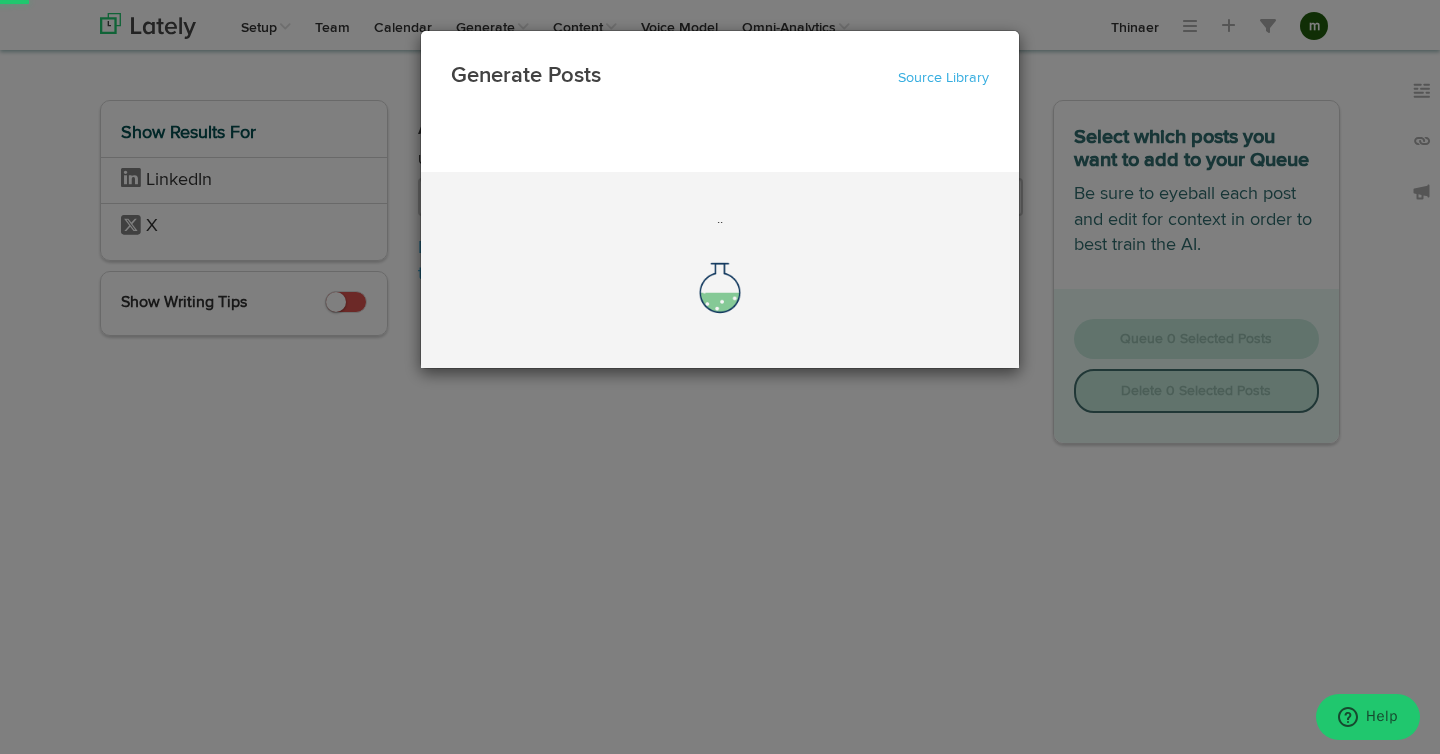scroll, scrollTop: 0, scrollLeft: 0, axis: both 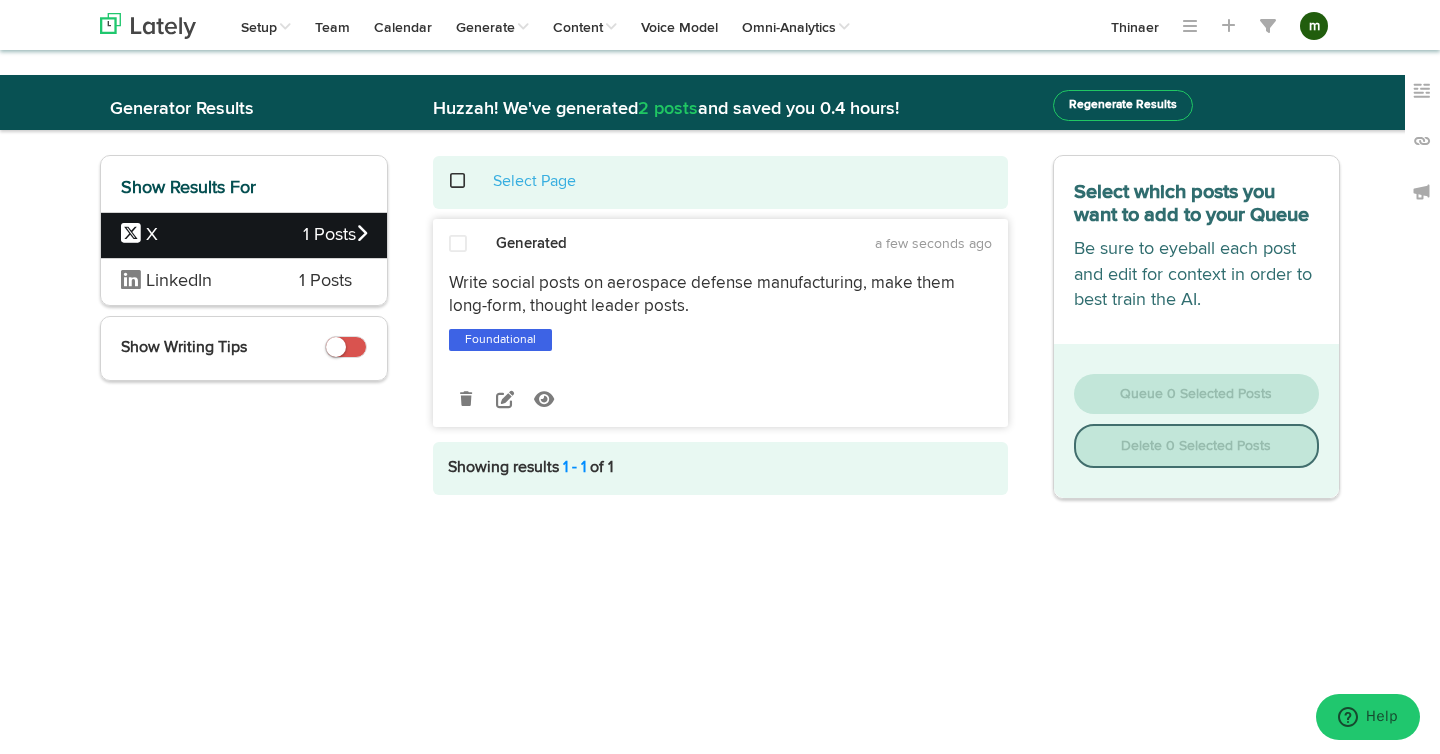 click on "LinkedIn" at bounding box center [195, 282] 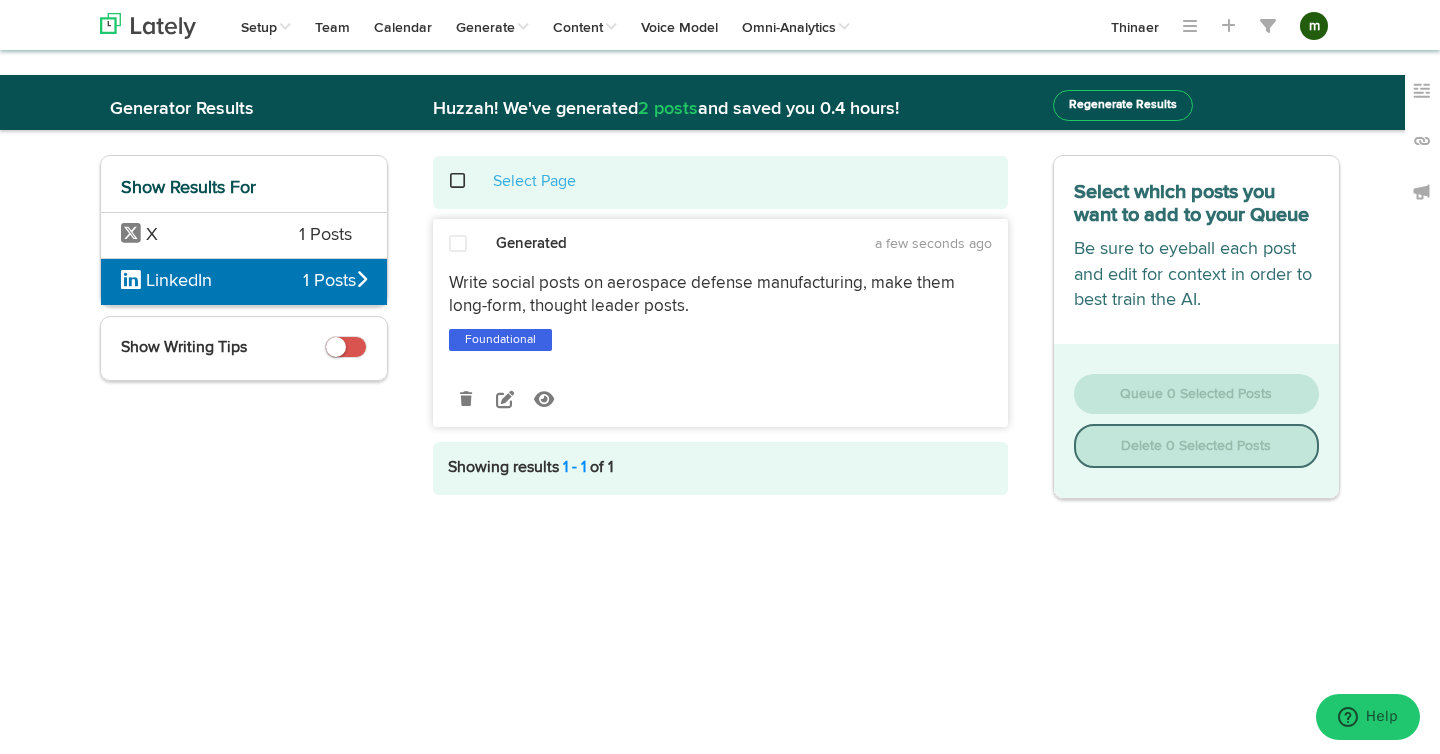 click on "Regenerate Results" at bounding box center (1123, 105) 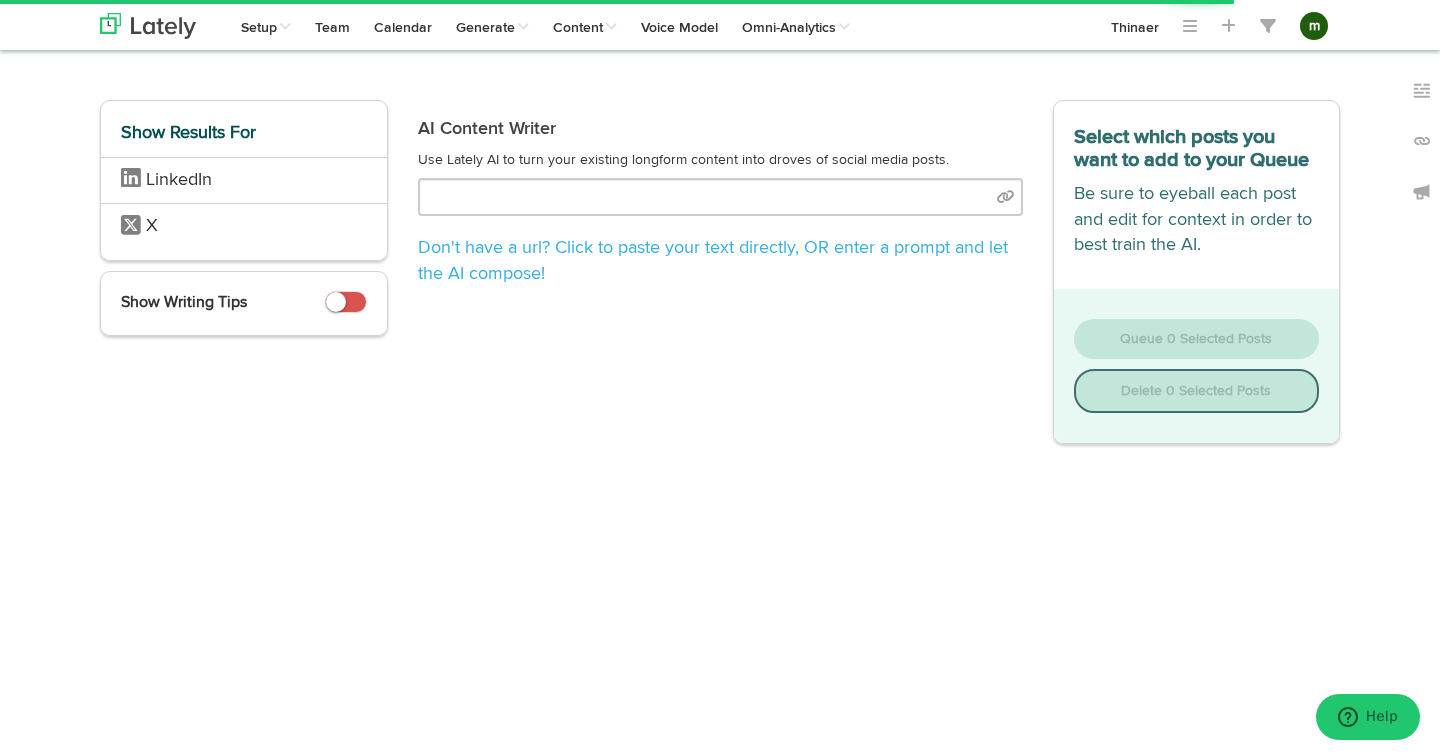 type on "Write social posts on aerospace defense manufacturing, make them long-form, thought leader posts." 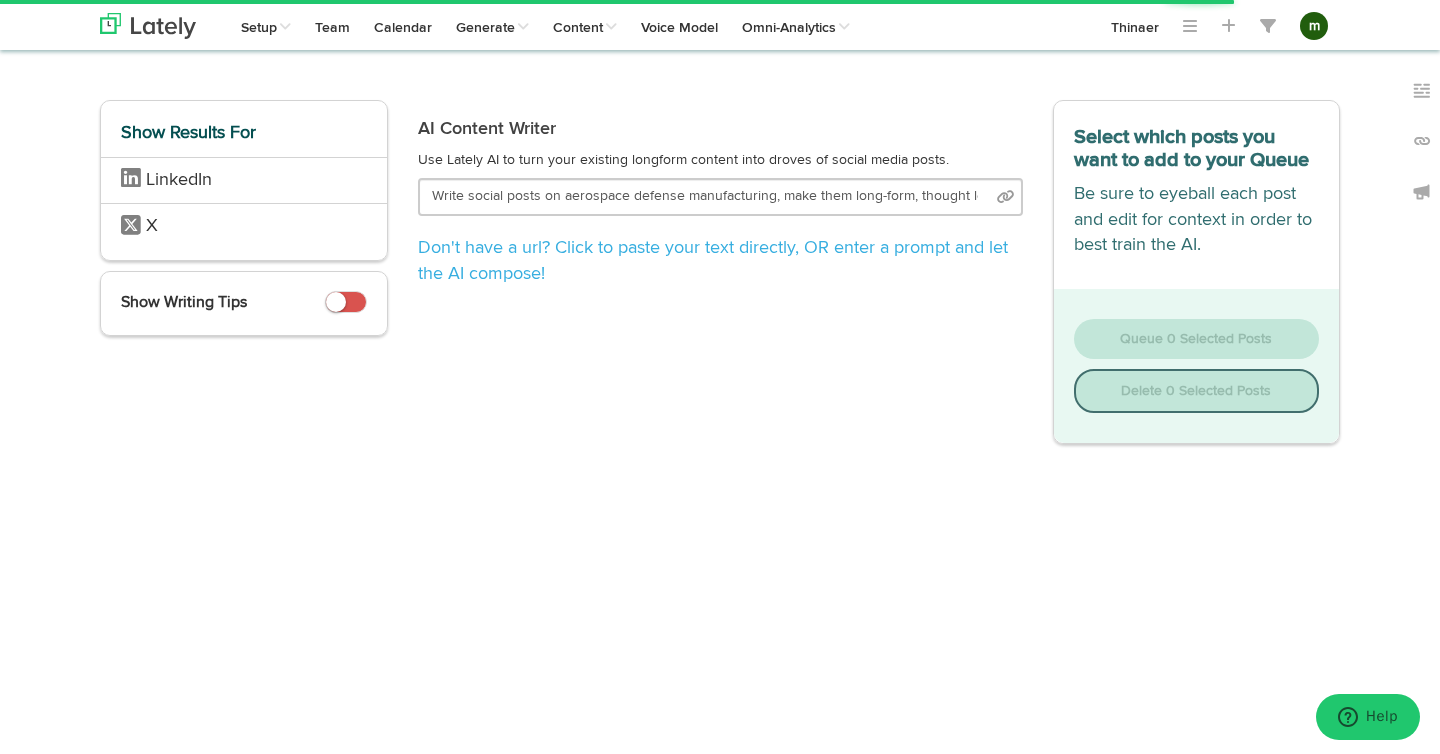 select on "10" 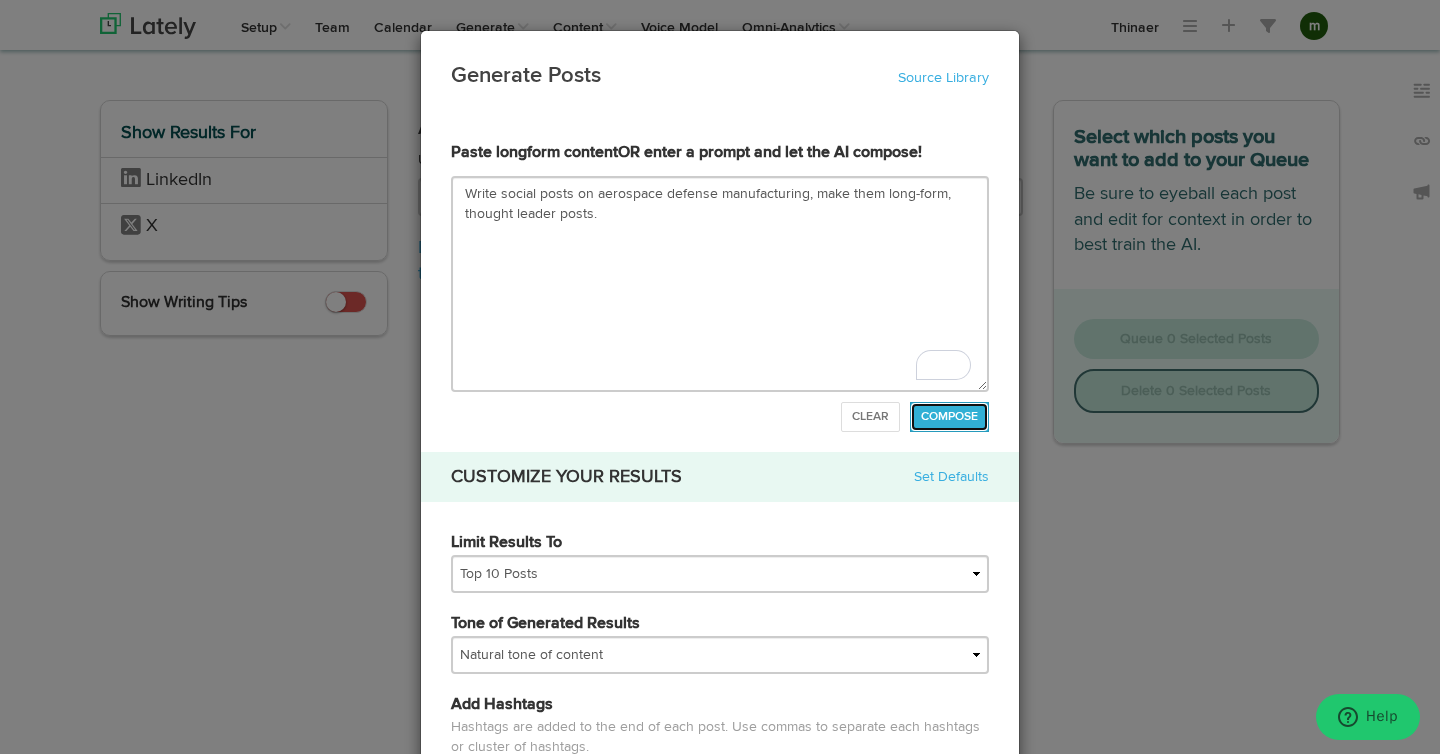 click on "COMPOSE" at bounding box center (949, 417) 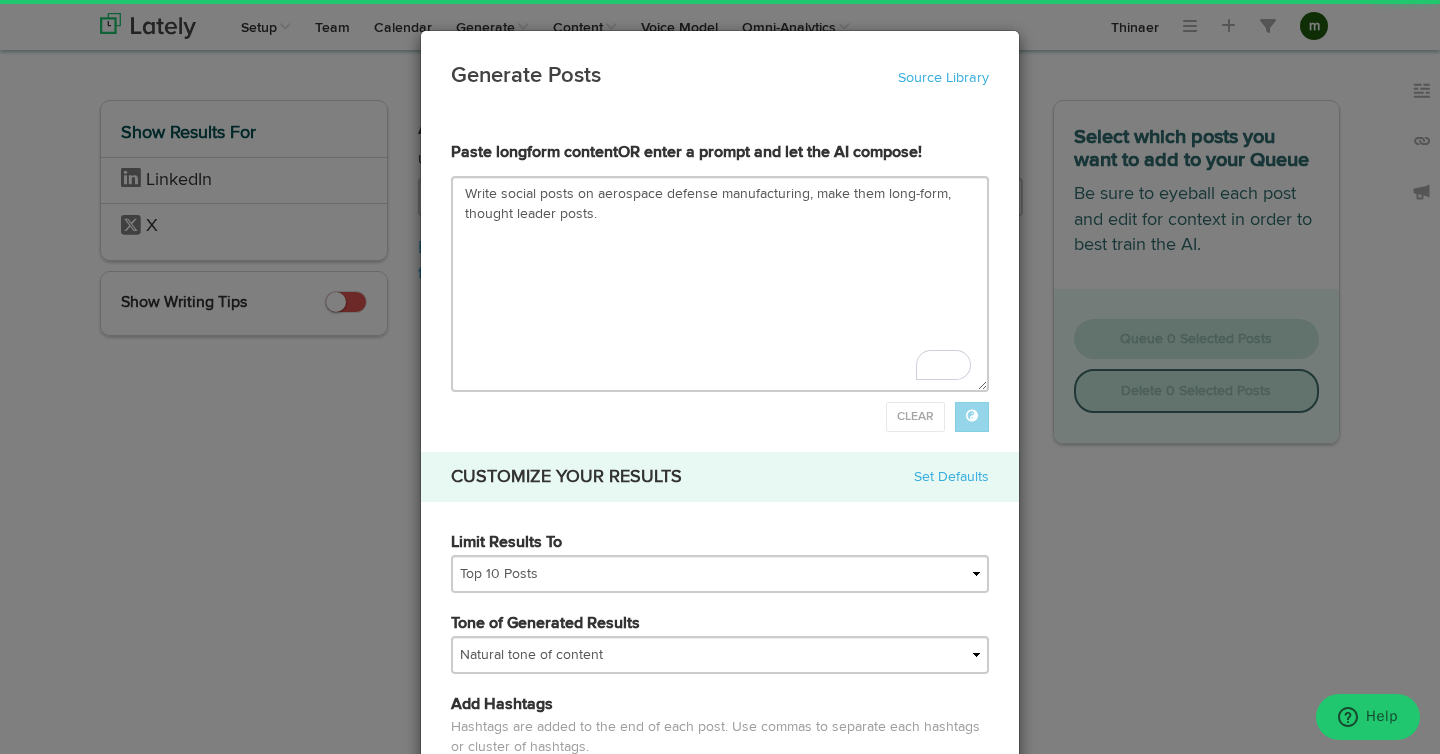 type on "As we continue to witness rapid advancements in technology, the aerospace defense manufacturing industry stands at the forefront of innovation. From cutting-edge aircraft to state-of-the-art missile defense systems, the demand for high-quality aerospace defense products is as crucial as ever in [DATE] volatile global landscape.Aerospace defense manufacturing encompasses a wide range of activities, from designing and building aircraft to developing advanced weapons systems. It requires a high level of precision, expertise, and collaboration among various stakeholders, including engineers, designers, suppliers, and government [DOMAIN_NAME] of the key challenges facing the aerospace defense manufacturing industry is the need to constantly adapt to changing threats and technologies. As new threats emerge and existing technologies become obsolete, manufacturers must be able to pivot quickly and efficiently to stay ahead of the curve. This requires a strong focus on research and development, as well as a commitm..." 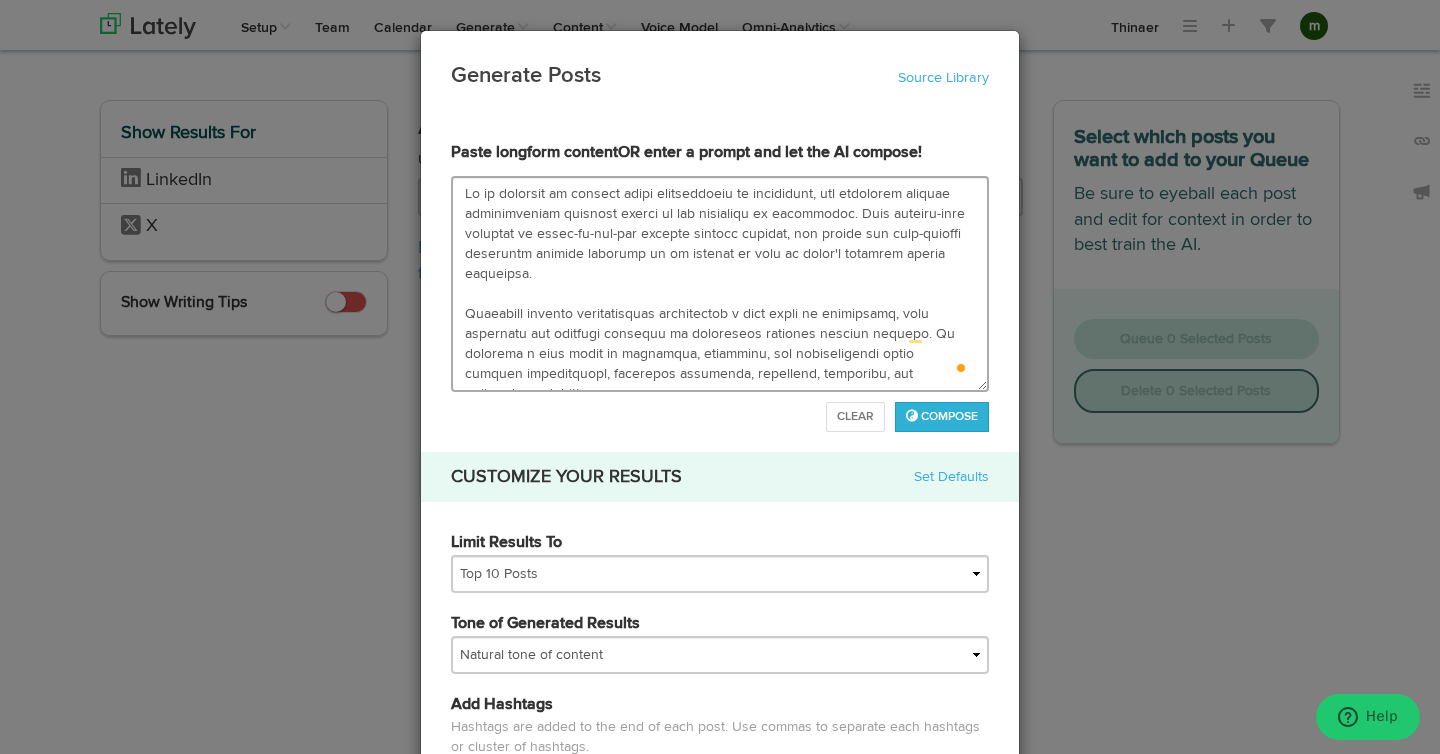 scroll, scrollTop: 40, scrollLeft: 0, axis: vertical 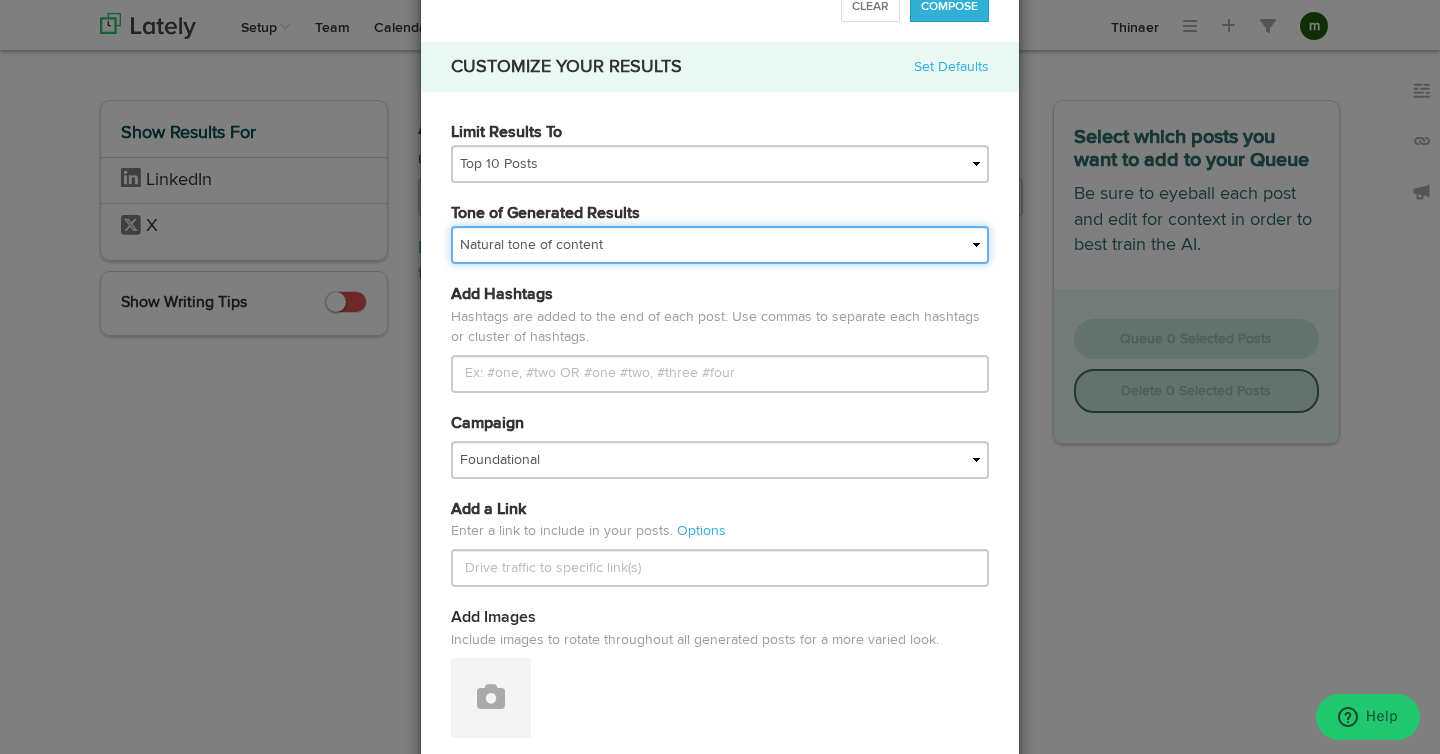 click on "My tone Official and professional Relaxed and conversational Light and humorous Personal, real and empathetic Simple words and simple structure Formal and academic Jazzy and creative Natural tone of content" at bounding box center [720, 245] 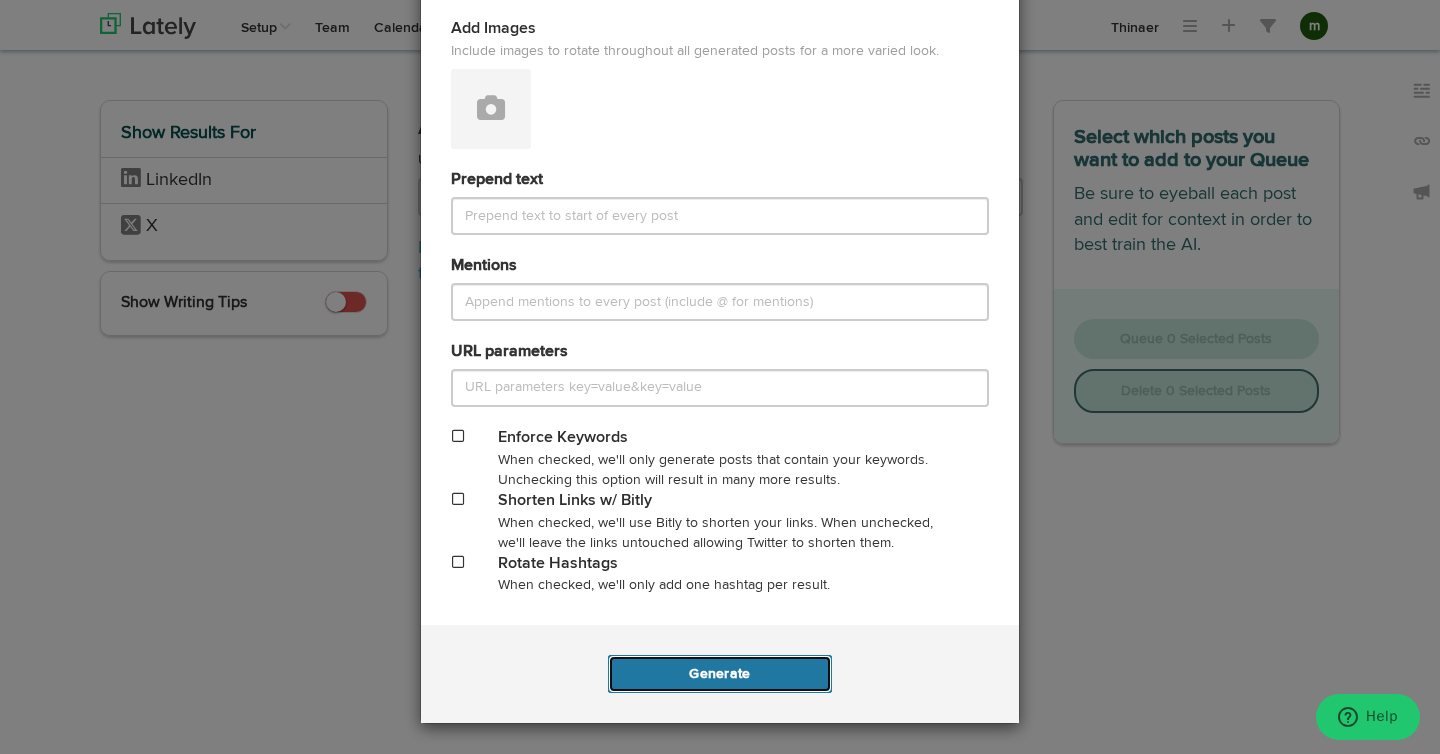 click on "Generate" at bounding box center [719, 674] 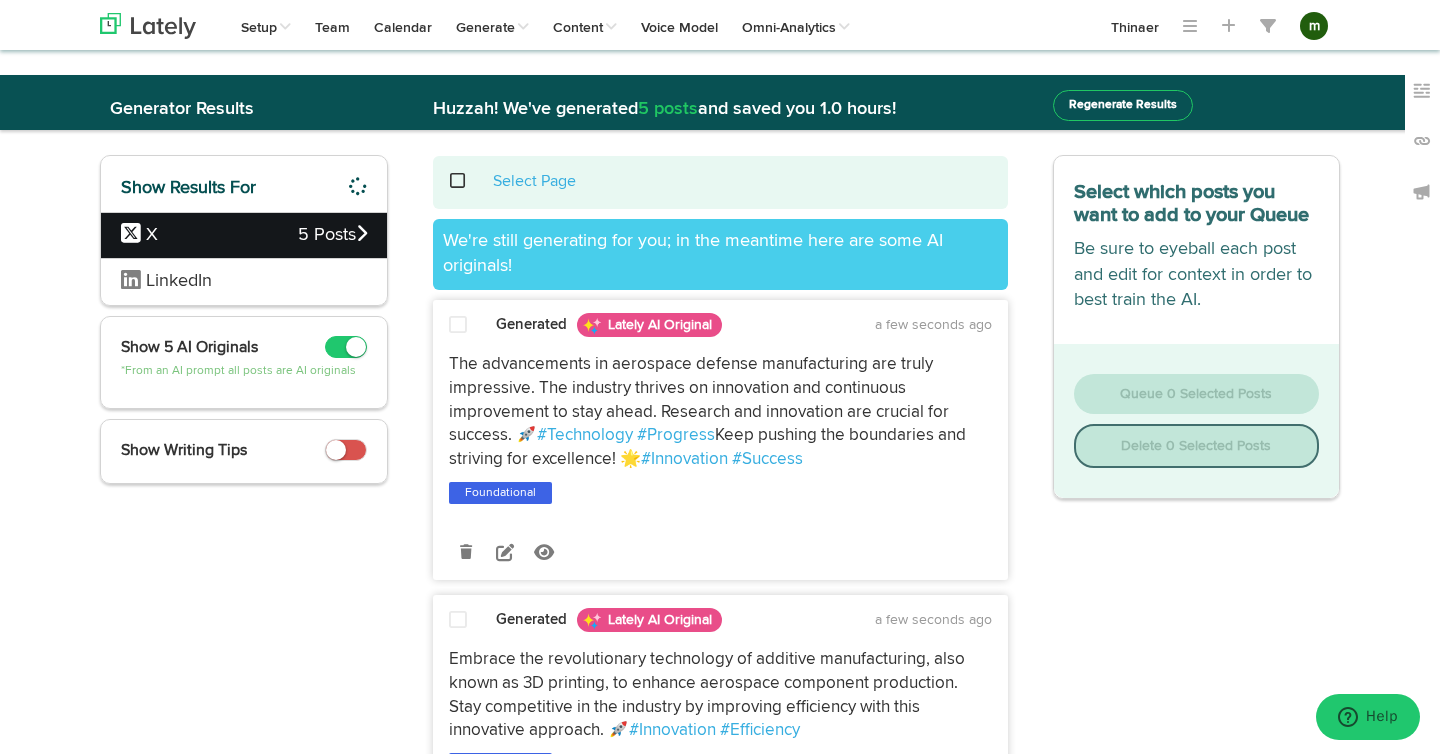 click on "LinkedIn" at bounding box center (229, 282) 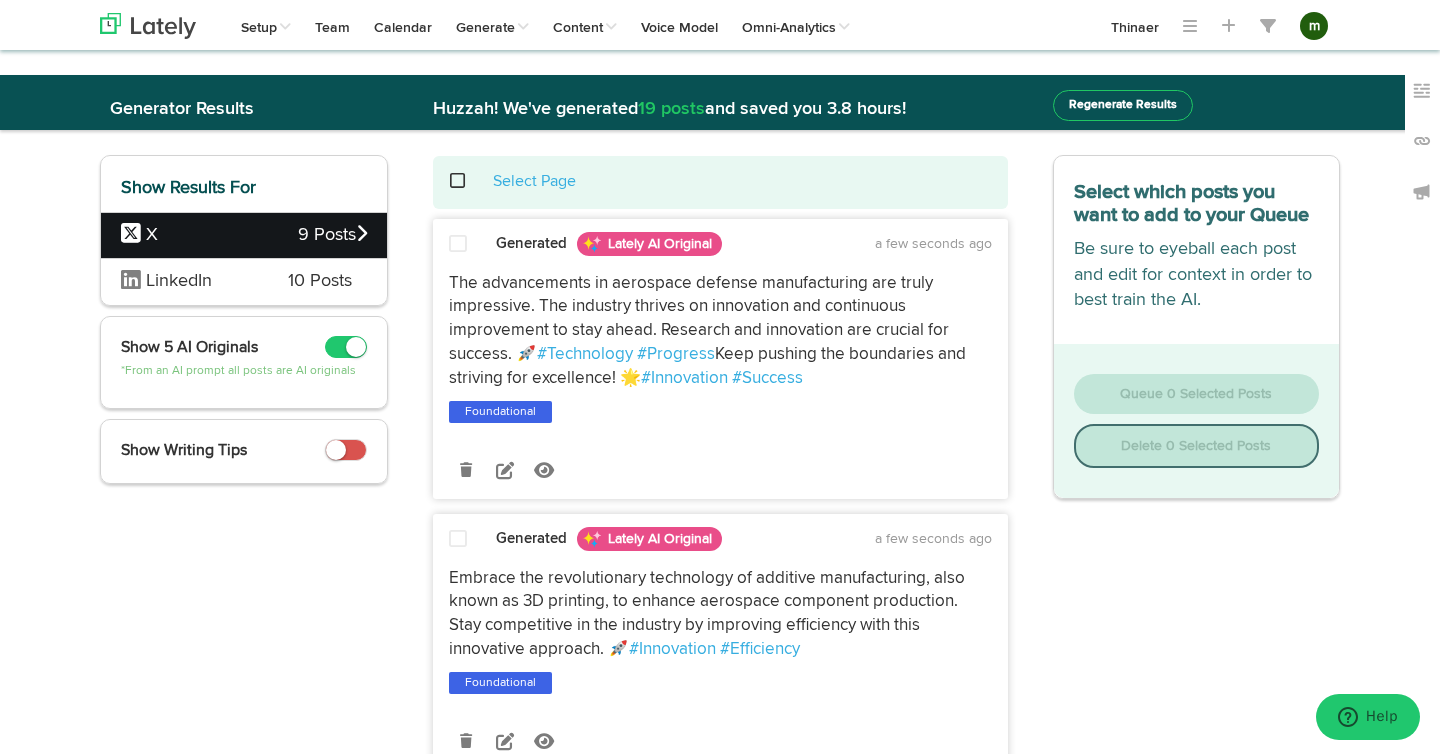 click on "LinkedIn" at bounding box center (189, 282) 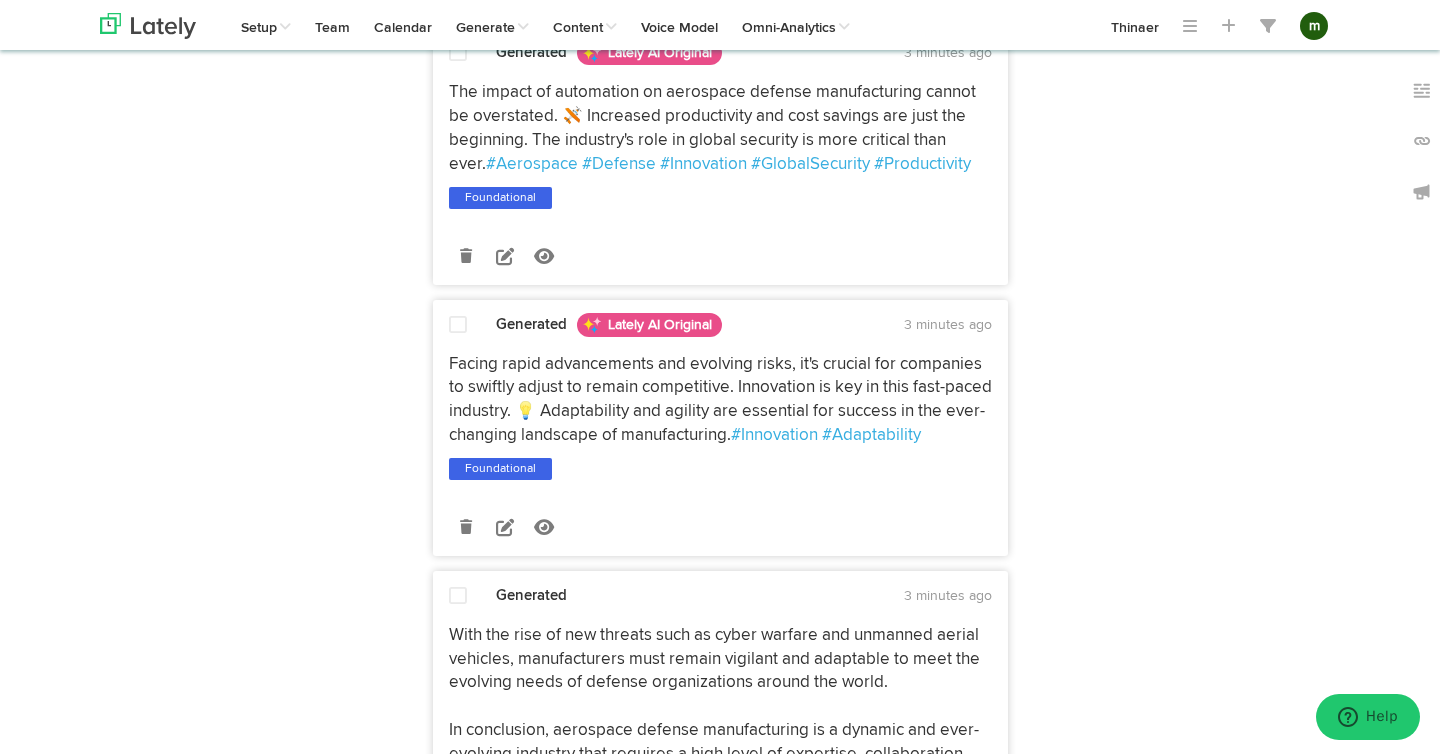 scroll, scrollTop: 0, scrollLeft: 0, axis: both 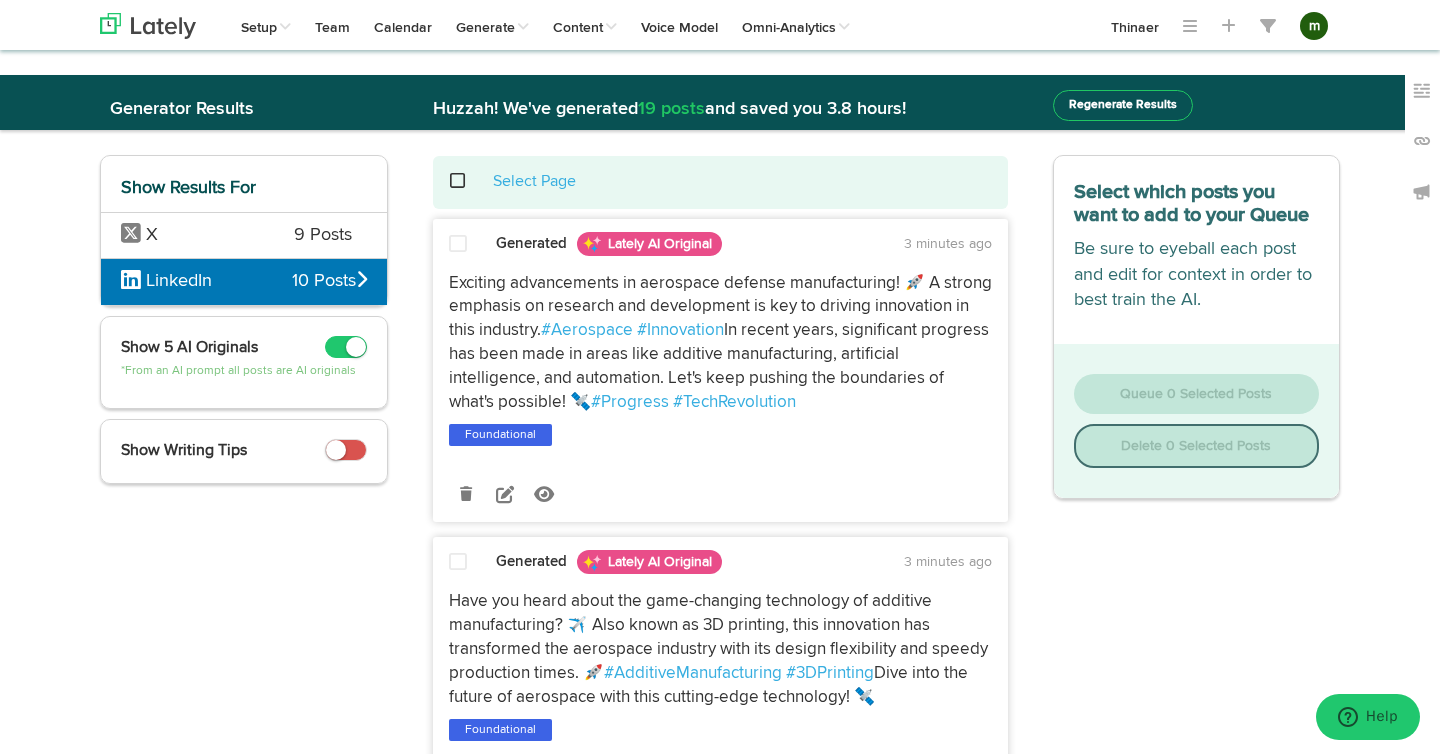 click on "Regenerate Results" at bounding box center (1123, 105) 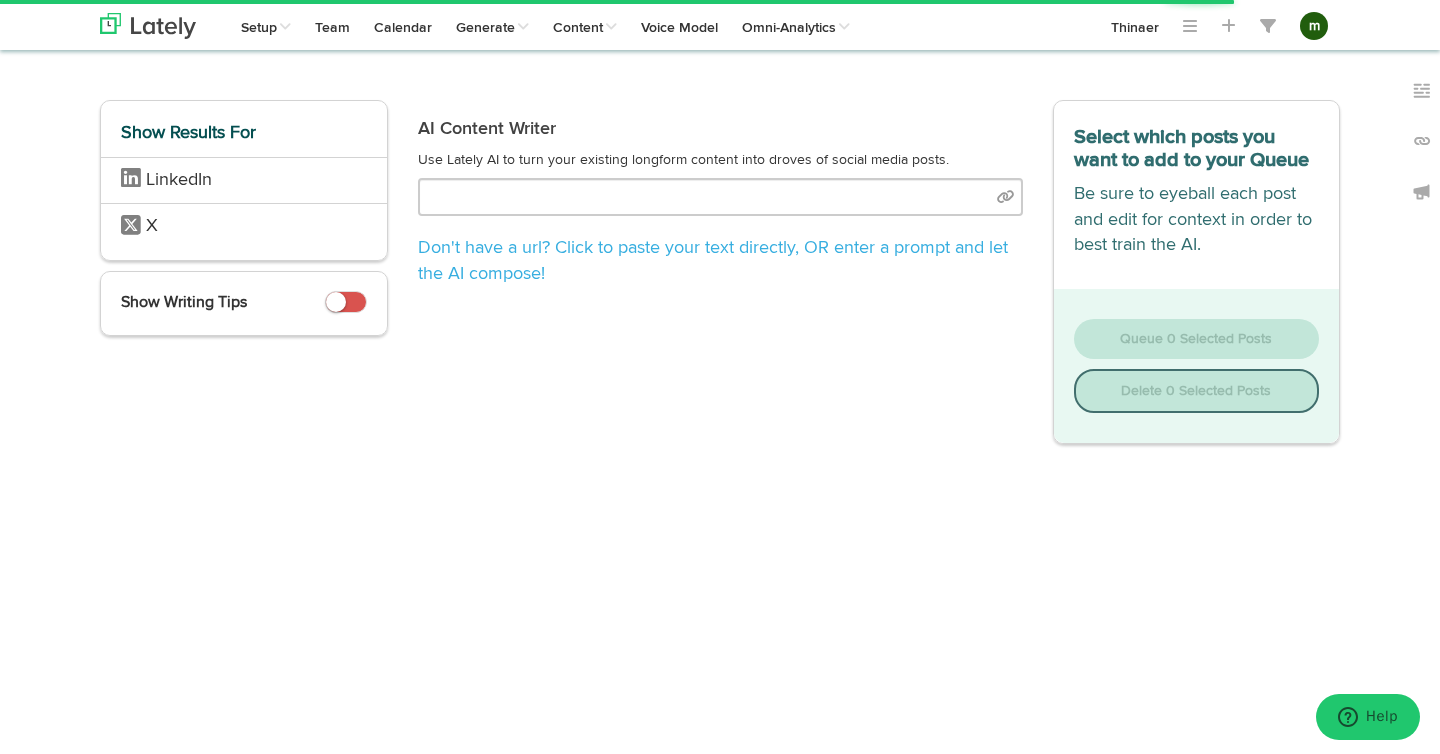type on "As we continue to witness rapid advancements in technology, the aerospace defense manufacturing industry stands at the forefront of innovation. From cutting-edge aircraft to state-of-the-art missile defense systems, the demand for high-quality aerospace defense products is as crucial as ever in [DATE] volatile global landscape.Aerospace defense manufacturing encompasses a wide range of activities, from designing and building aircraft to developing advanced weapons systems. It requires a high level of precision, expertise, and collaboration among various stakeholders, including engineers, designers, suppliers, and government [DOMAIN_NAME] of the key challenges facing the aerospace defense manufacturing industry is the need to constantly adapt to changing threats and technologies. As new threats emerge and existing technologies become obsolete, manufacturers must be able to pivot quickly and efficiently to stay ahead of the curve. This requires a strong focus on research and development, as well as a commitm..." 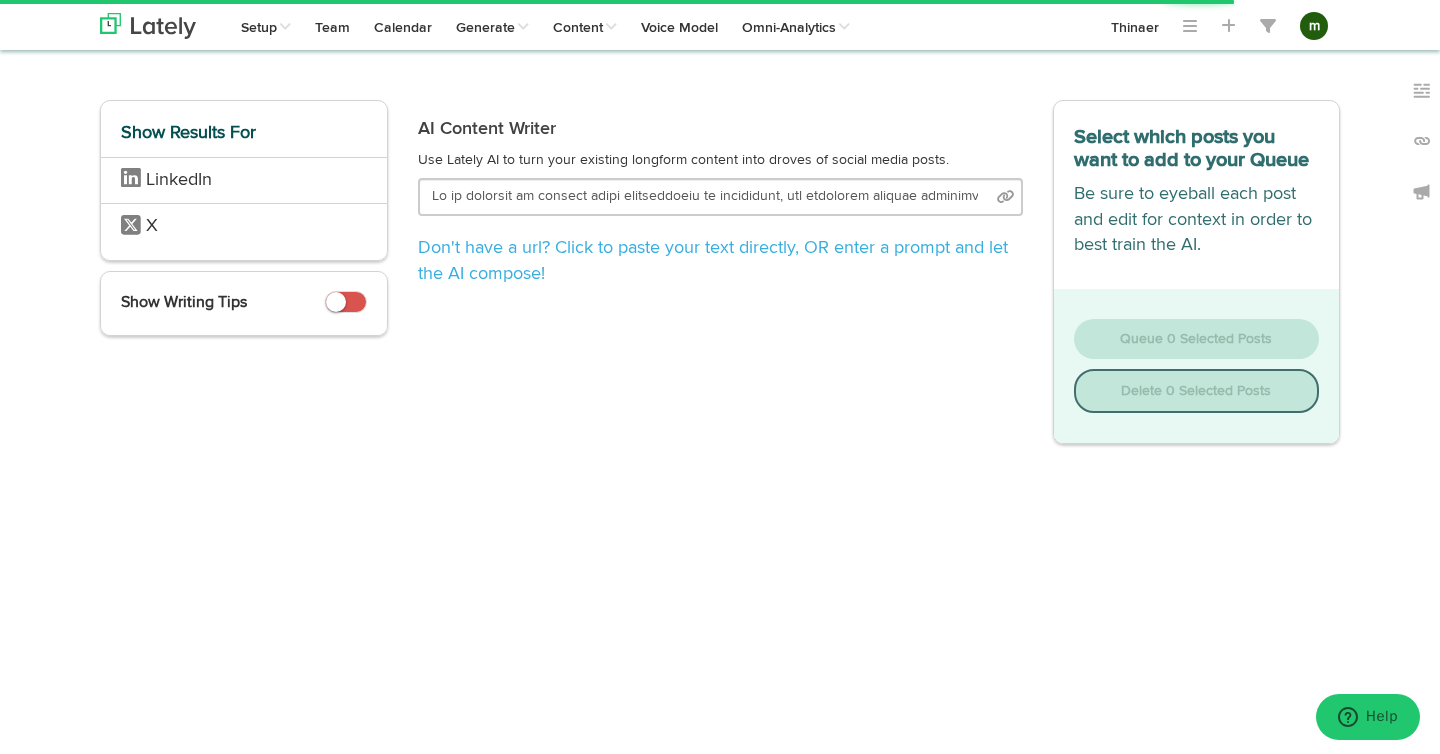 select on "10" 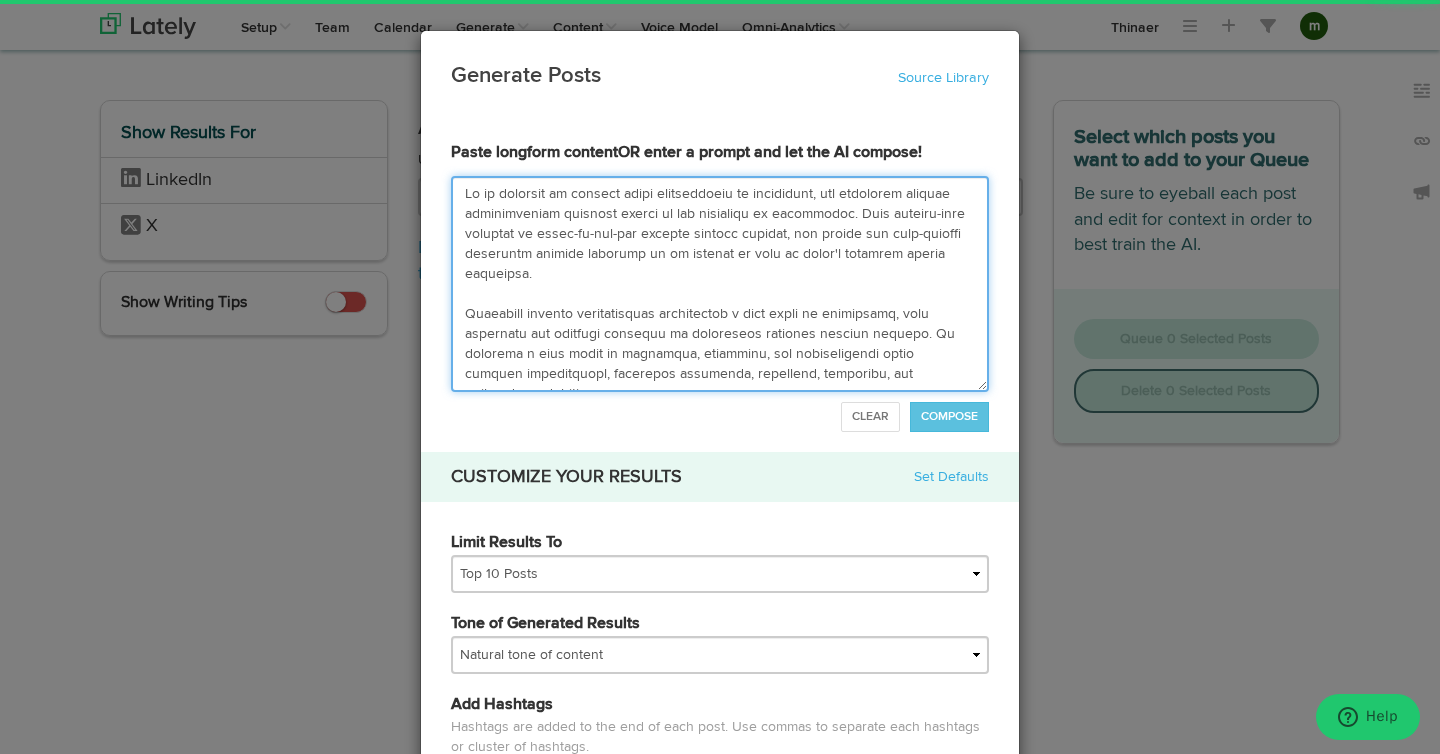 scroll, scrollTop: 560, scrollLeft: 0, axis: vertical 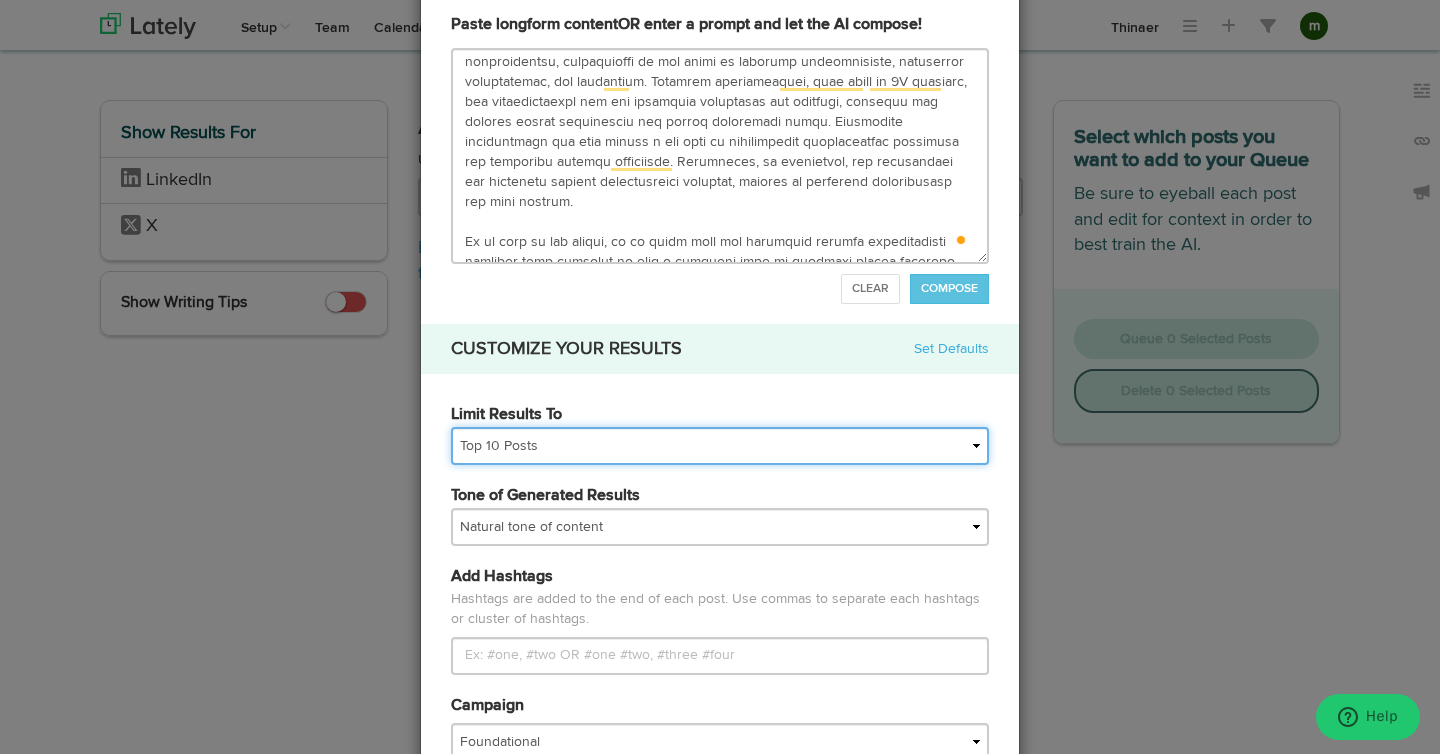 click on "All Posts
Top 30 Posts
Top 25 Posts
Top 20 Posts
Top 15 Posts
Top 10 Posts" at bounding box center [720, 446] 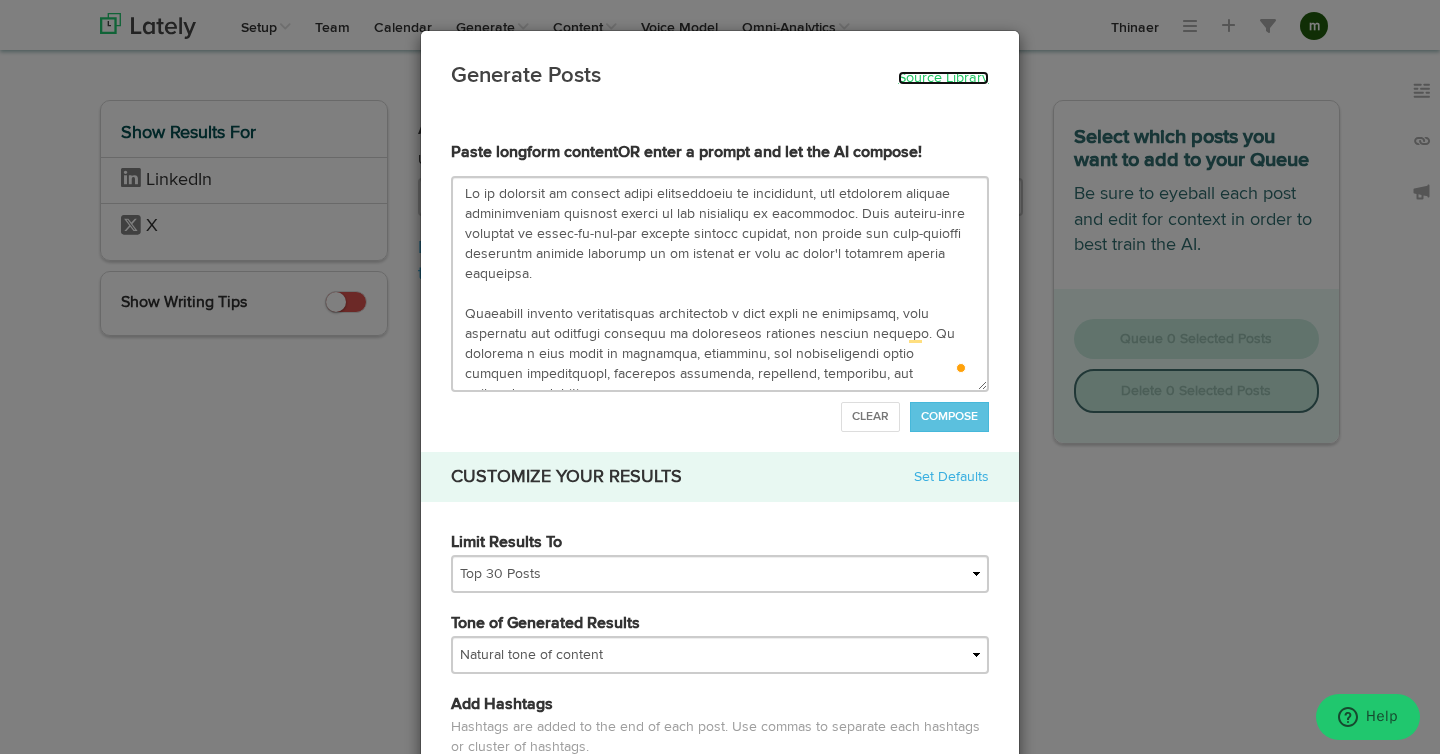 click on "Source Library" at bounding box center [943, 78] 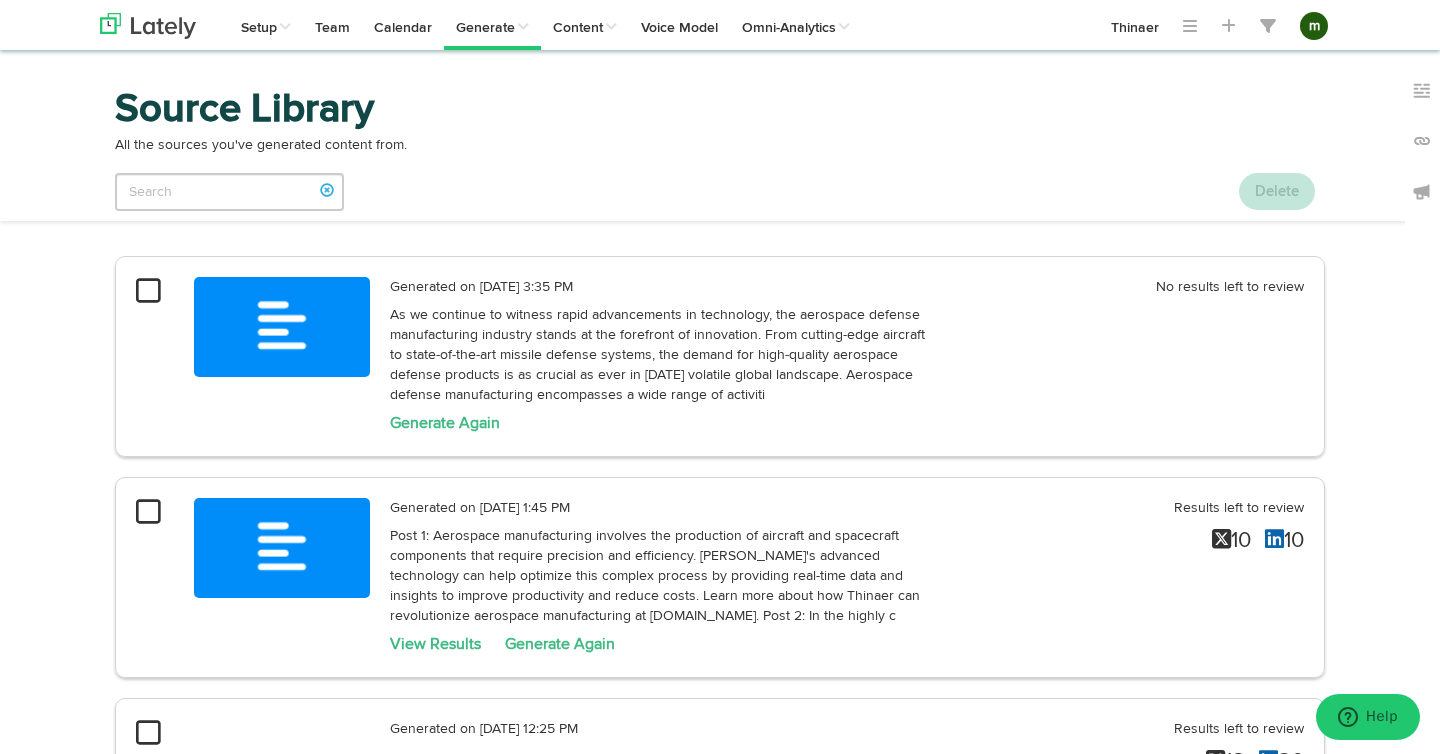 click on "All the sources you've generated content from." at bounding box center [720, 145] 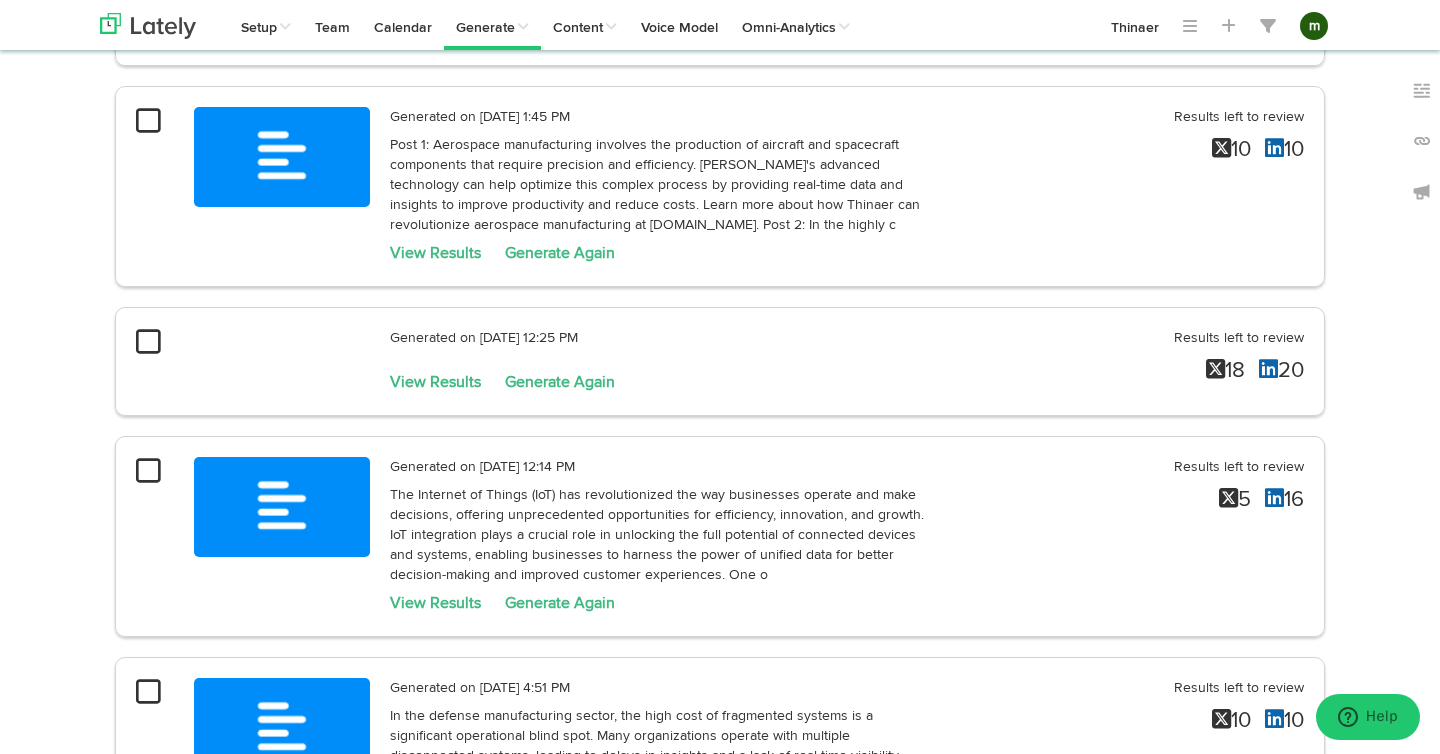 scroll, scrollTop: 0, scrollLeft: 0, axis: both 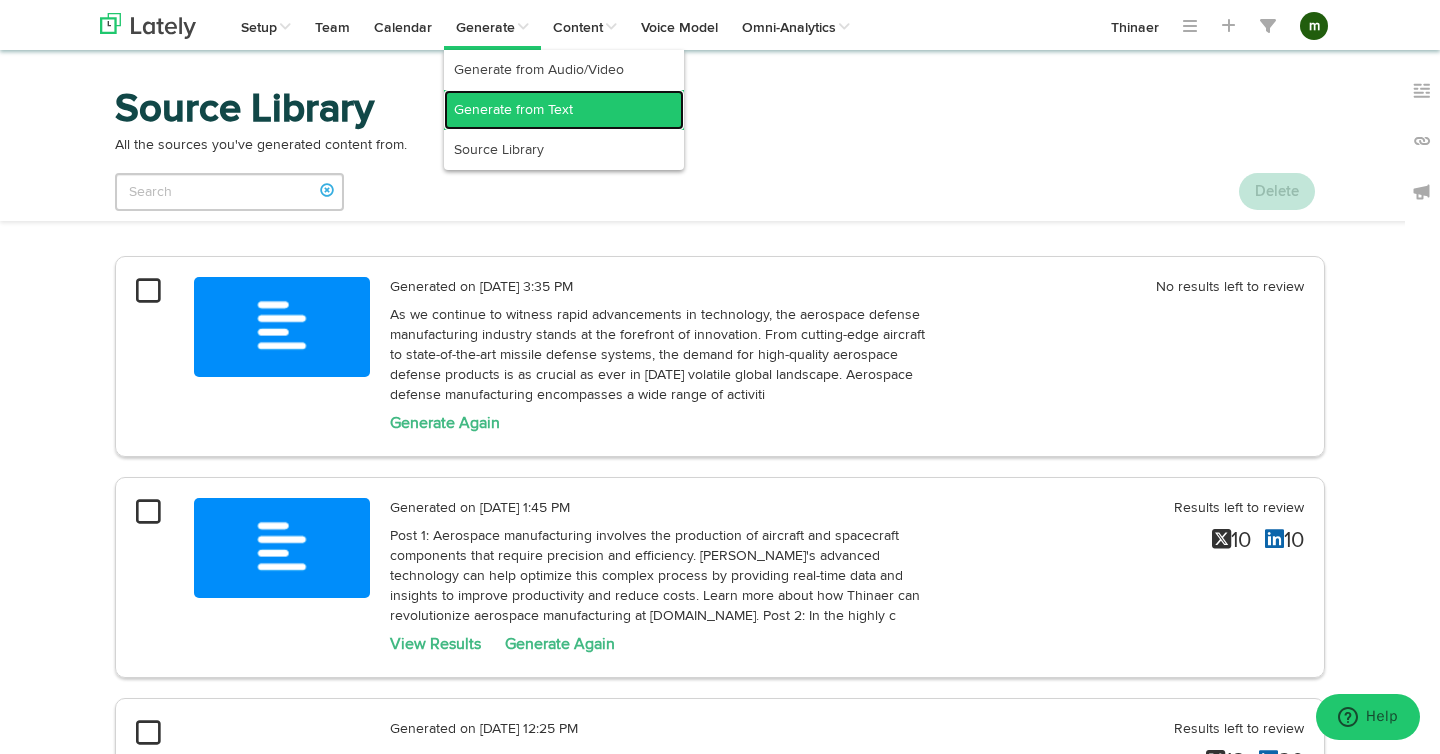 click on "Generate from Text" at bounding box center [564, 110] 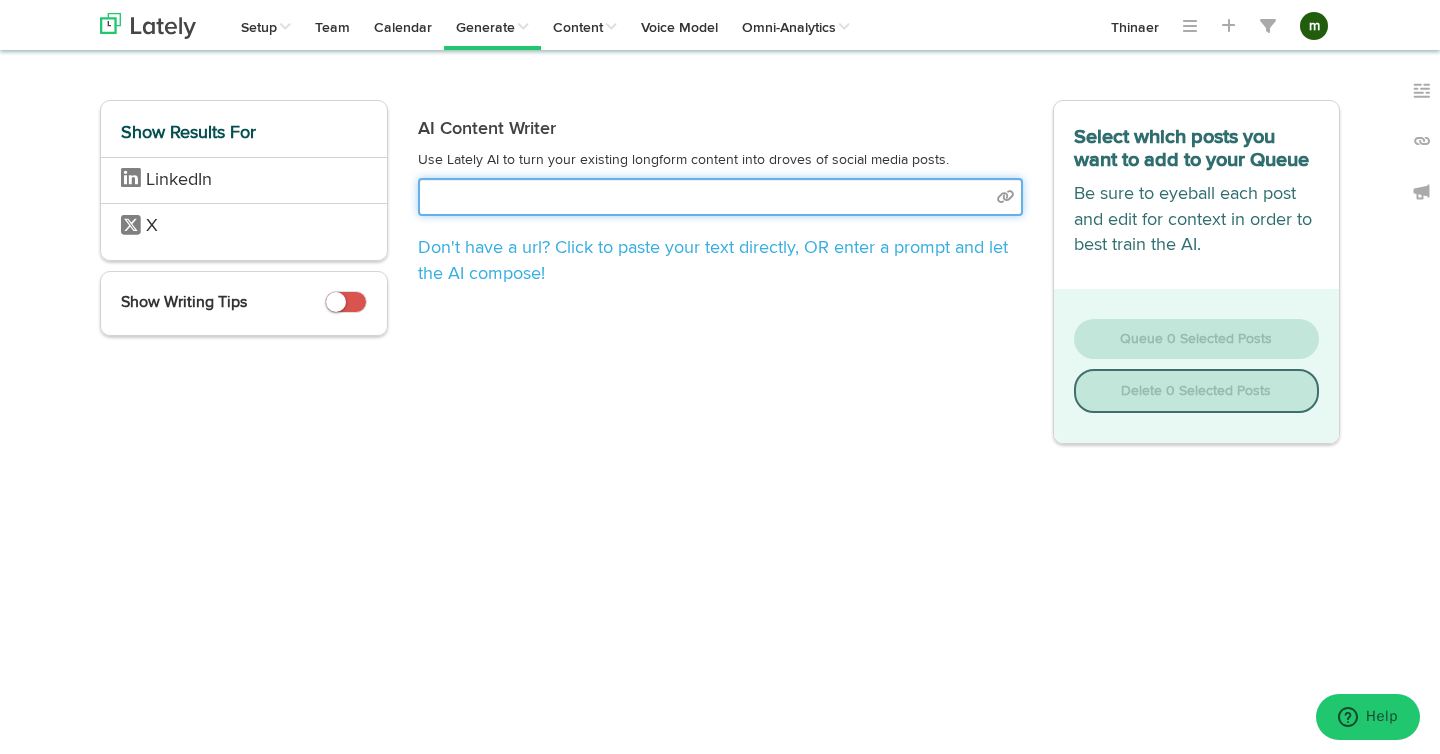 click at bounding box center (720, 197) 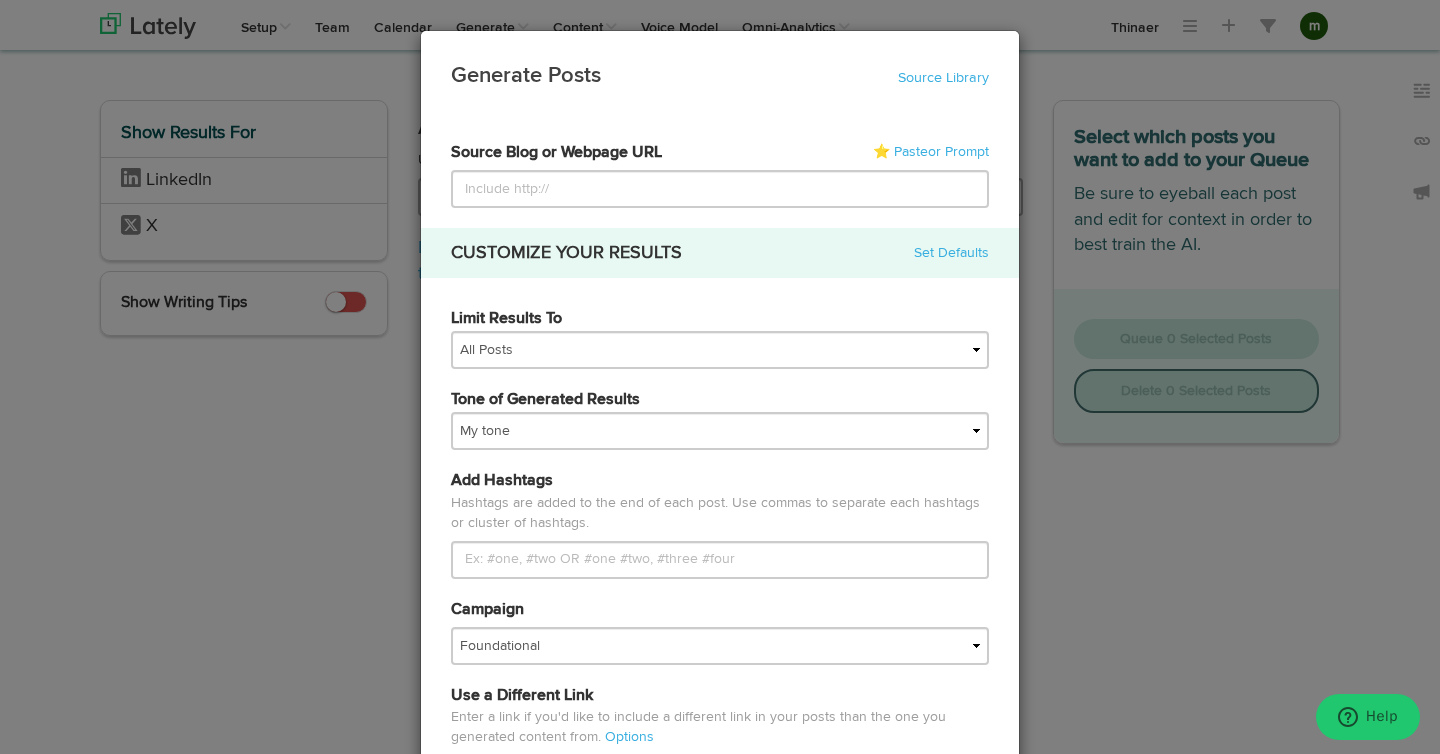 type on "[URL][DOMAIN_NAME]" 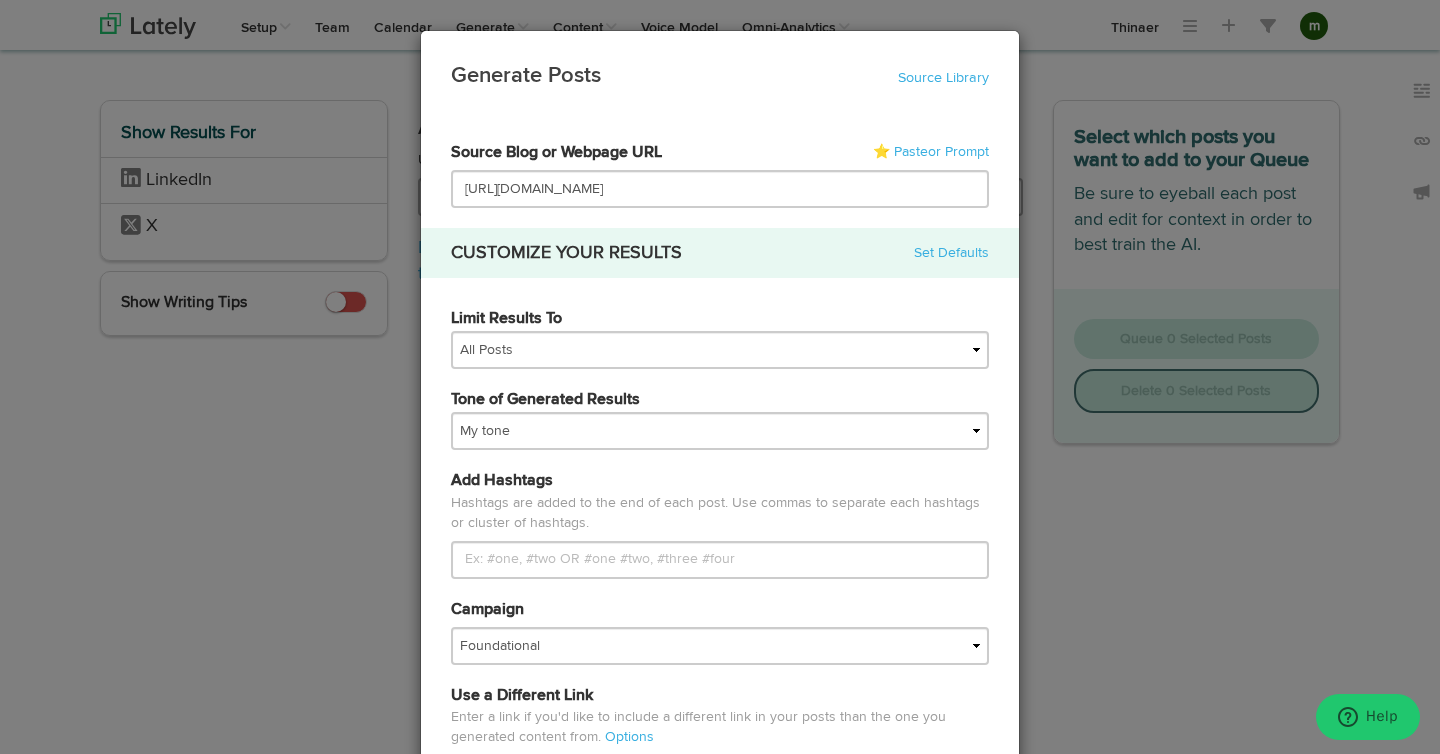 scroll, scrollTop: 0, scrollLeft: 81, axis: horizontal 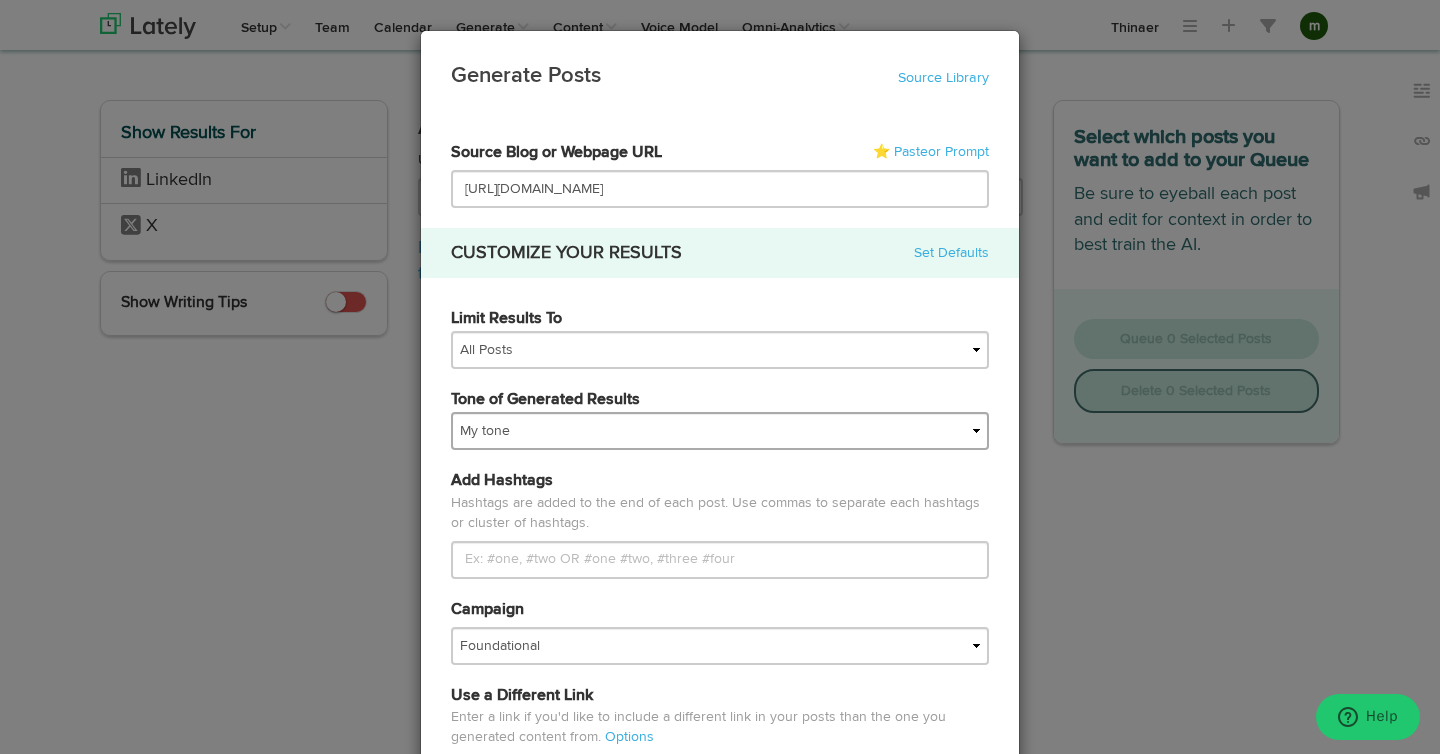 type on "[URL][DOMAIN_NAME]" 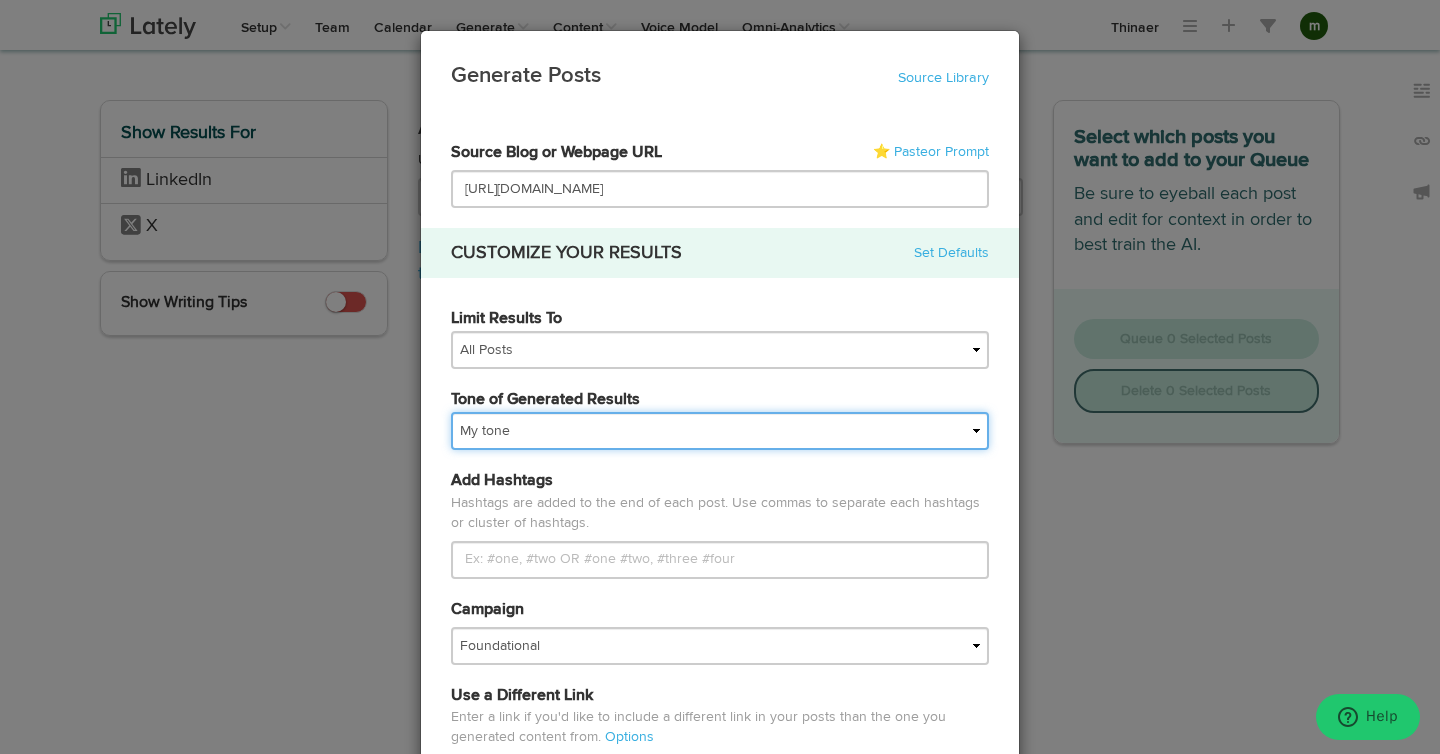 click on "My tone Official and professional Relaxed and conversational Light and humorous Personal, real and empathetic Simple words and simple structure Formal and academic Jazzy and creative Natural tone of content" at bounding box center (720, 431) 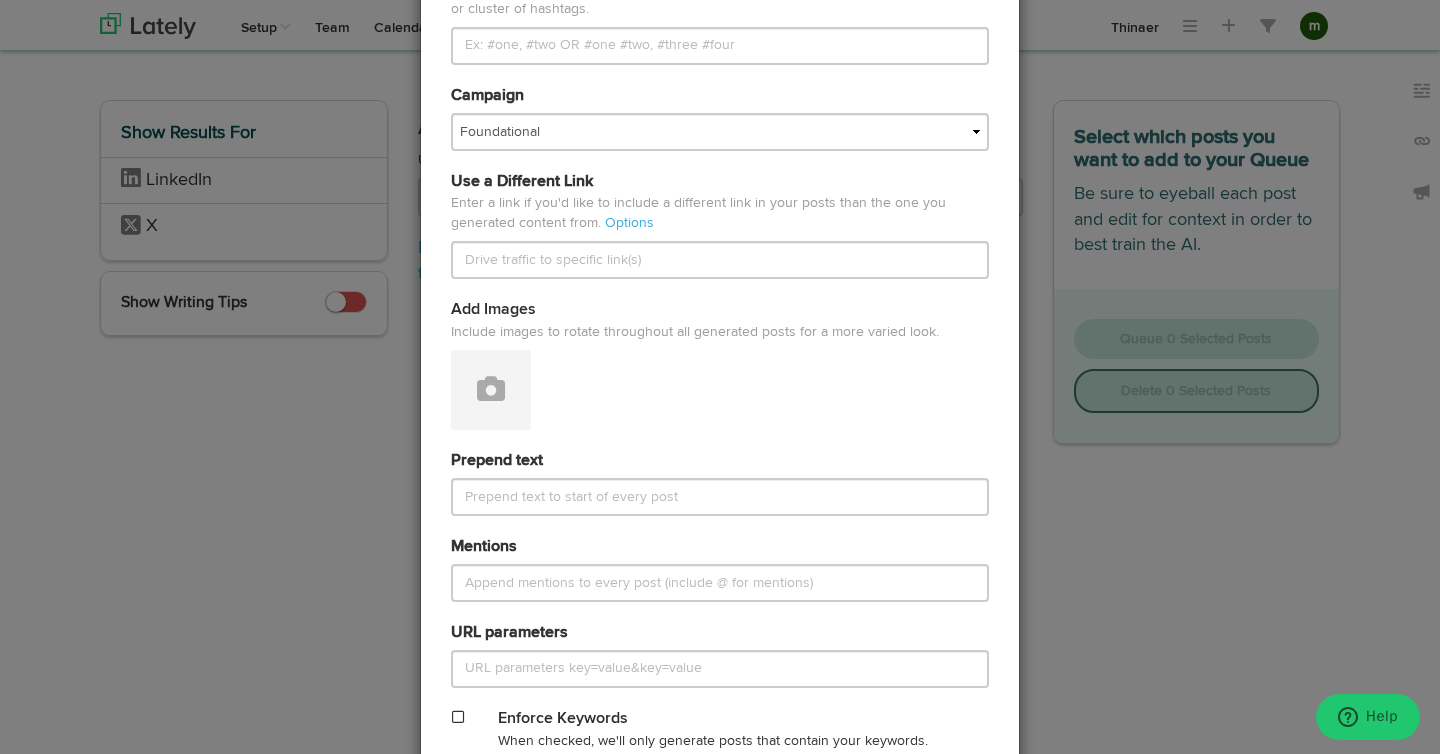scroll, scrollTop: 795, scrollLeft: 0, axis: vertical 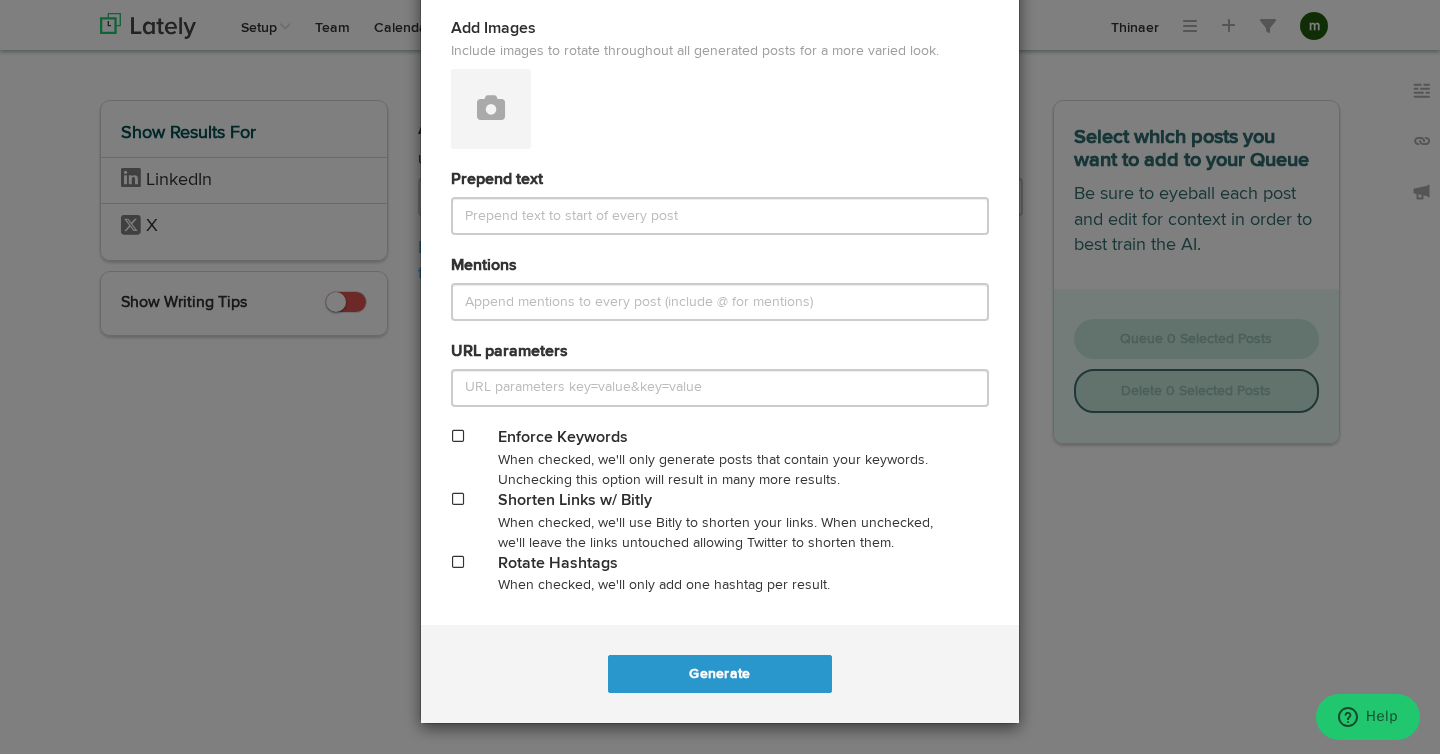 click at bounding box center [458, 499] 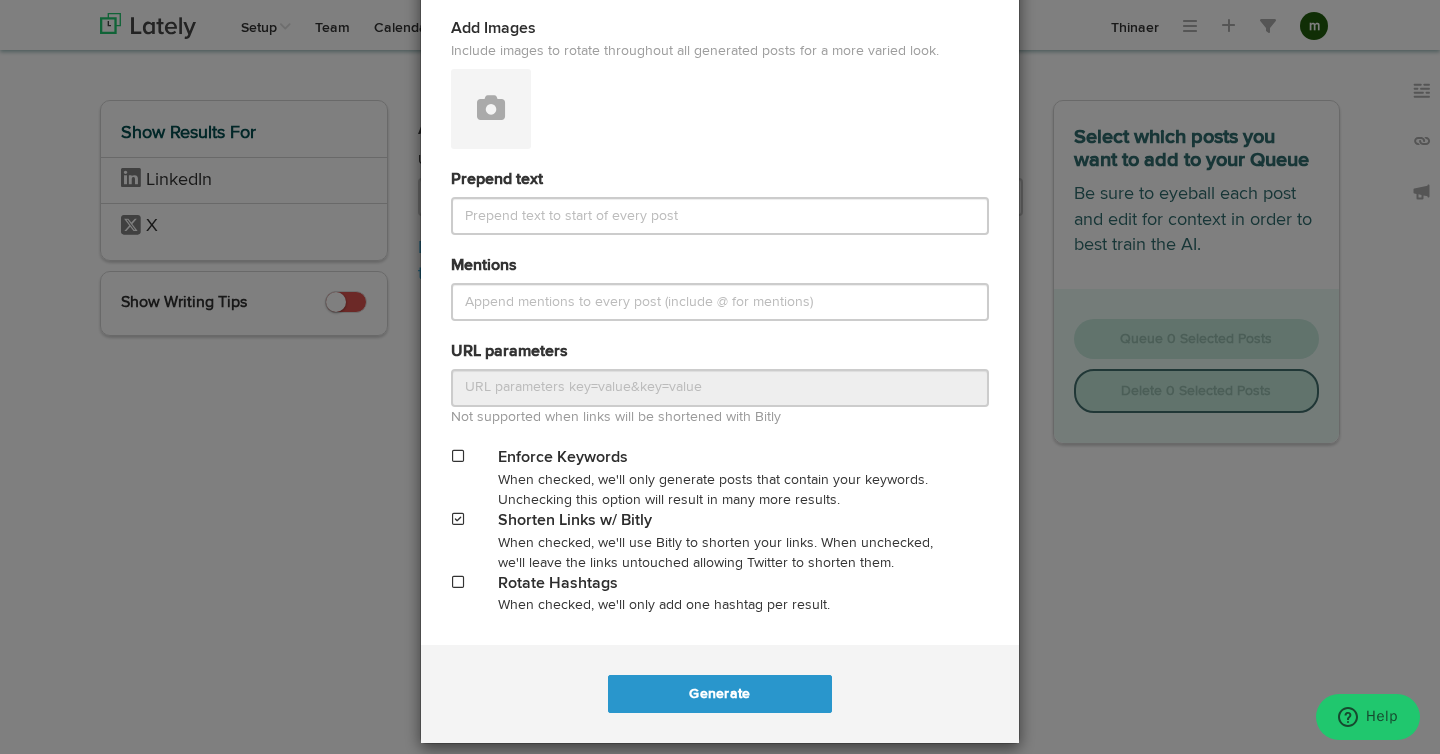 scroll, scrollTop: 815, scrollLeft: 0, axis: vertical 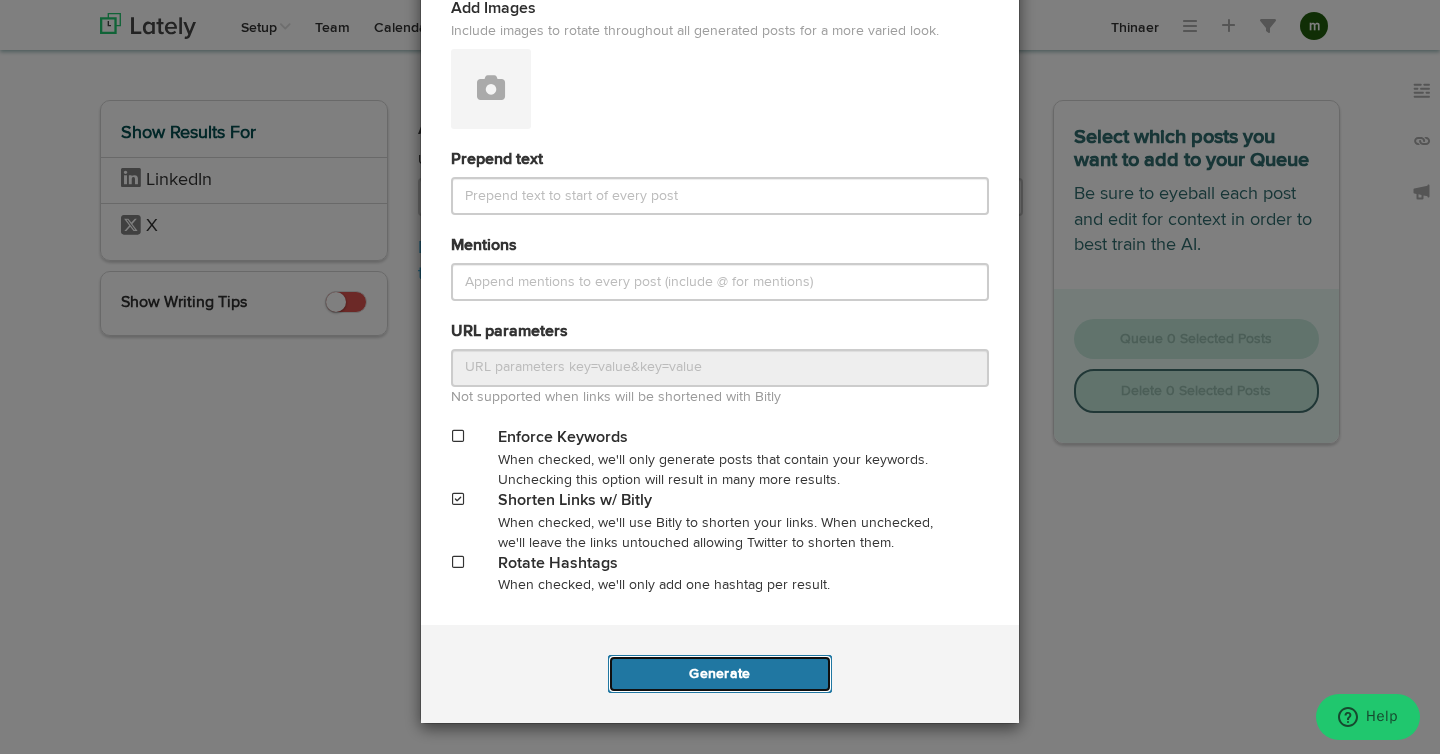 click on "Generate" at bounding box center (719, 674) 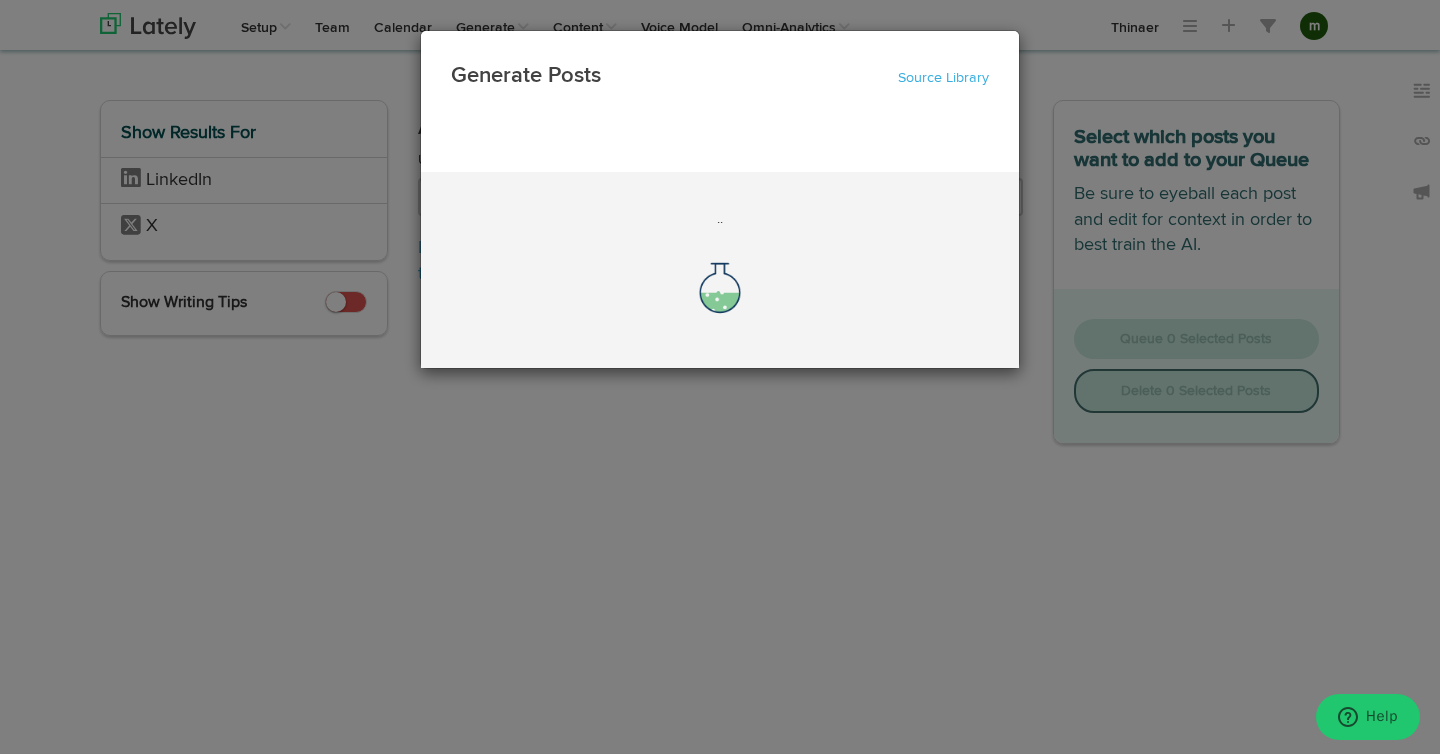 scroll, scrollTop: 0, scrollLeft: 0, axis: both 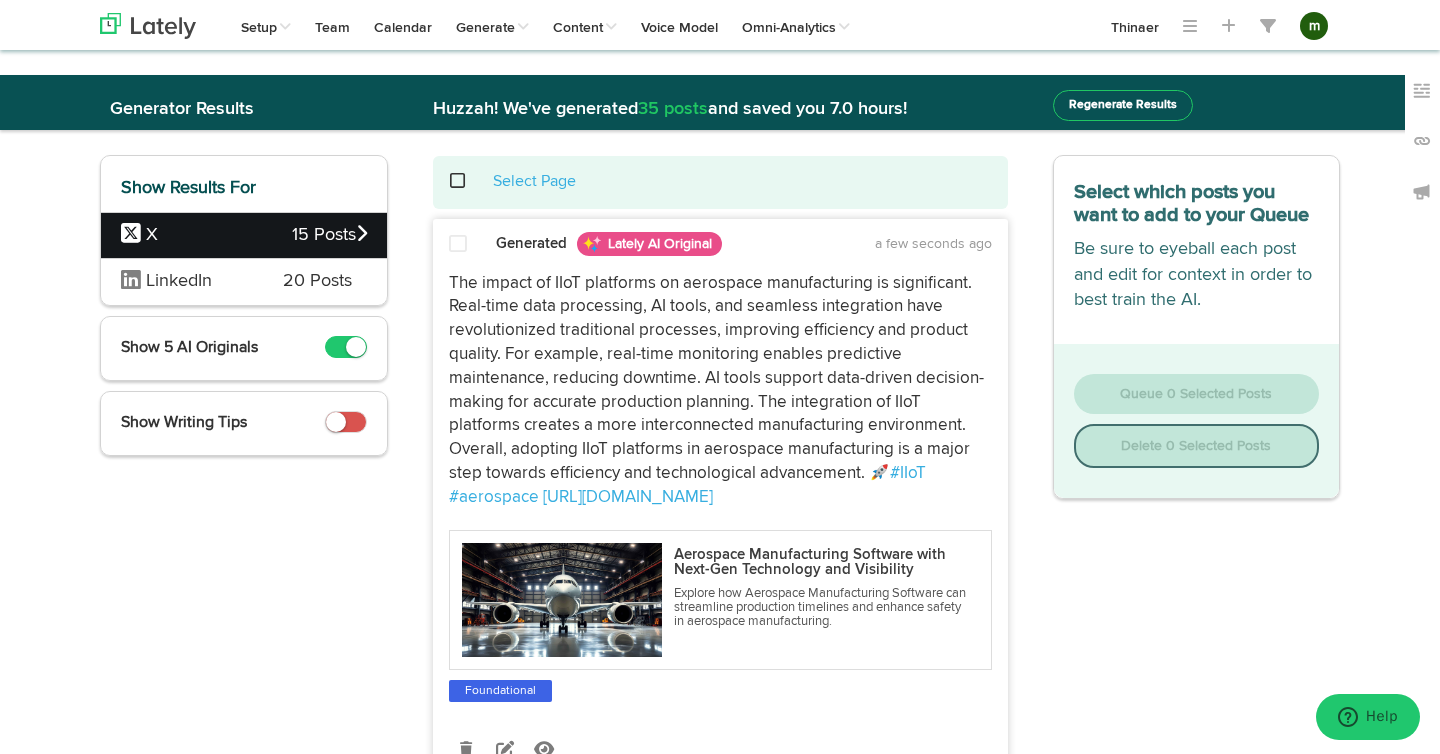 click on "LinkedIn" at bounding box center [187, 282] 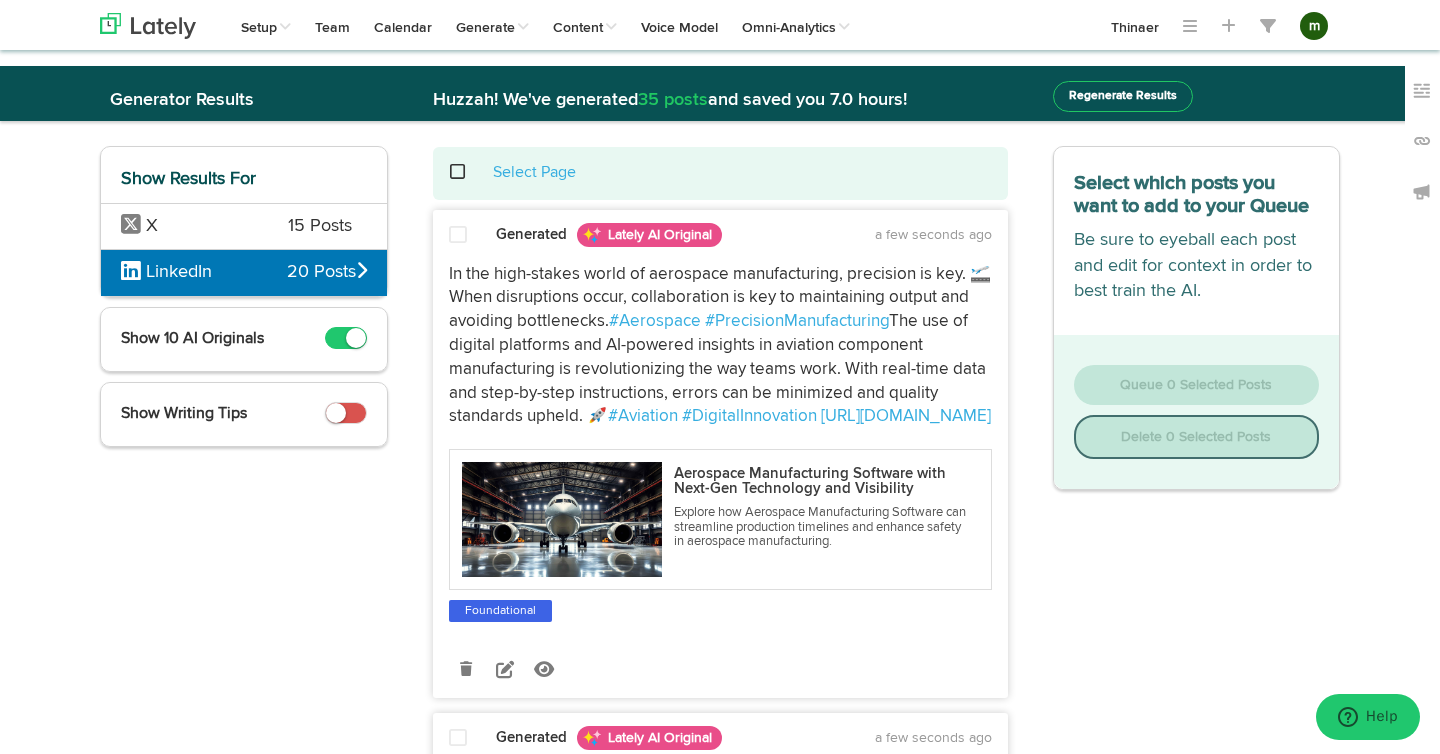 scroll, scrollTop: 0, scrollLeft: 0, axis: both 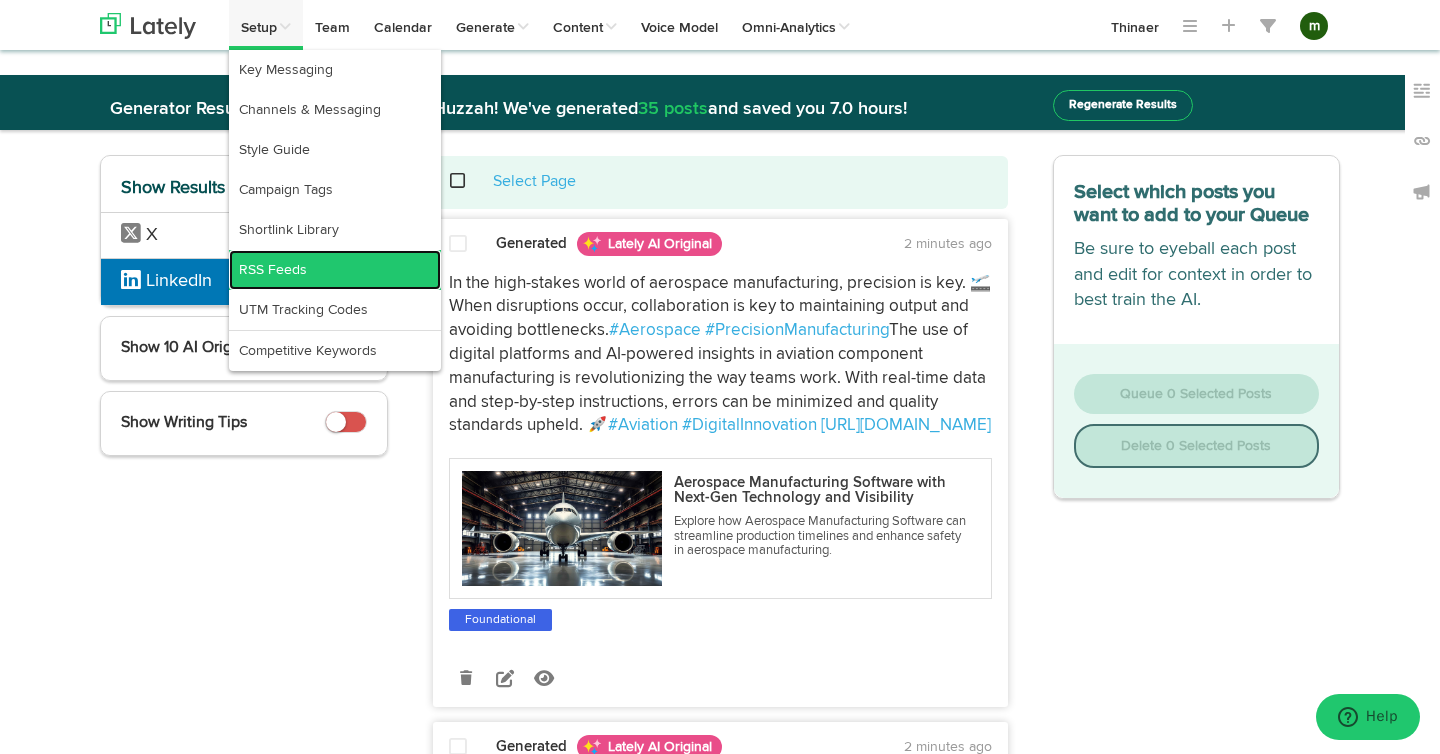 click on "RSS Feeds" at bounding box center [335, 270] 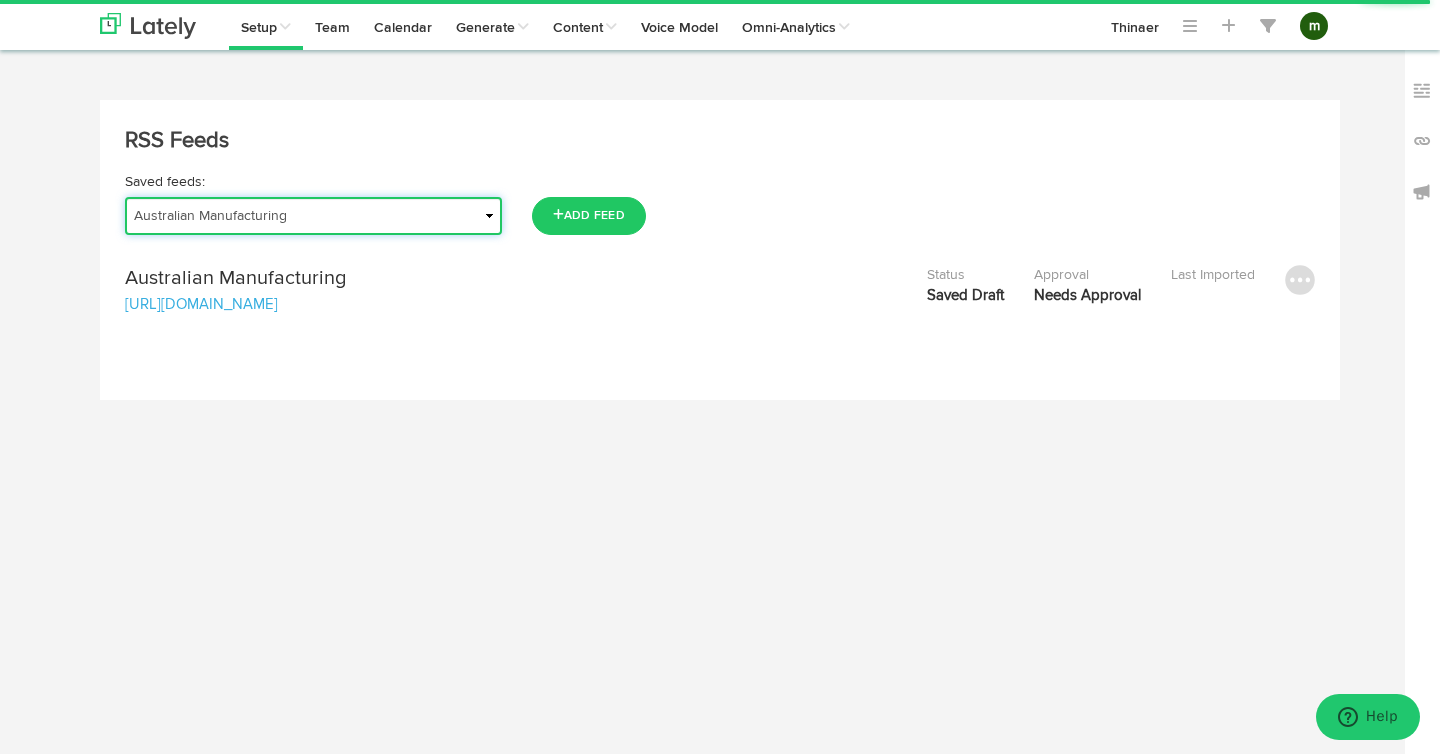 click on "Australian Manufacturing AWS Public Sector Blog Manufacturing & Logistics IT Magazine RSS Feed Manufacturing Operations Management Talk Published Content Feed | Manufacturing Business Technology Supply Chain and Logistics Supply Chain Trend SupplyChainBrain Thinaer Warehouse & Logistics News" at bounding box center [313, 216] 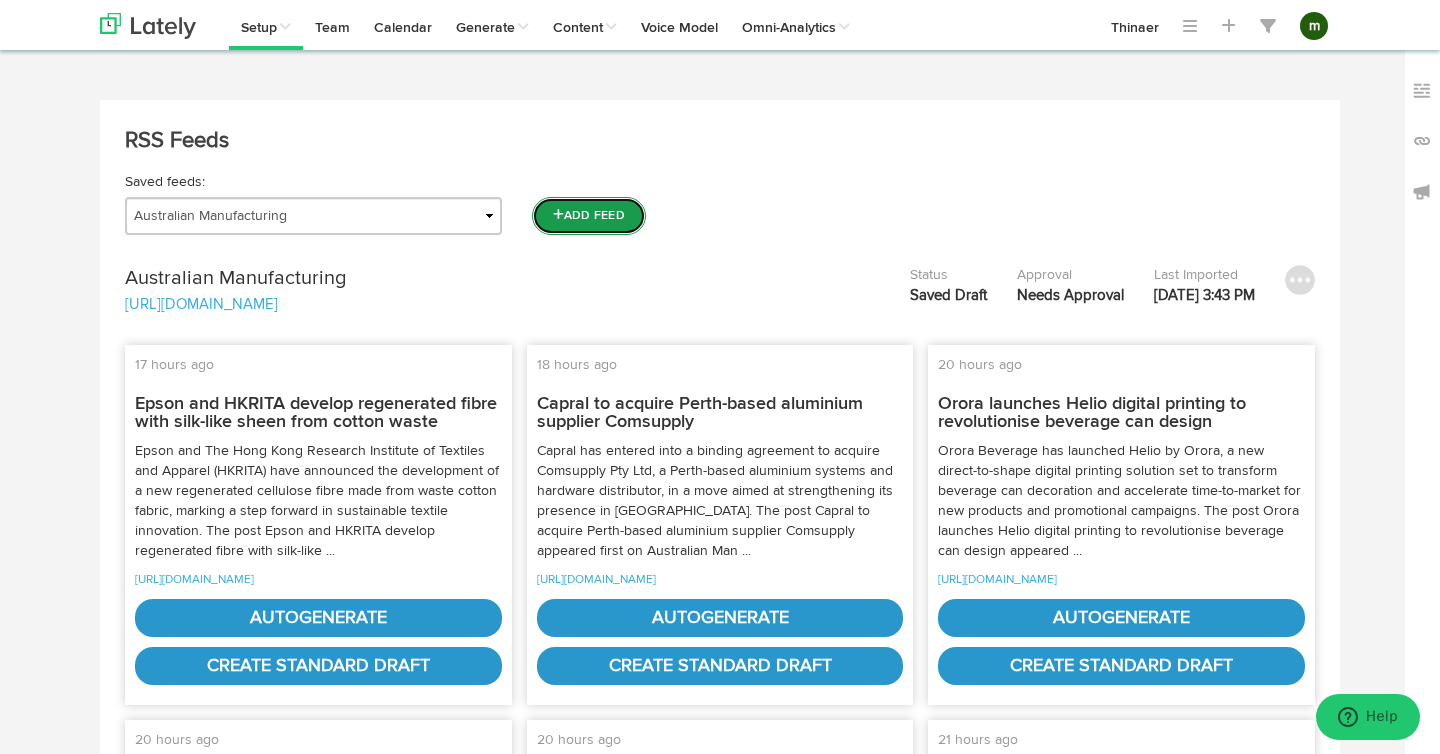 click on "Add Feed" at bounding box center [589, 216] 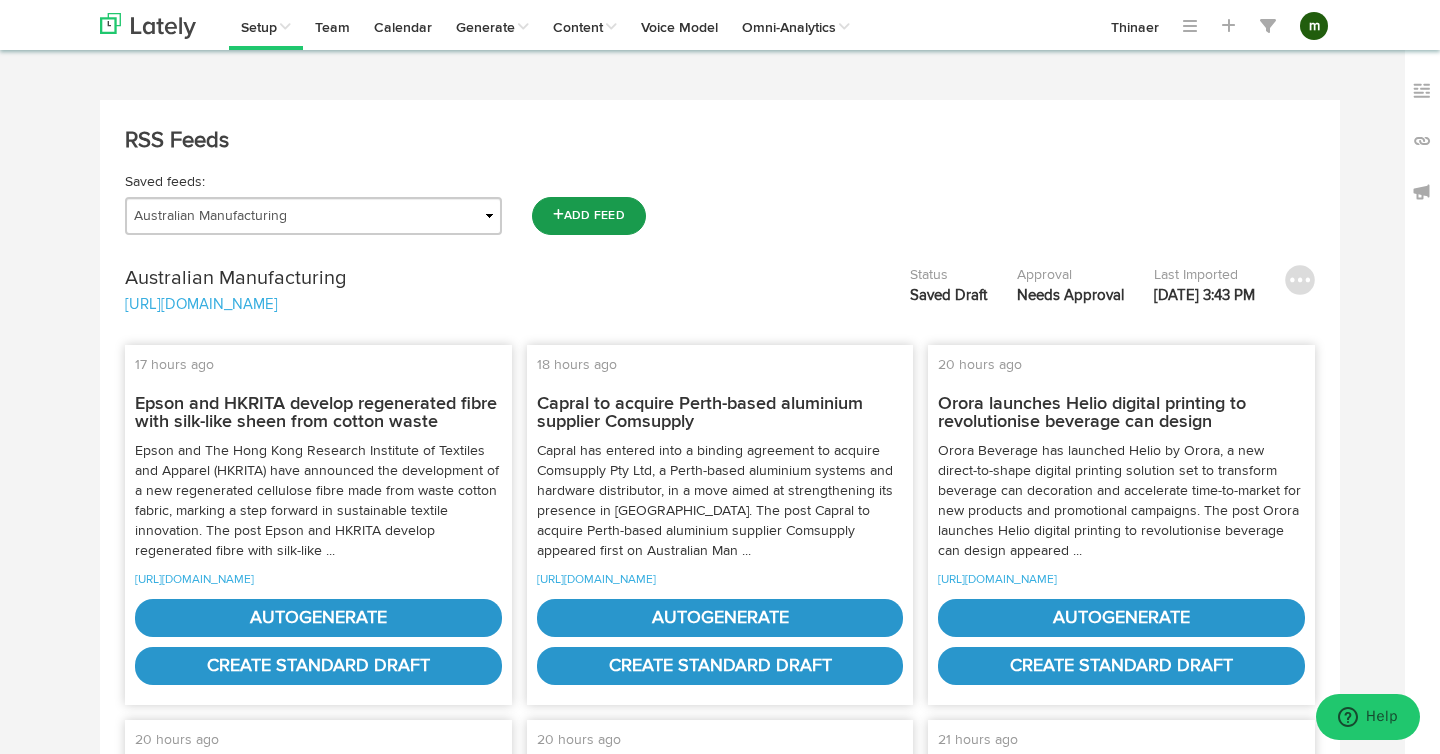 select on "U" 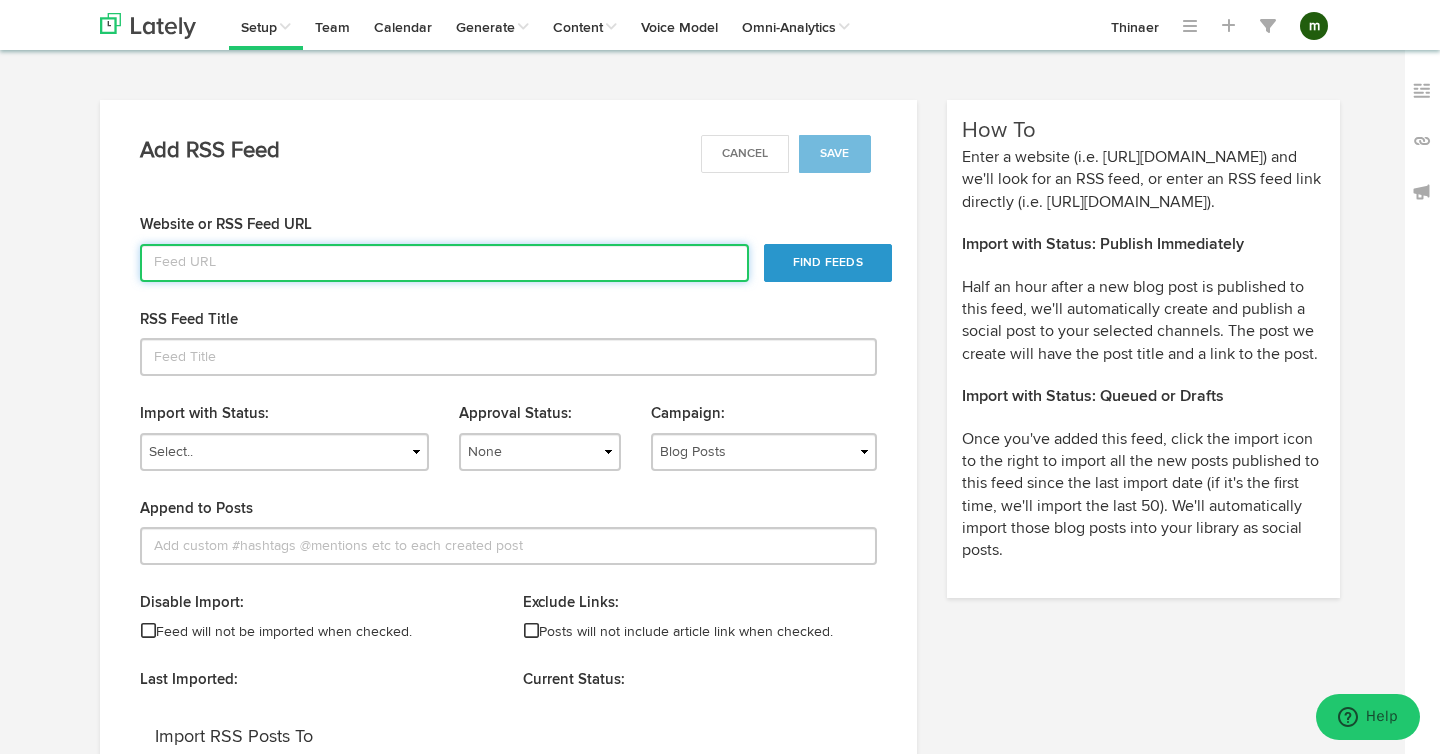 click on "Url" at bounding box center (444, 263) 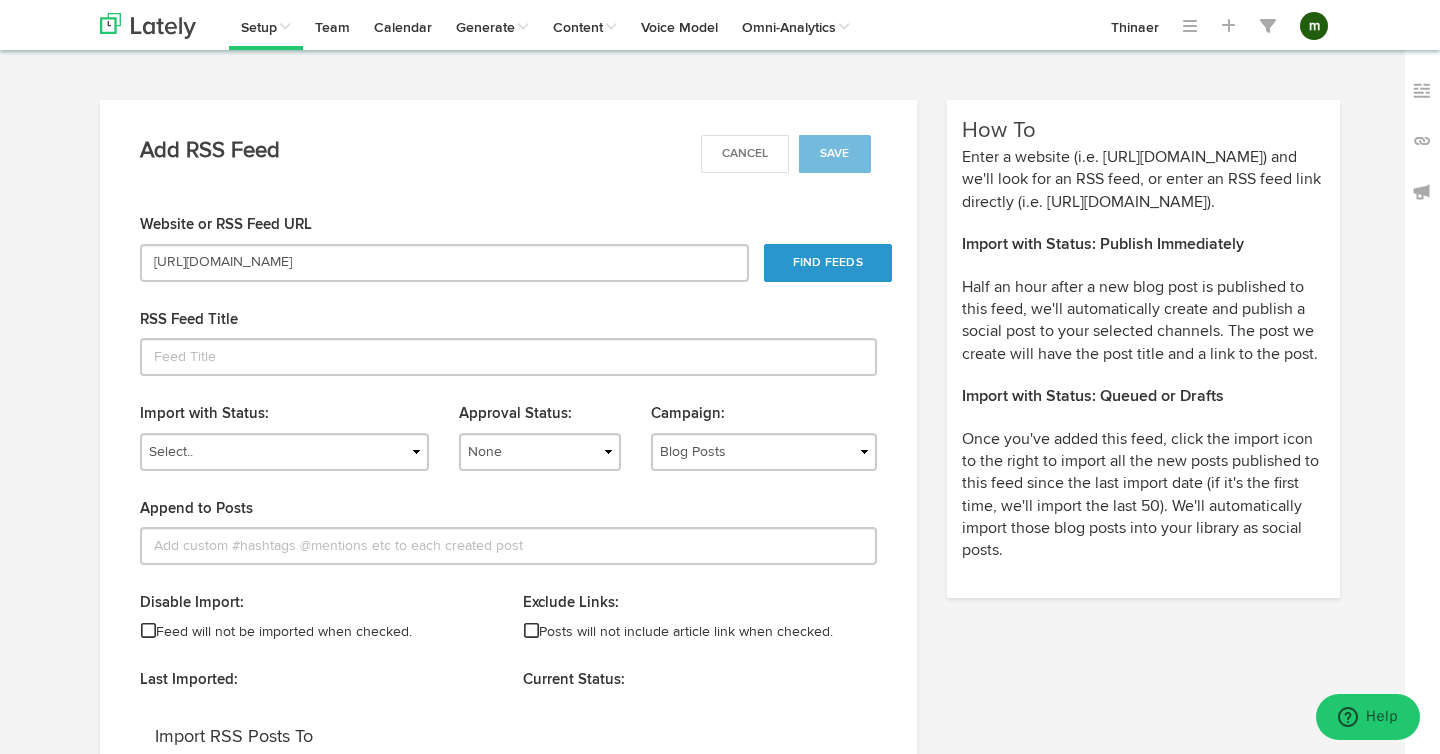 click on "Add RSS Feed
Cancel
Save" at bounding box center (508, 158) 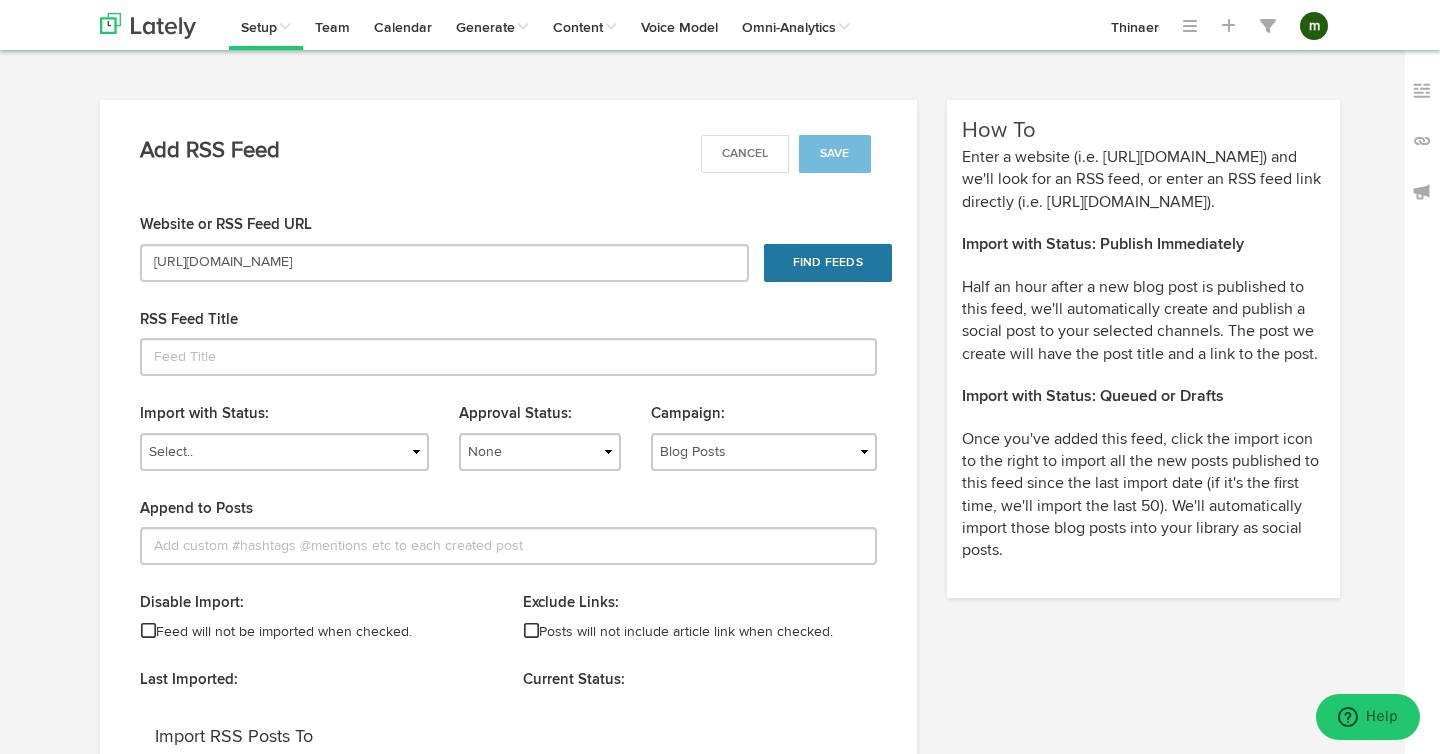 click on "Find Feeds" at bounding box center (828, 263) 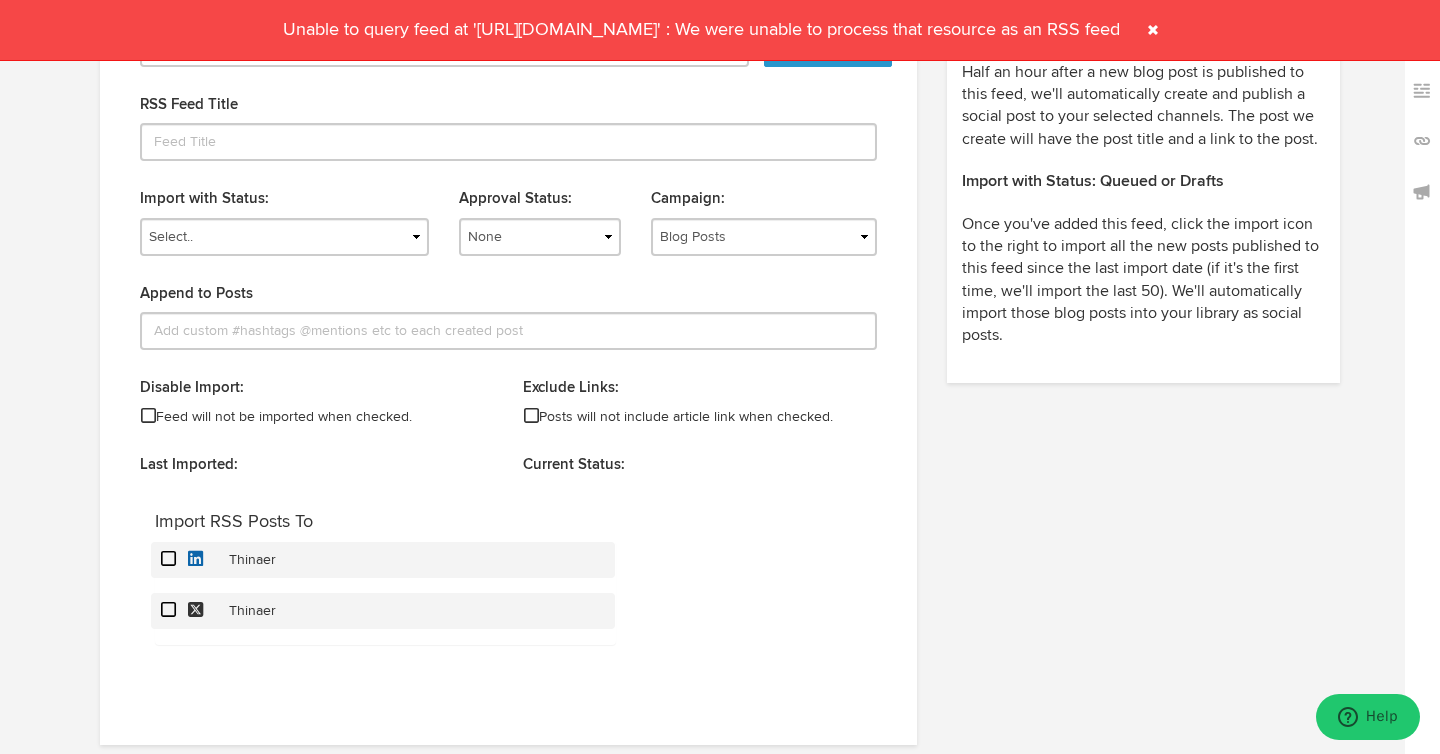 scroll, scrollTop: 0, scrollLeft: 0, axis: both 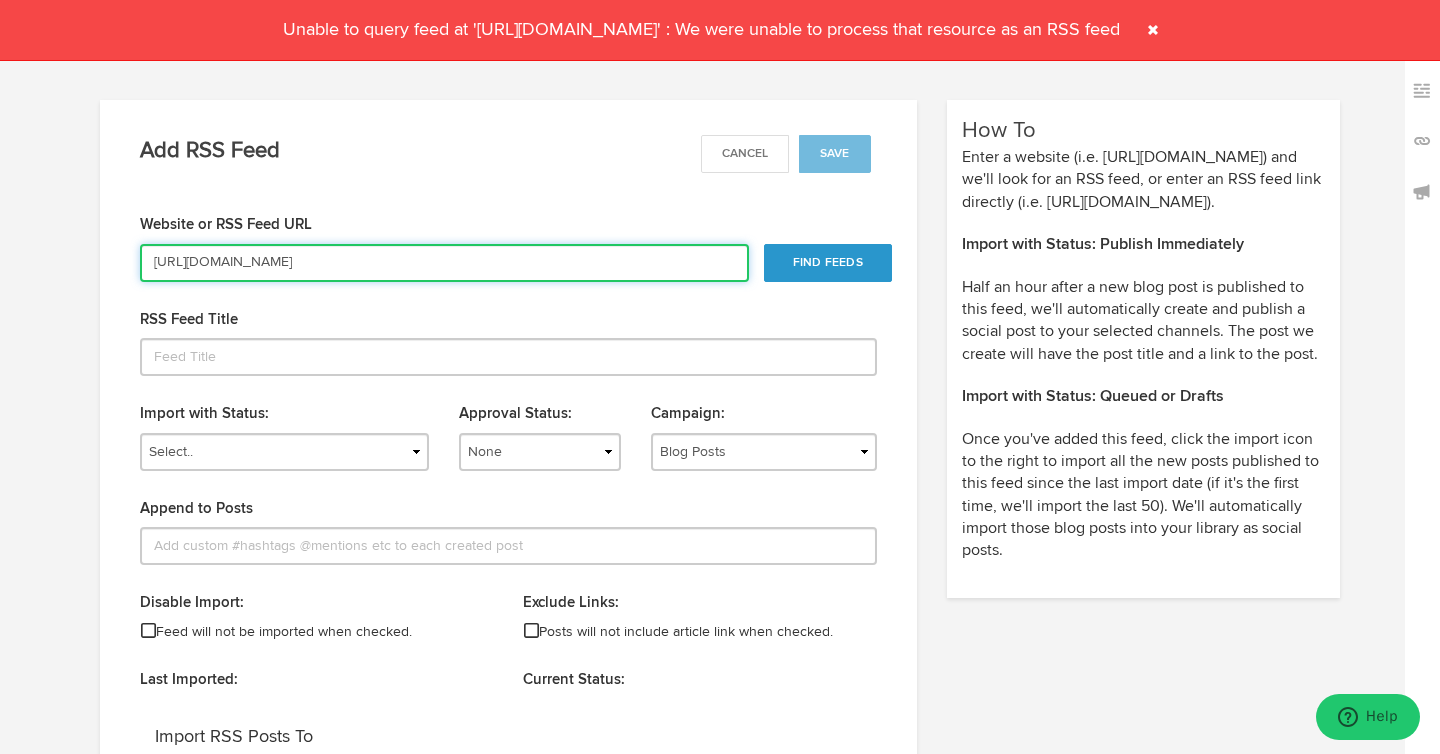 click on "[URL][DOMAIN_NAME]" at bounding box center (444, 263) 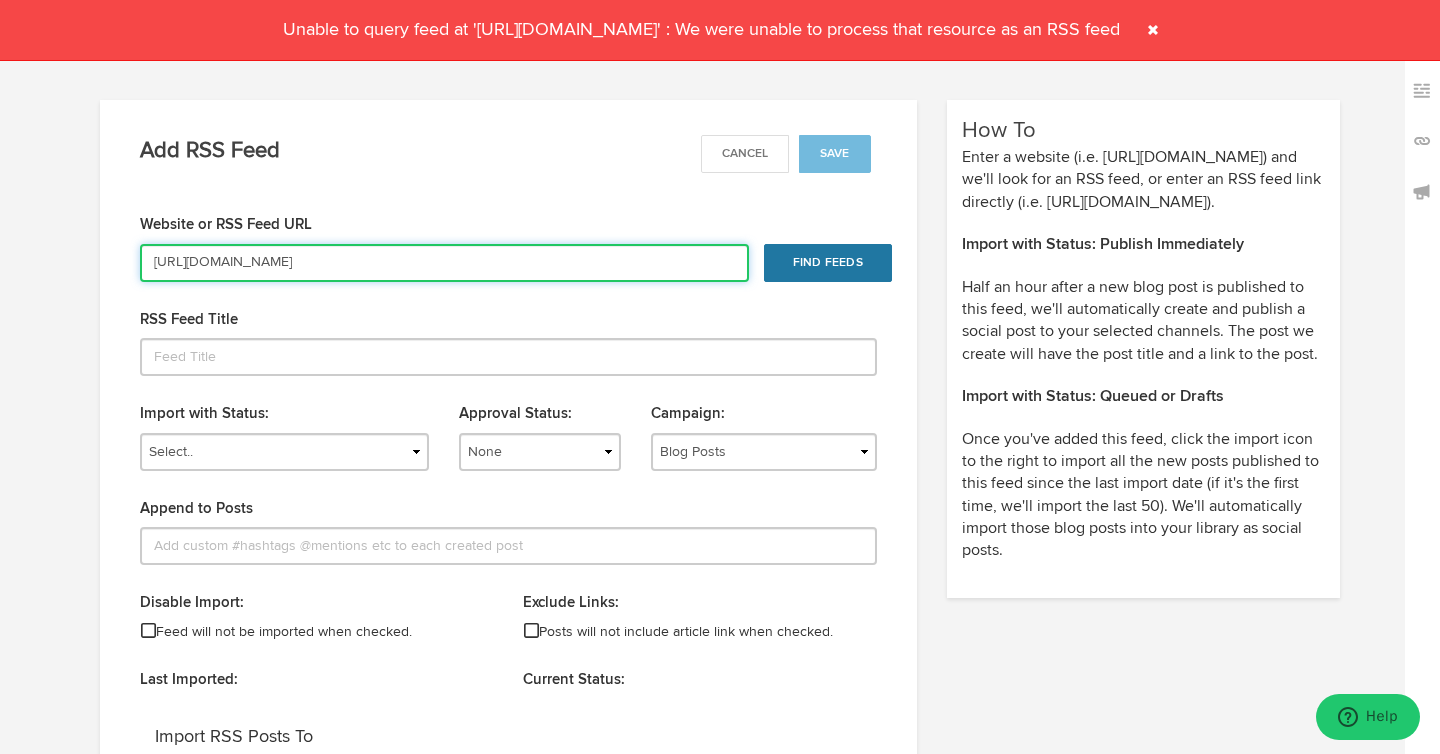 type on "[URL][DOMAIN_NAME]" 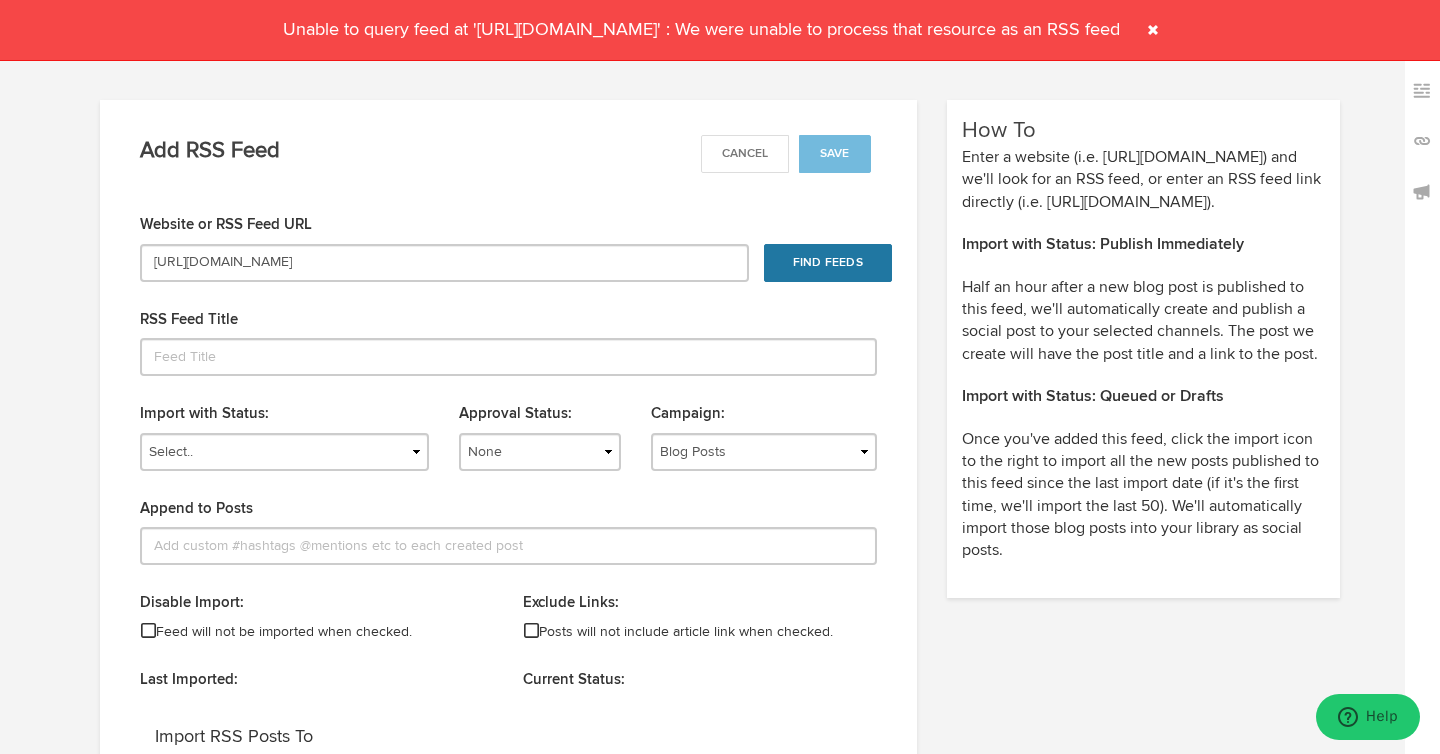 click on "Find Feeds" at bounding box center [828, 263] 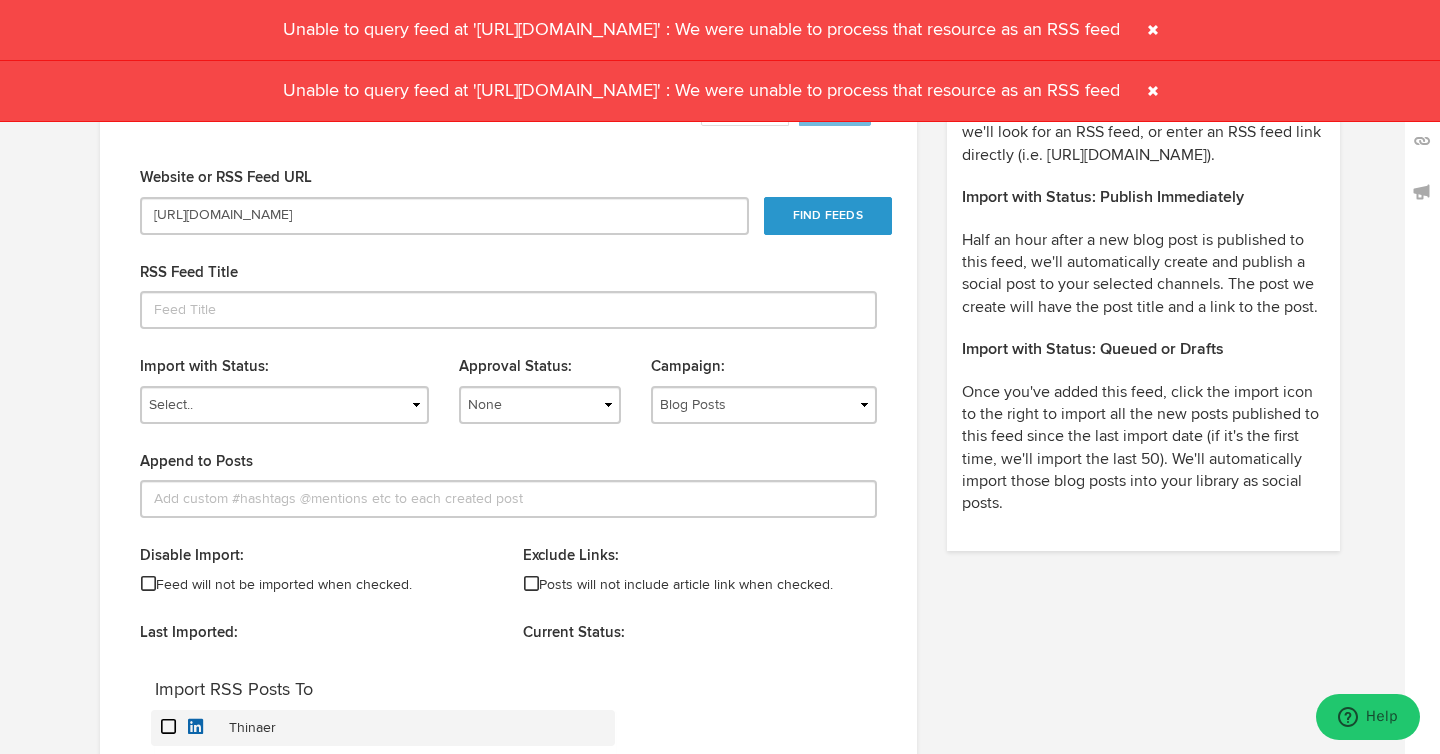 scroll, scrollTop: 0, scrollLeft: 0, axis: both 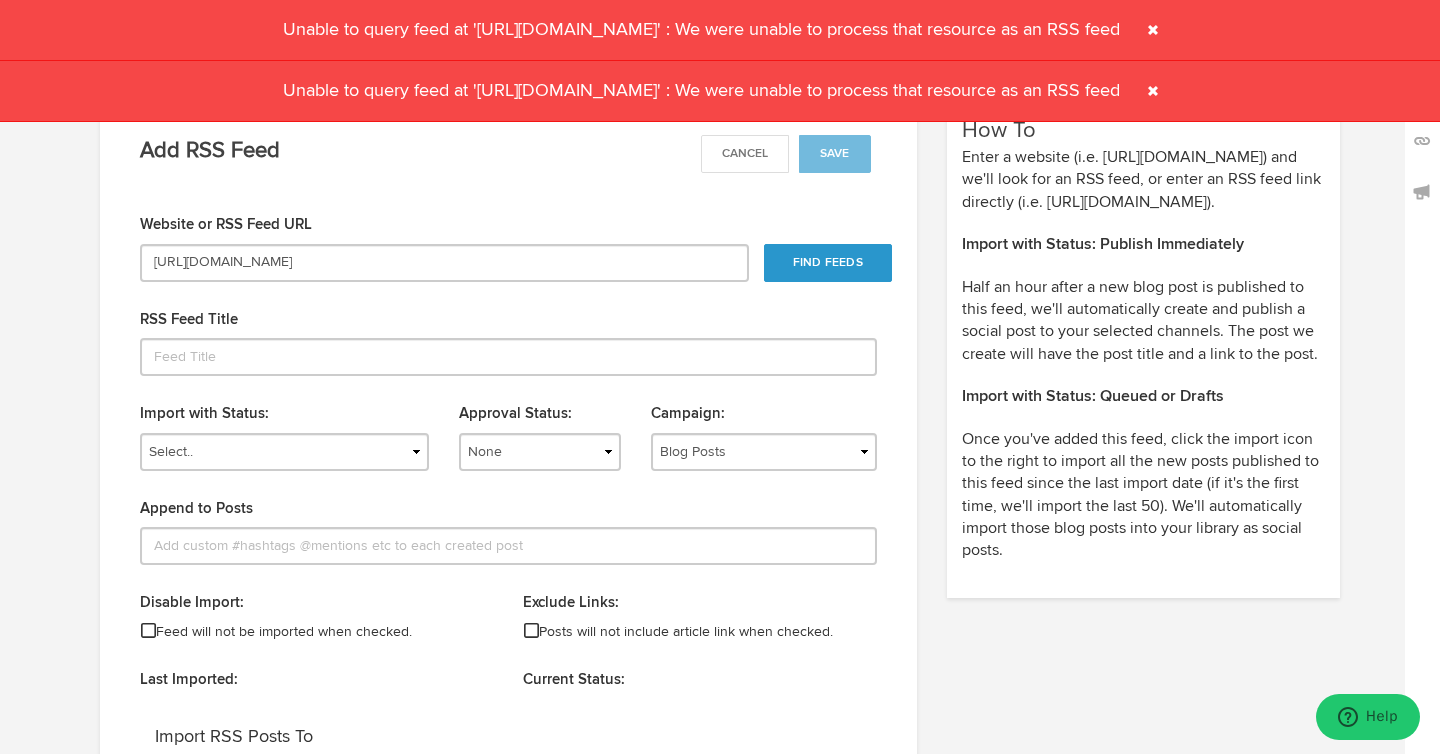 click 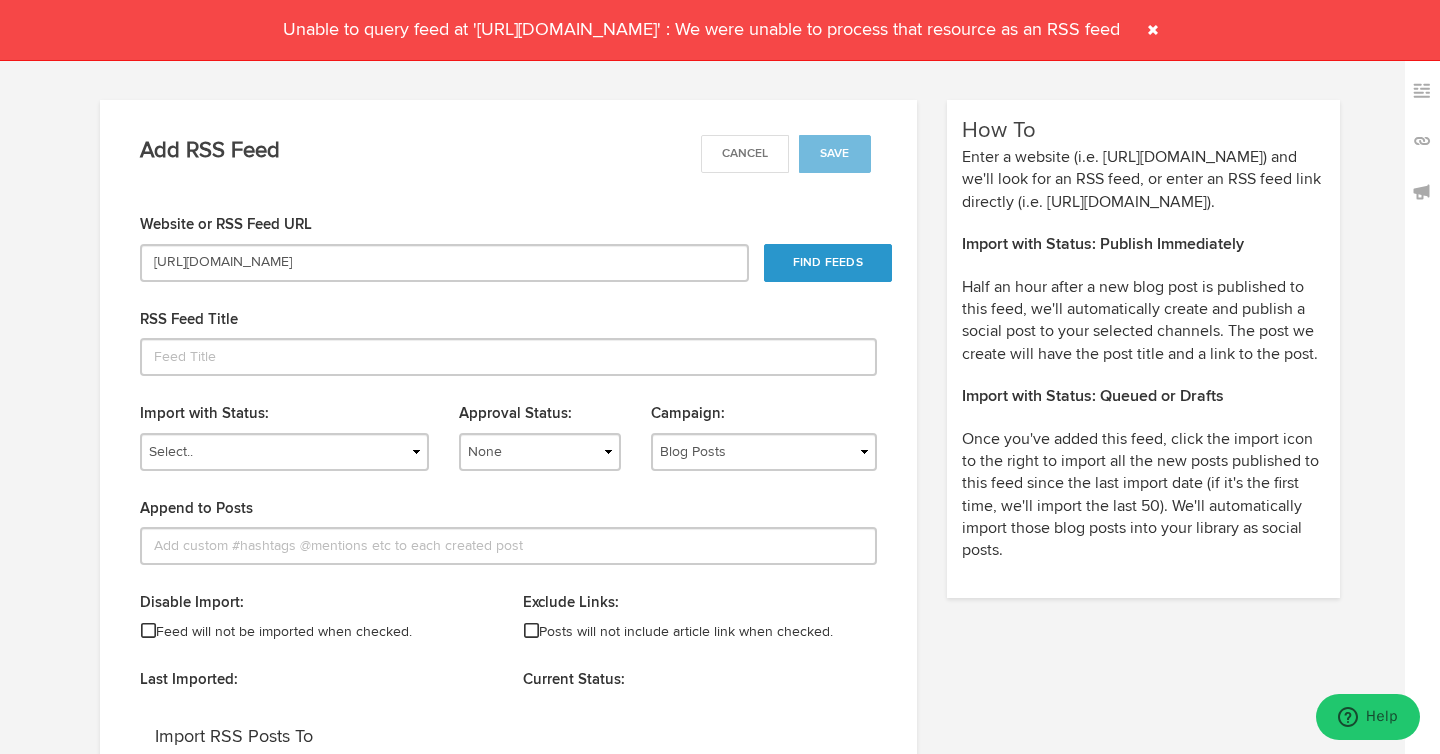 click 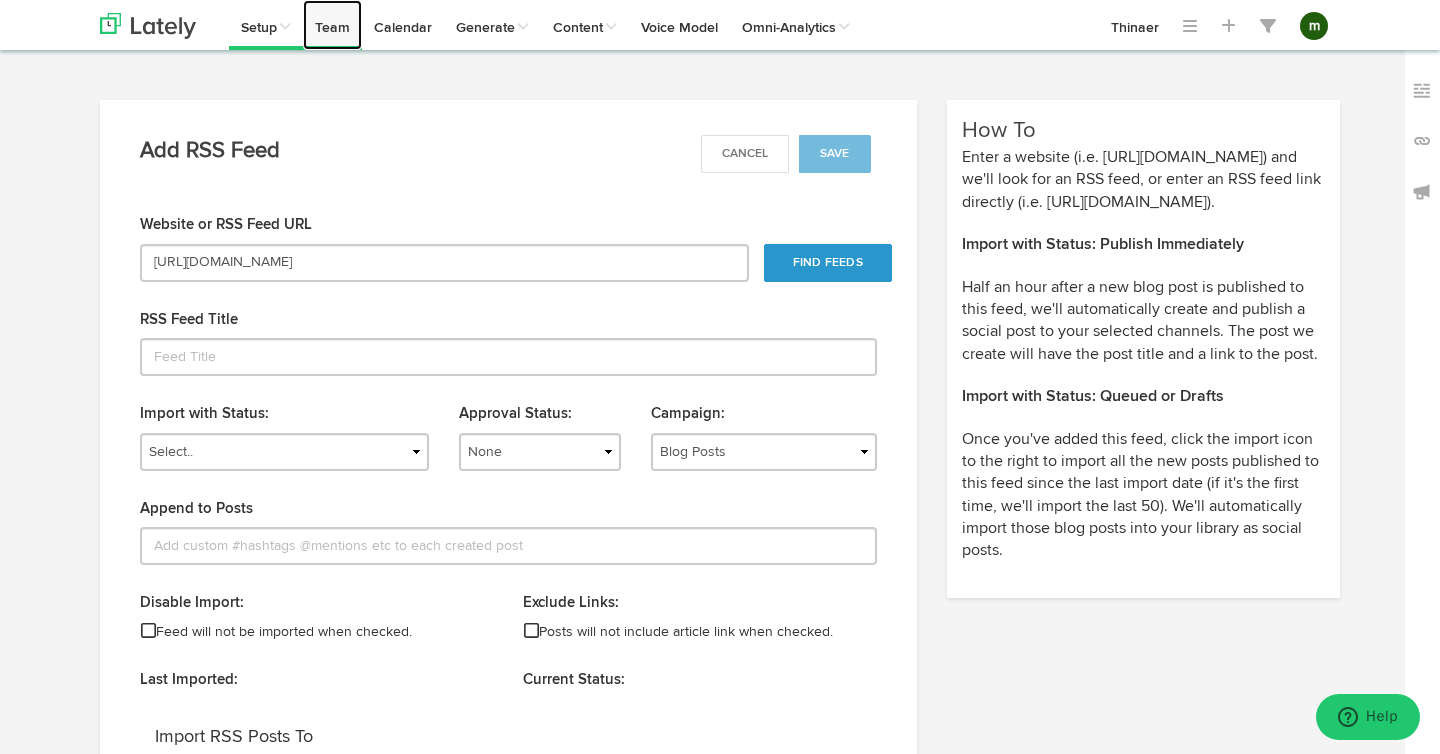 click on "Team" at bounding box center (332, 25) 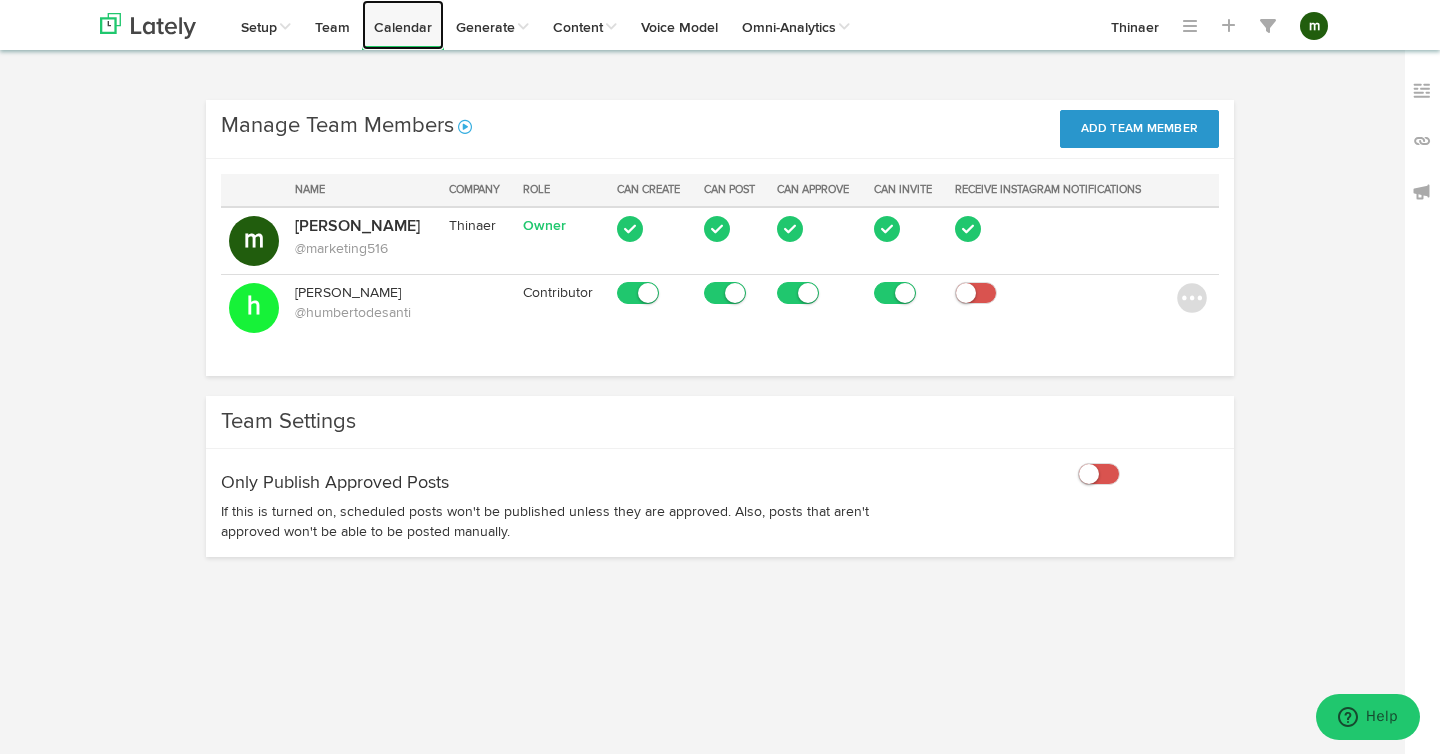 click on "Calendar" at bounding box center [403, 25] 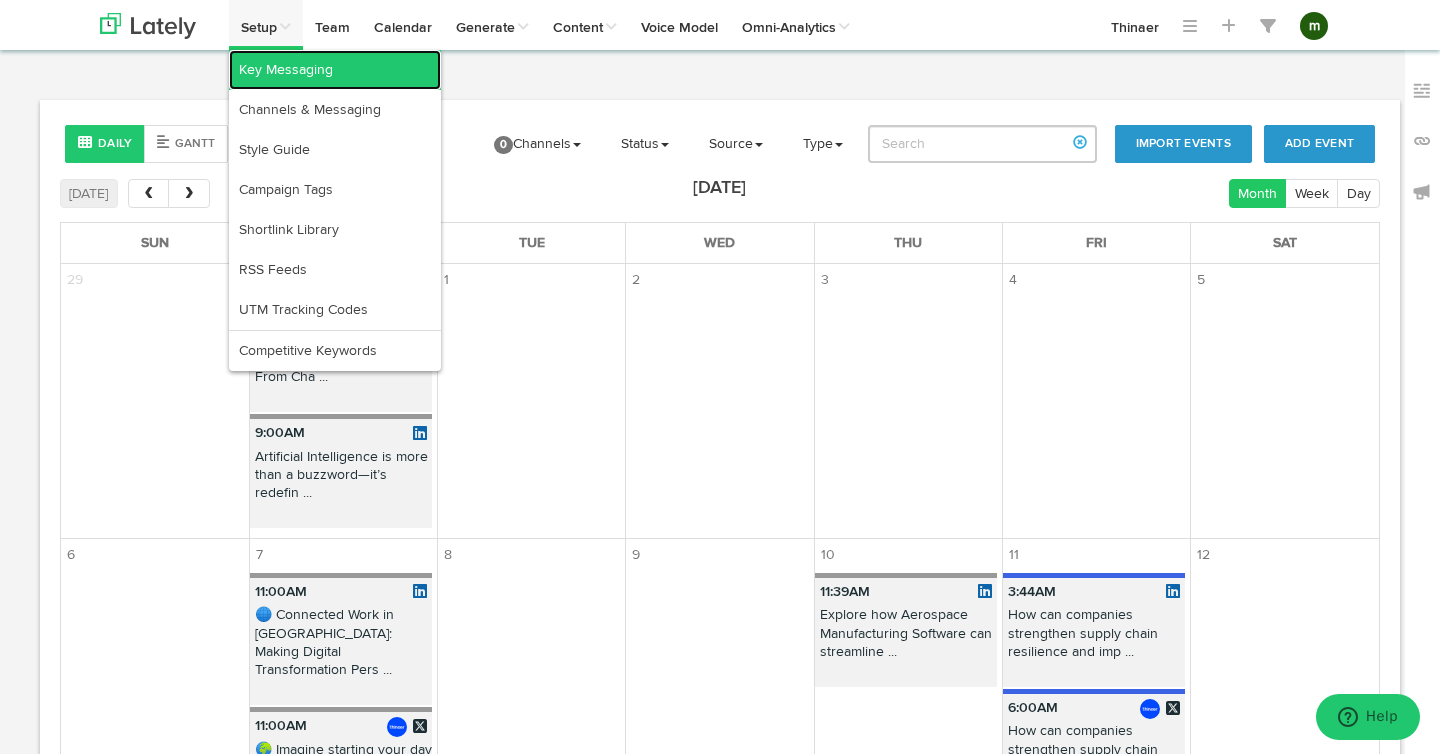 click on "Key Messaging" at bounding box center [335, 70] 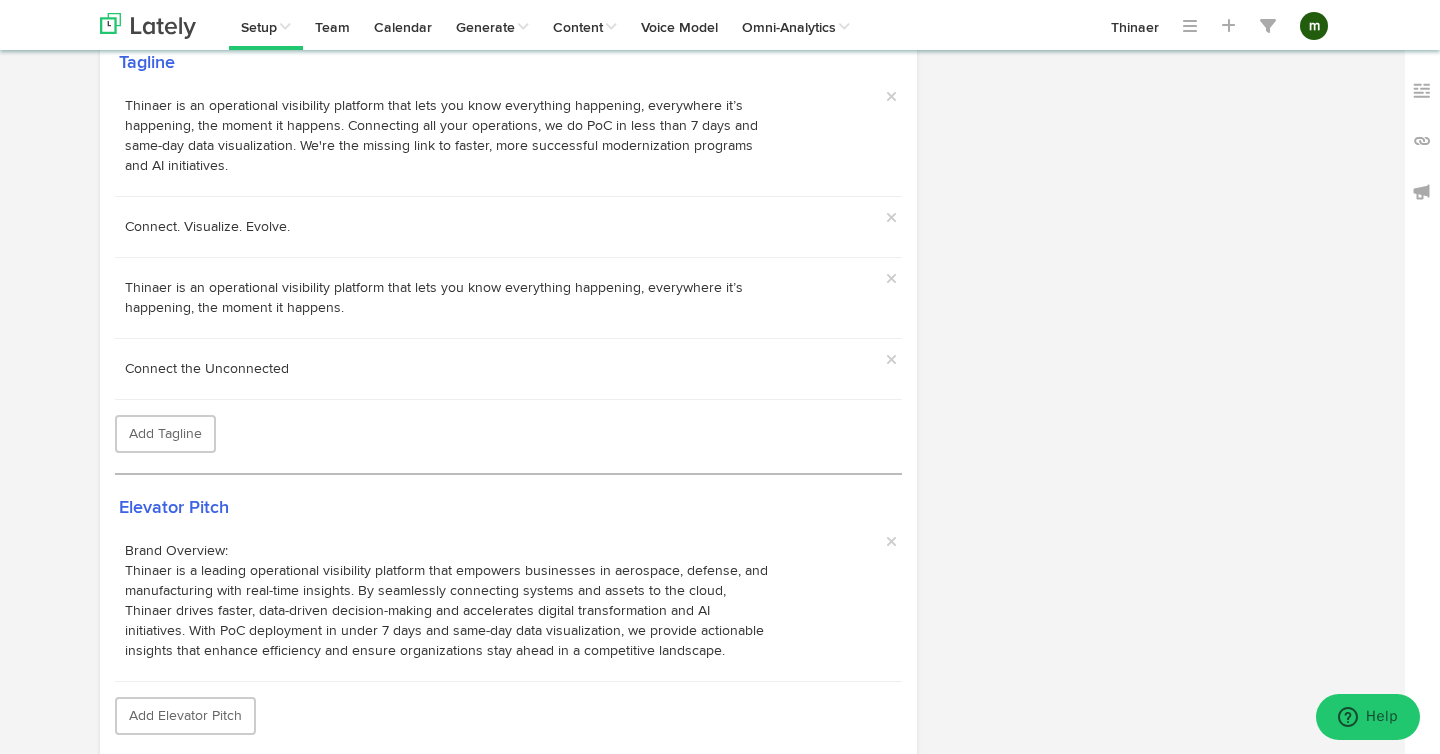 scroll, scrollTop: 827, scrollLeft: 0, axis: vertical 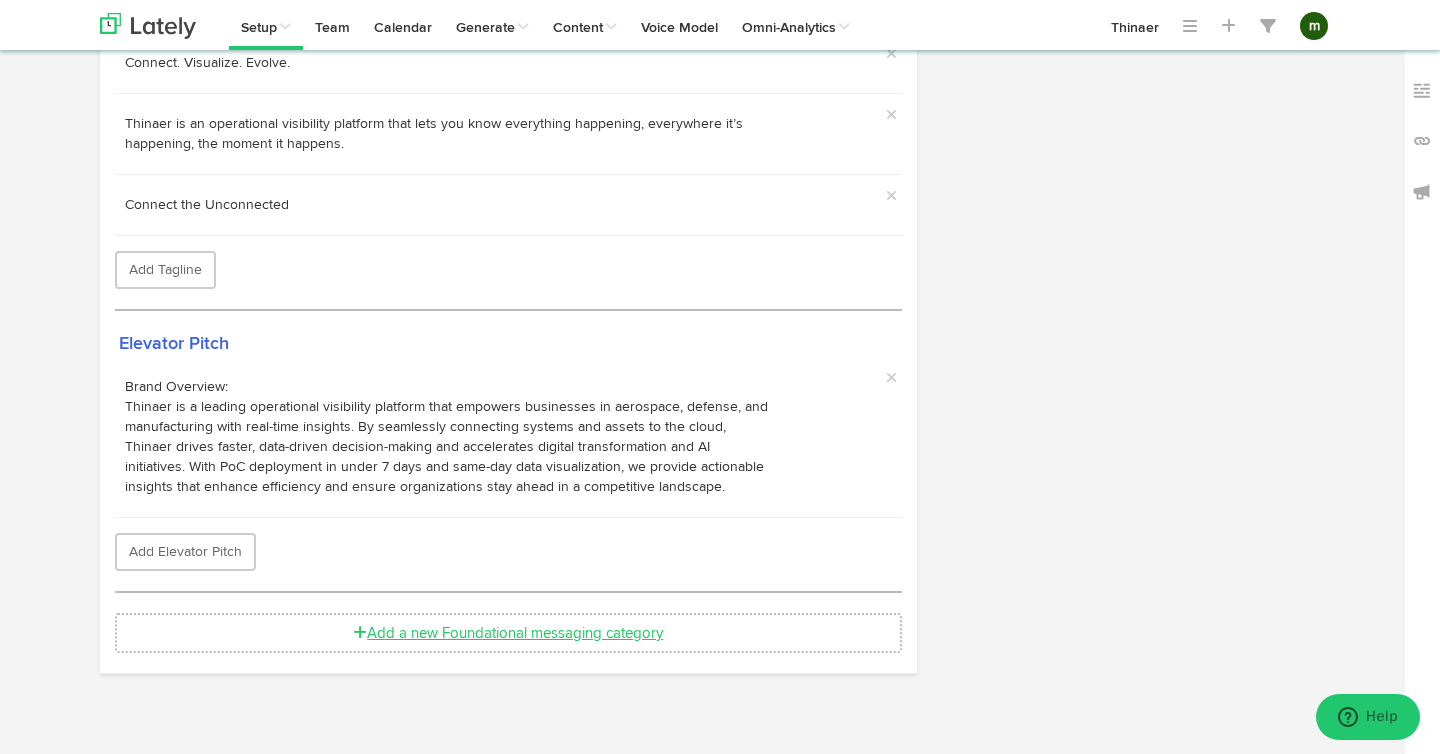 click on "Add a new Foundational messaging category" at bounding box center [508, 633] 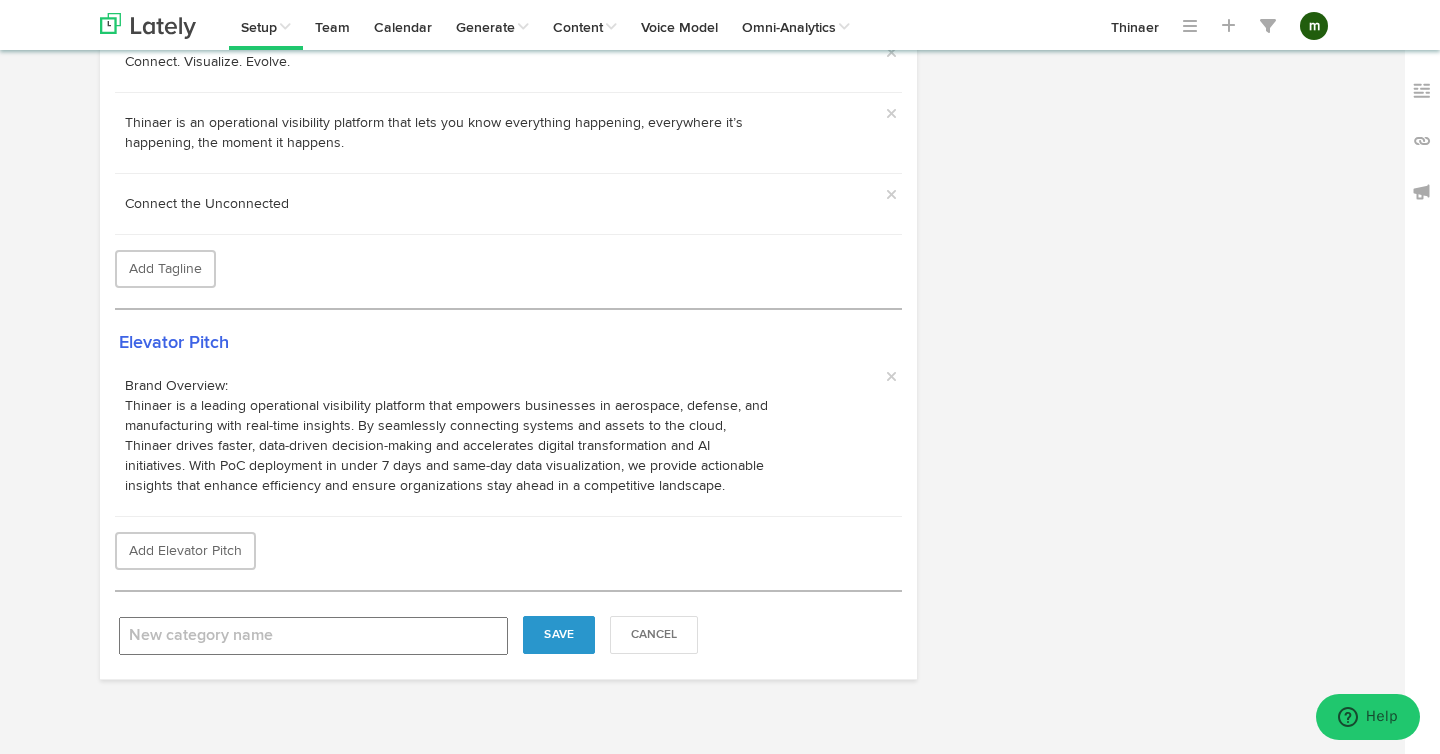 click at bounding box center [313, 636] 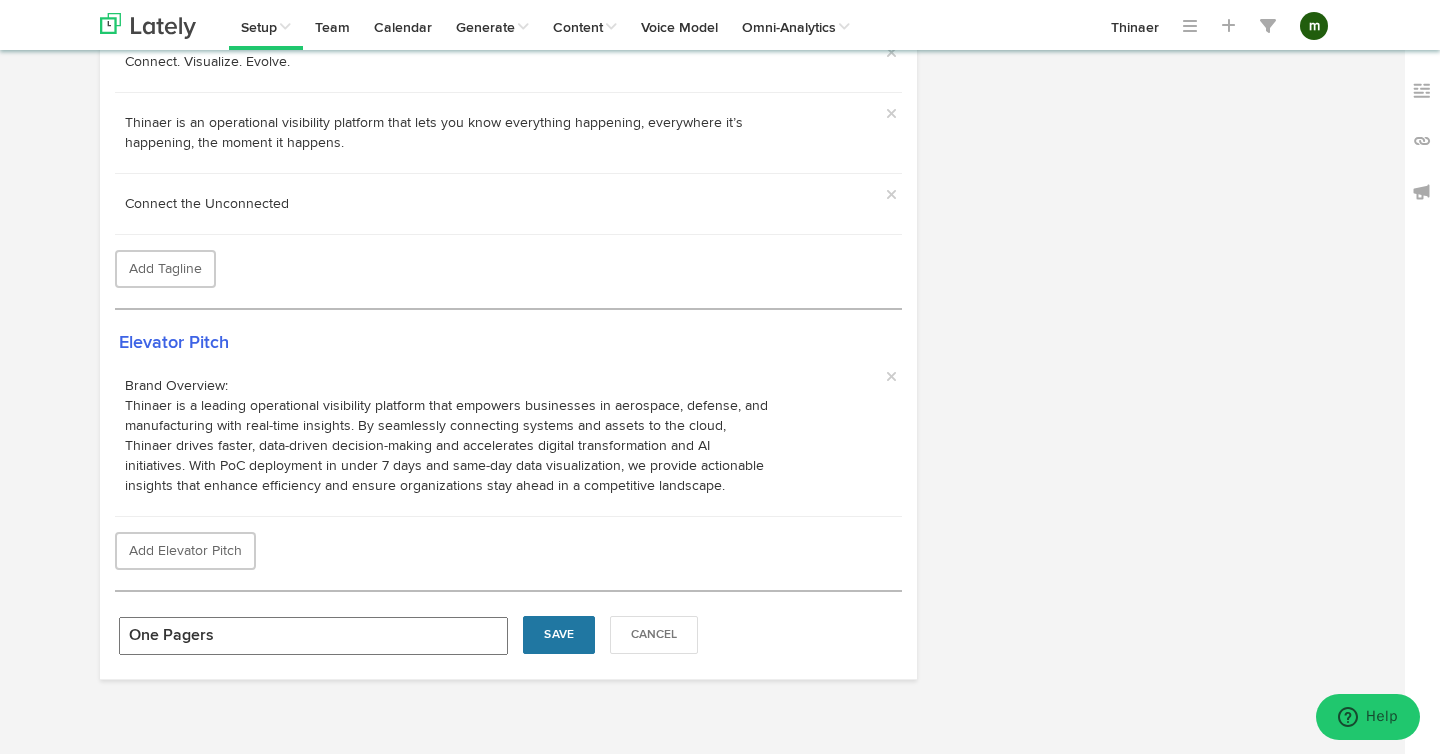 type on "One Pagers" 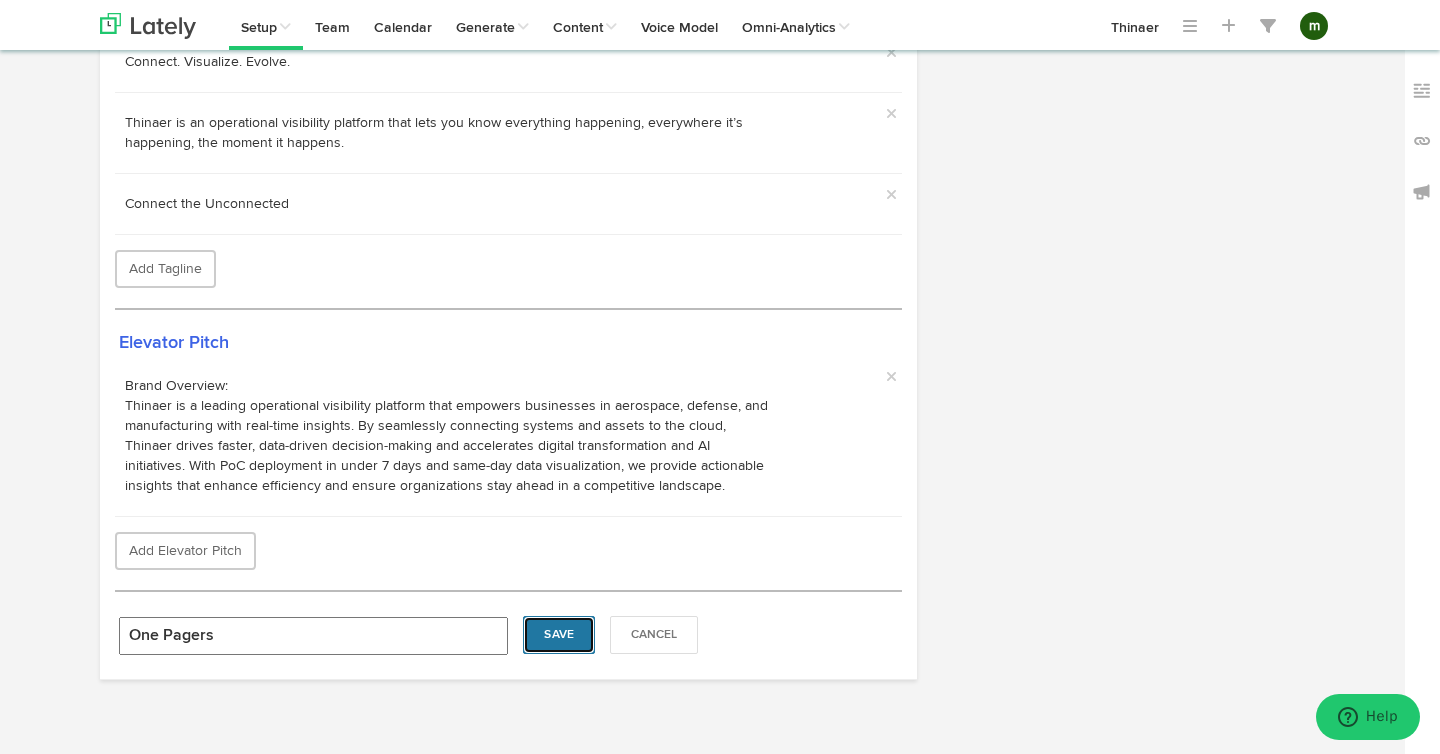 click on "Save" at bounding box center (559, 635) 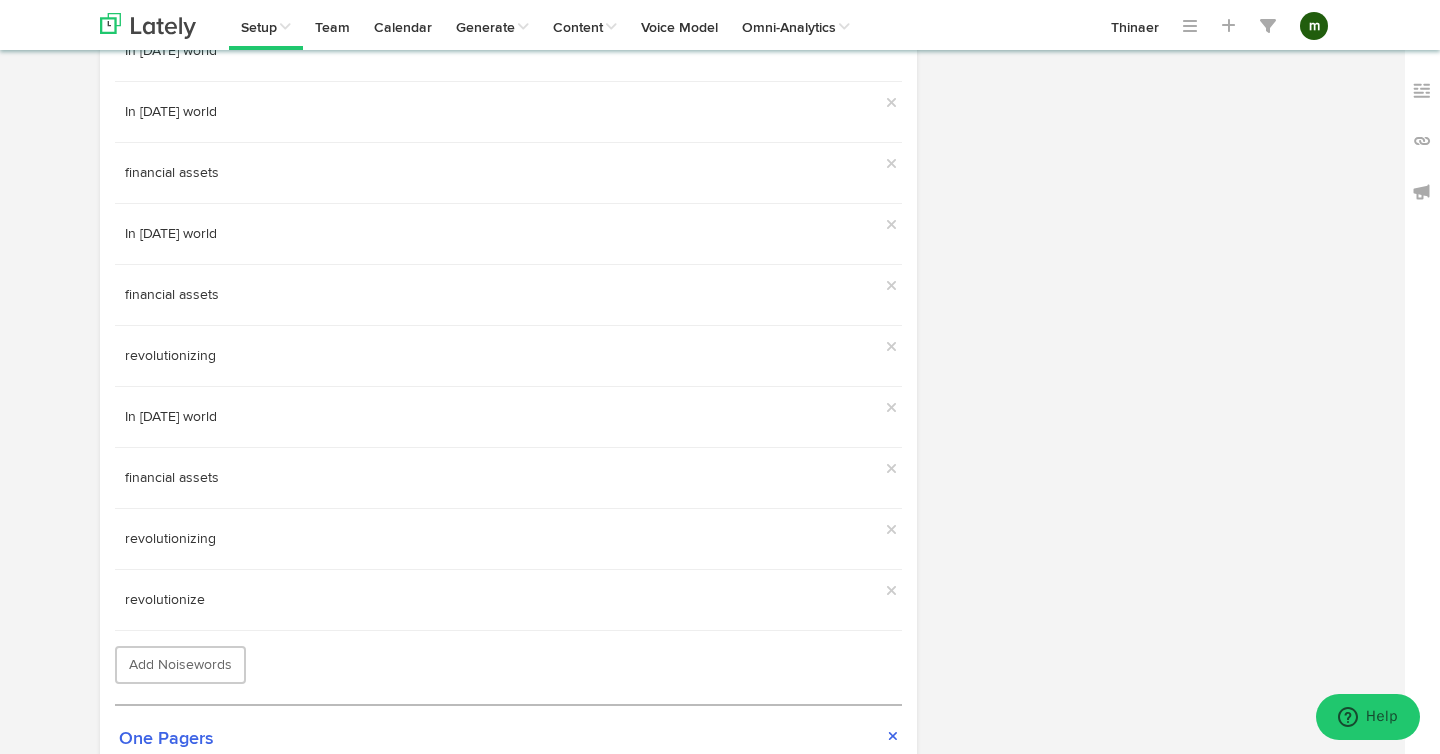 scroll, scrollTop: 1679, scrollLeft: 0, axis: vertical 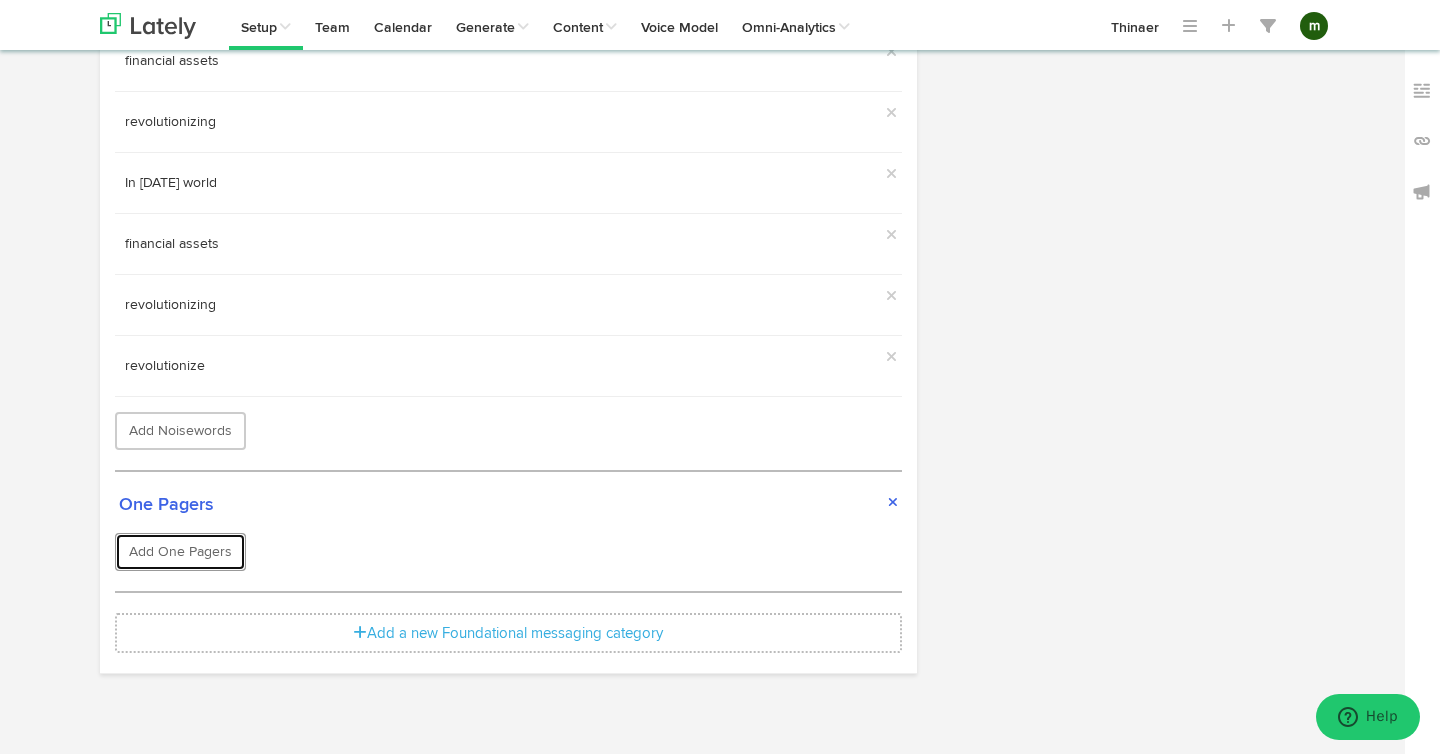 click on "Add One Pagers" at bounding box center (180, 552) 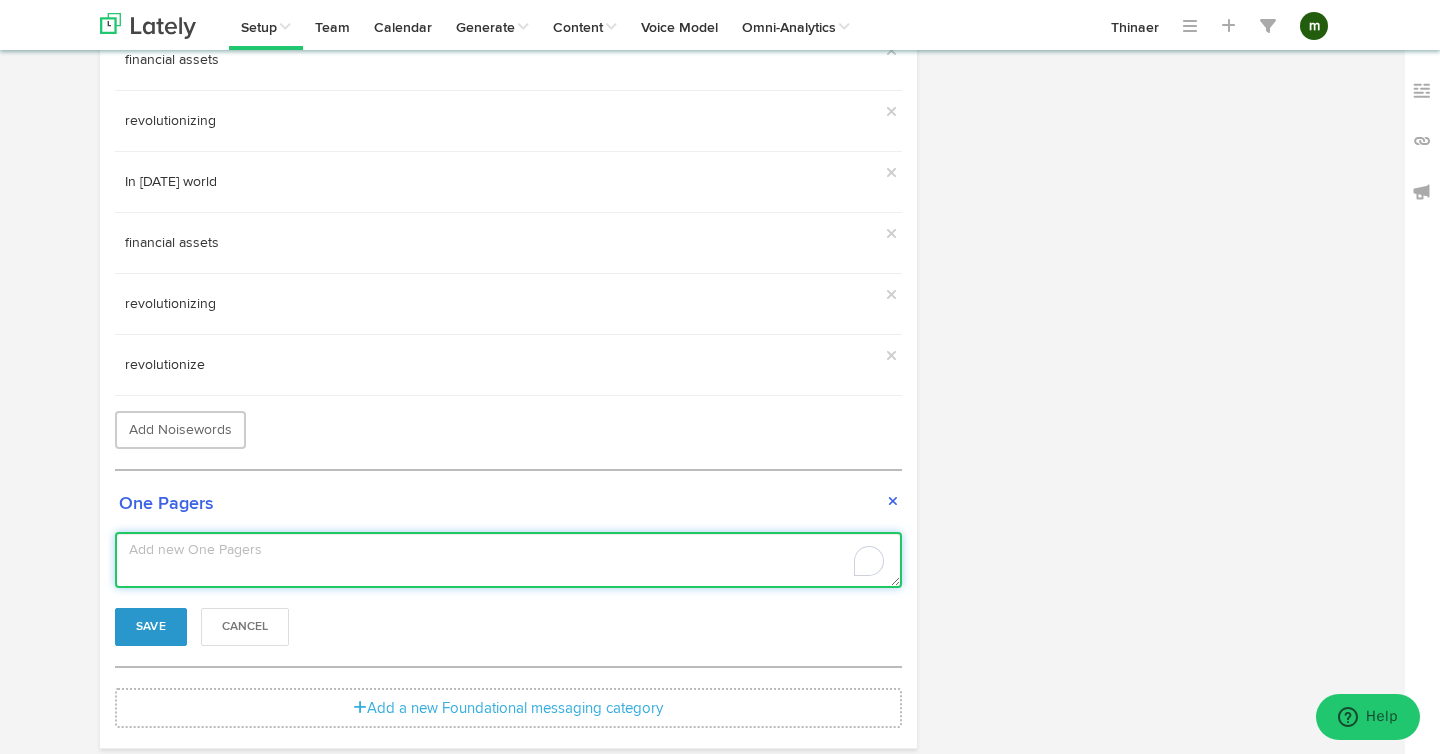 click at bounding box center [508, 560] 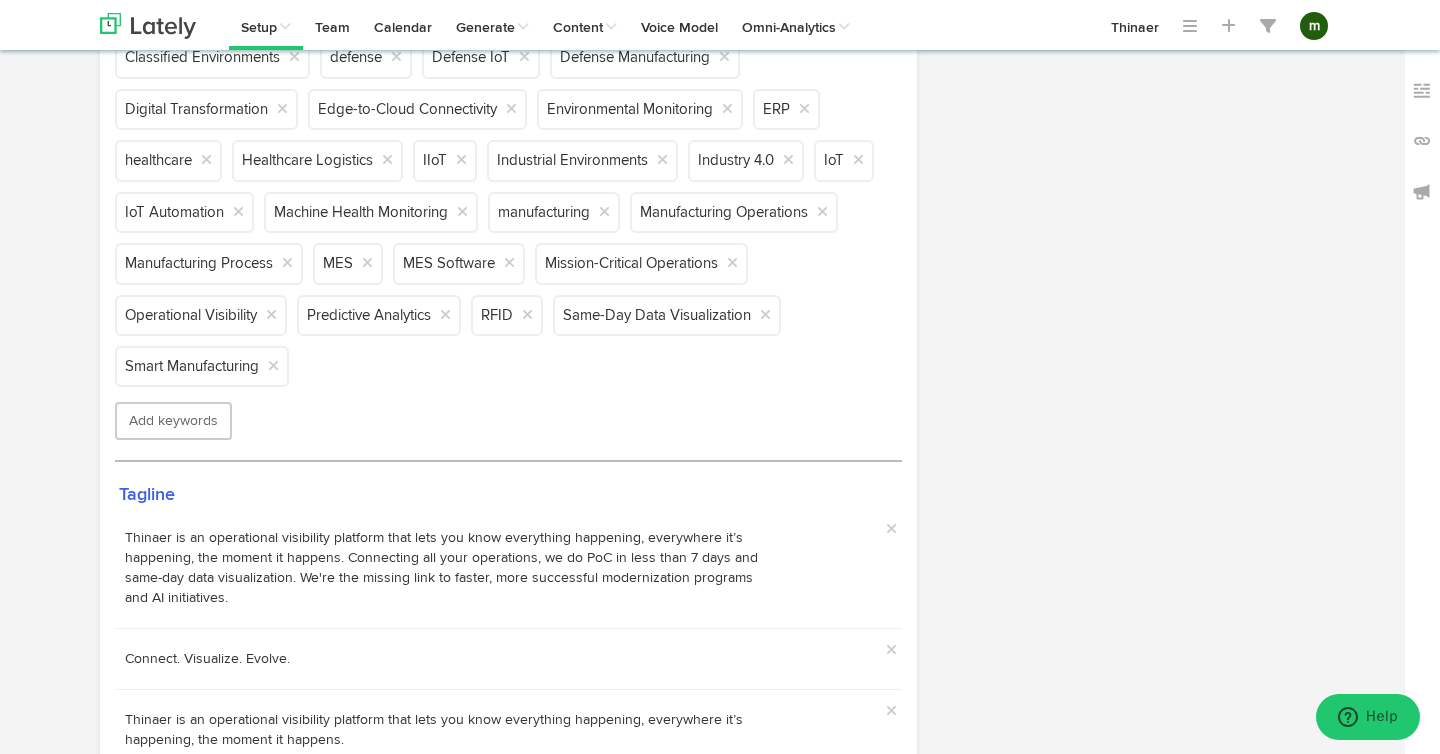 scroll, scrollTop: 0, scrollLeft: 0, axis: both 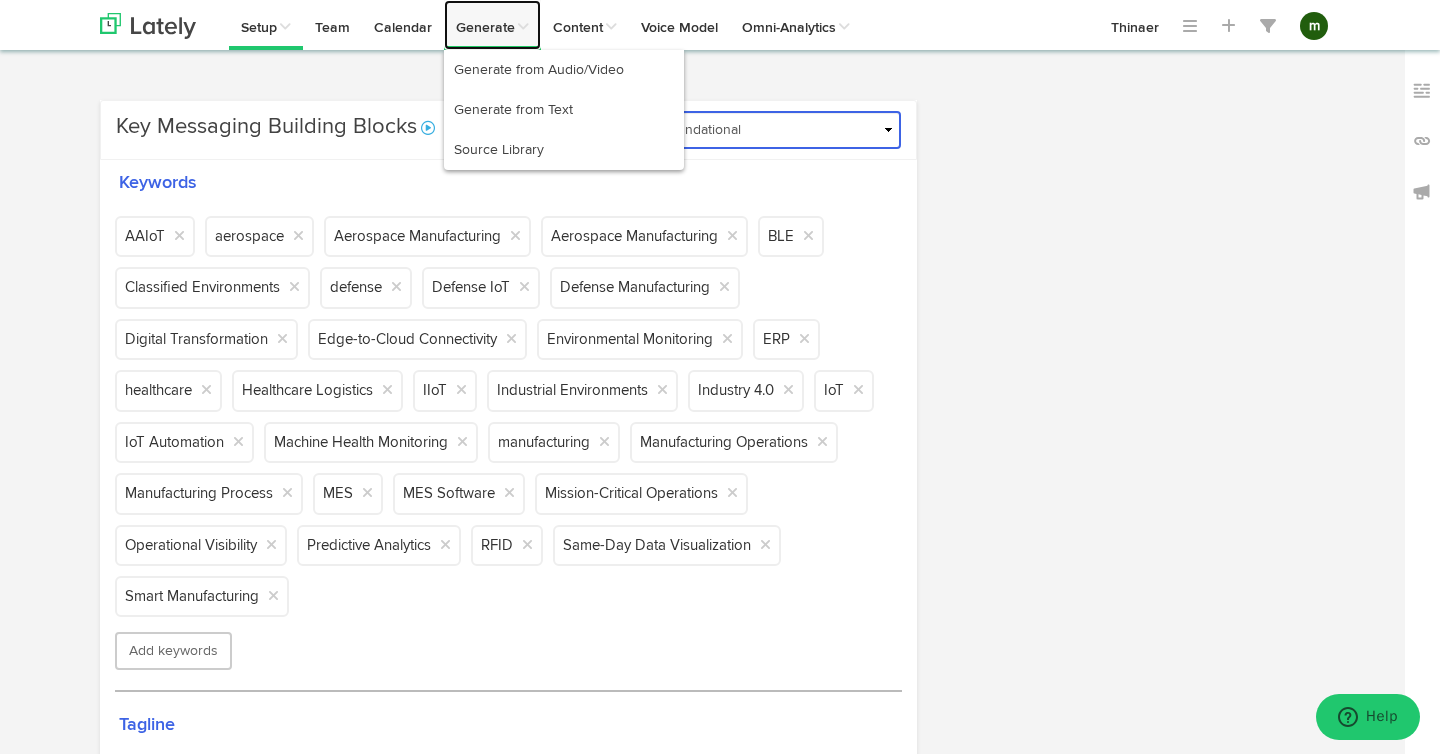 click at bounding box center [522, 27] 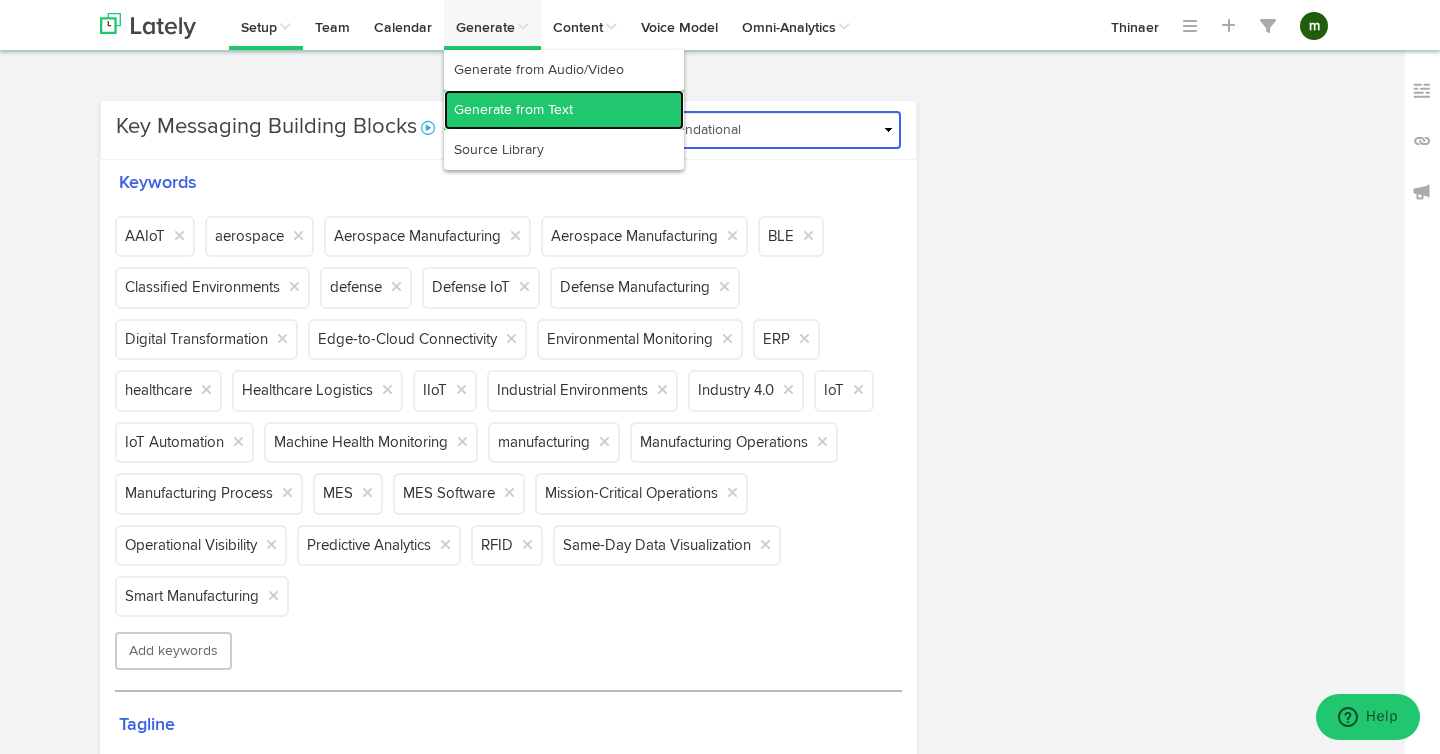 click on "Generate from Text" at bounding box center (564, 110) 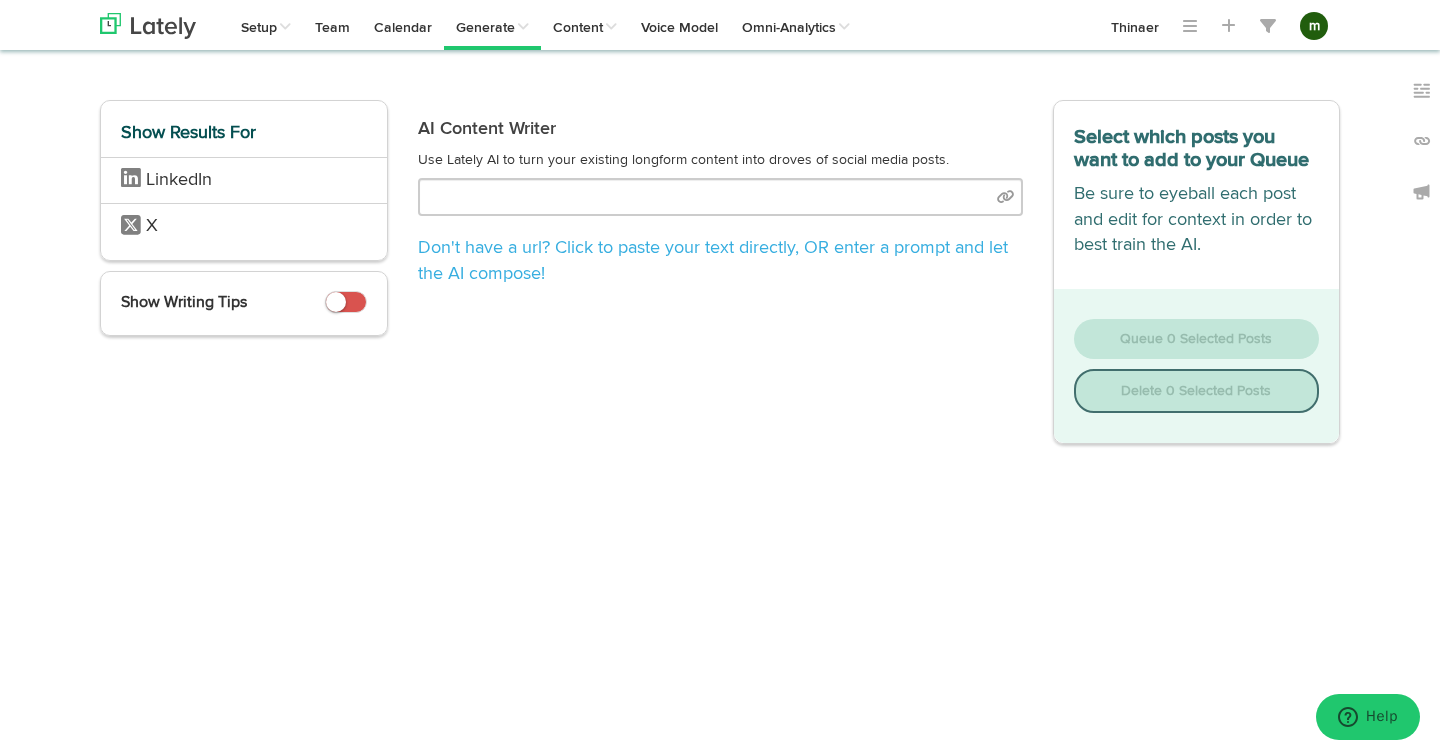 click on "AI Content Writer
Use Lately AI to turn your existing longform content into droves of social media posts.
Don't have a url? Click to paste your text directly
, OR enter a prompt and let the AI compose!" at bounding box center [720, 272] 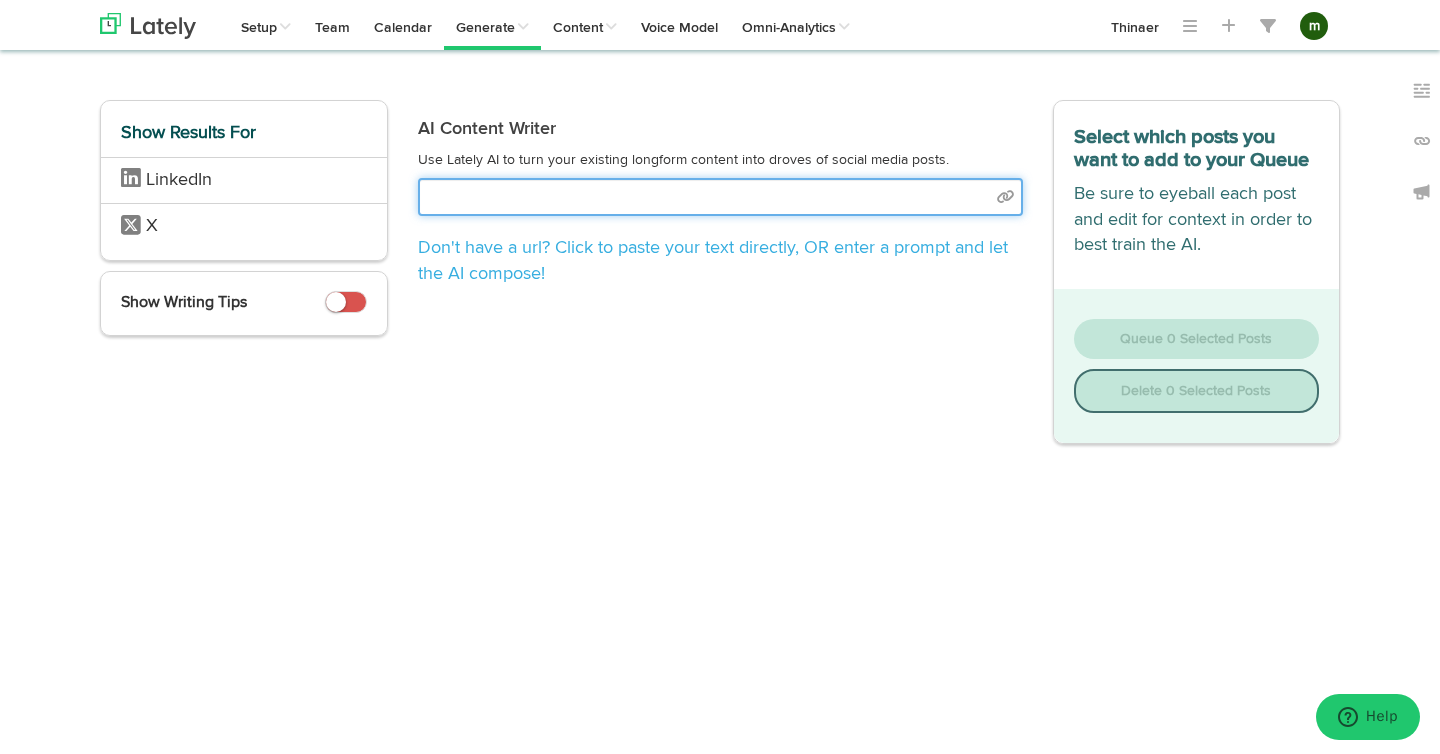 click at bounding box center (720, 197) 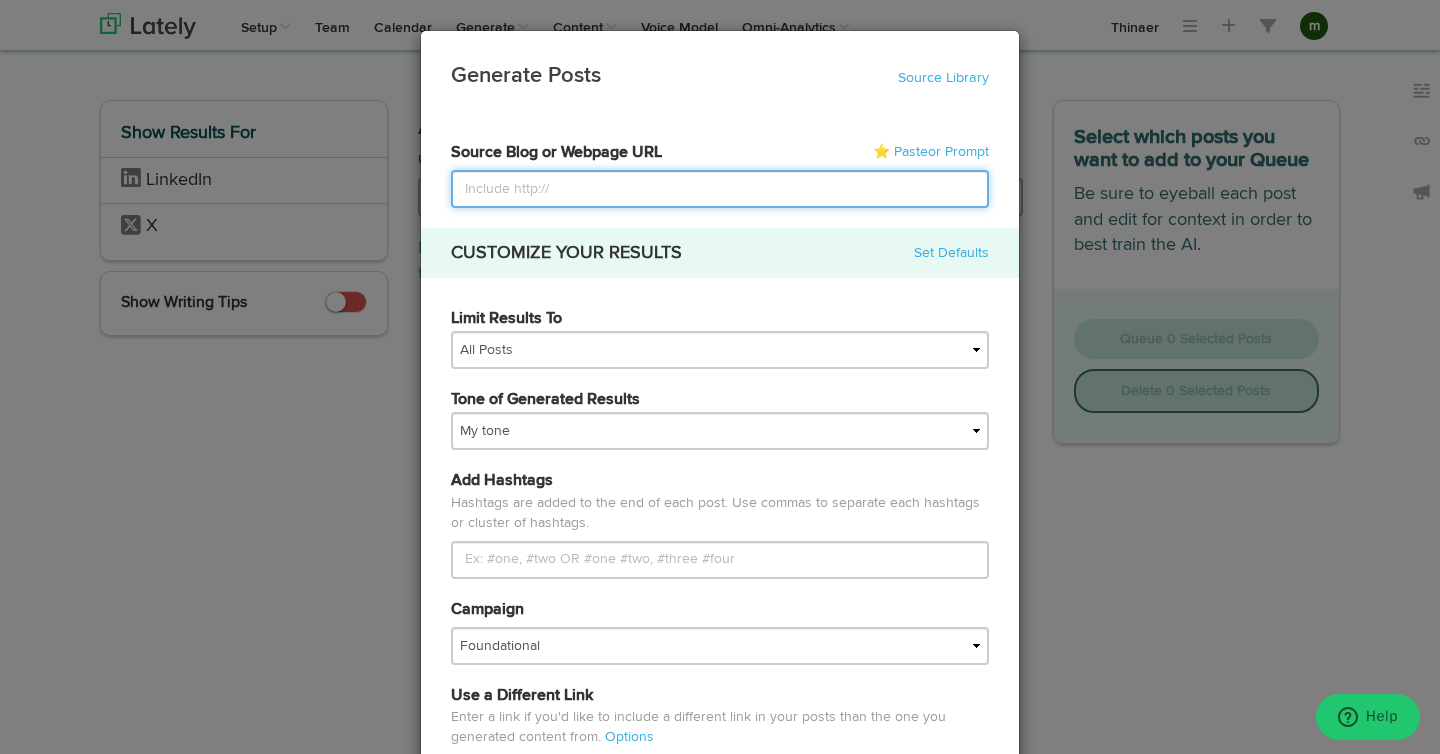 paste on "[URL][DOMAIN_NAME]" 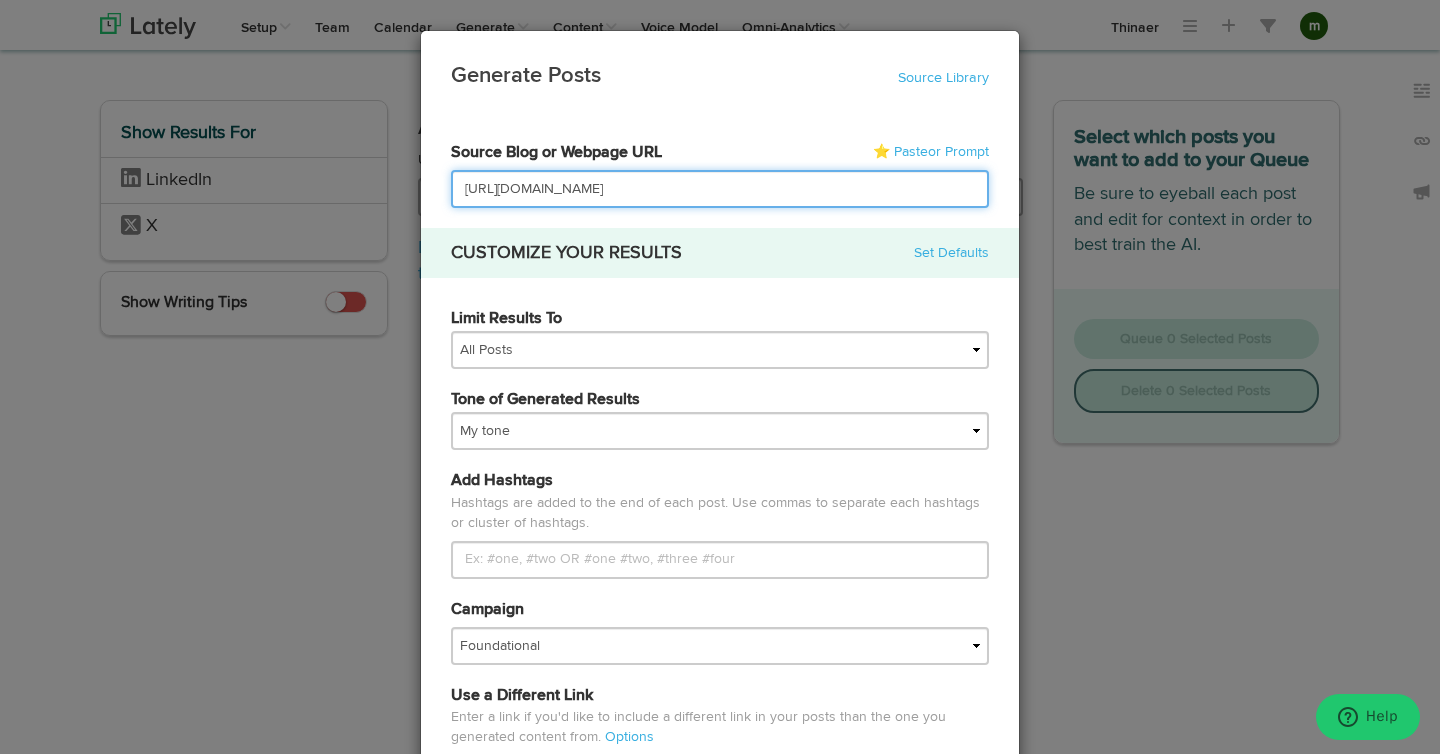 scroll, scrollTop: 0, scrollLeft: 27, axis: horizontal 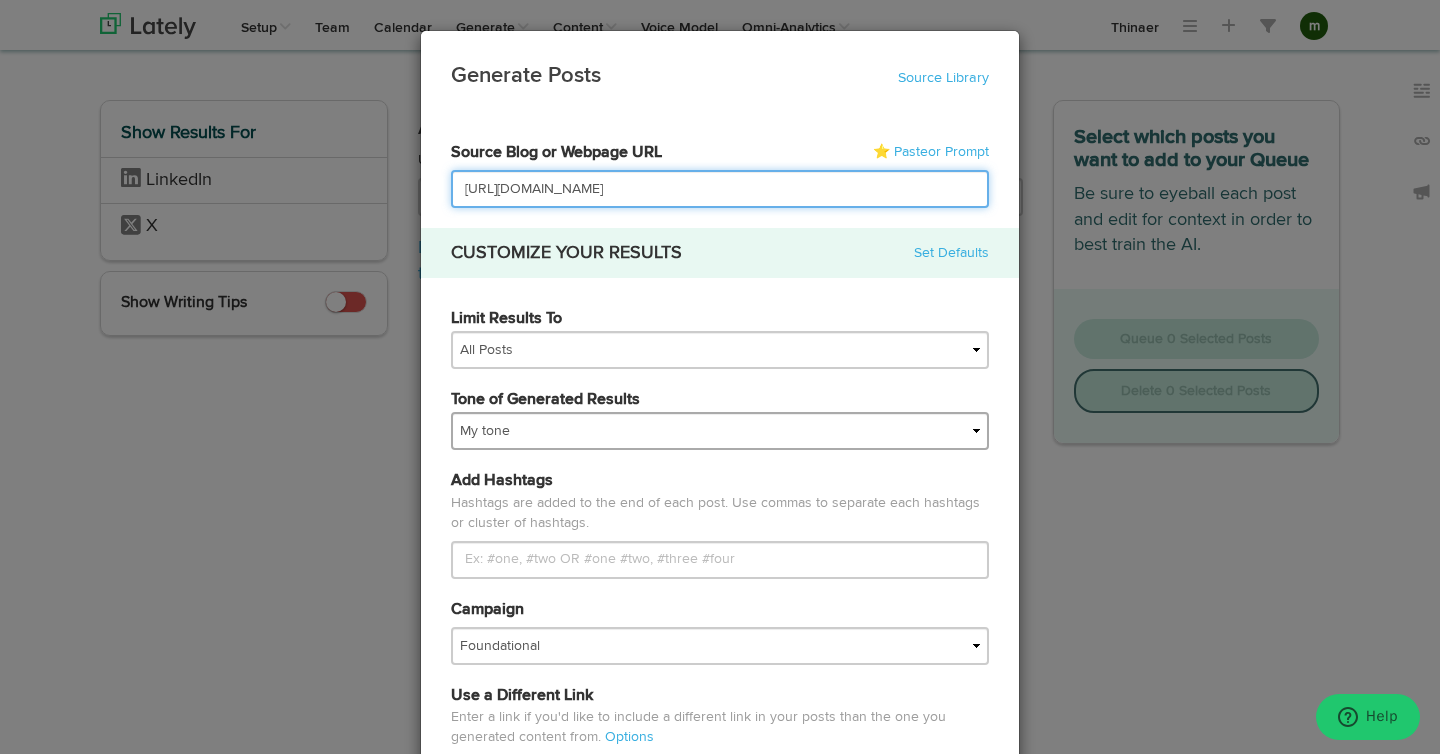 type on "[URL][DOMAIN_NAME]" 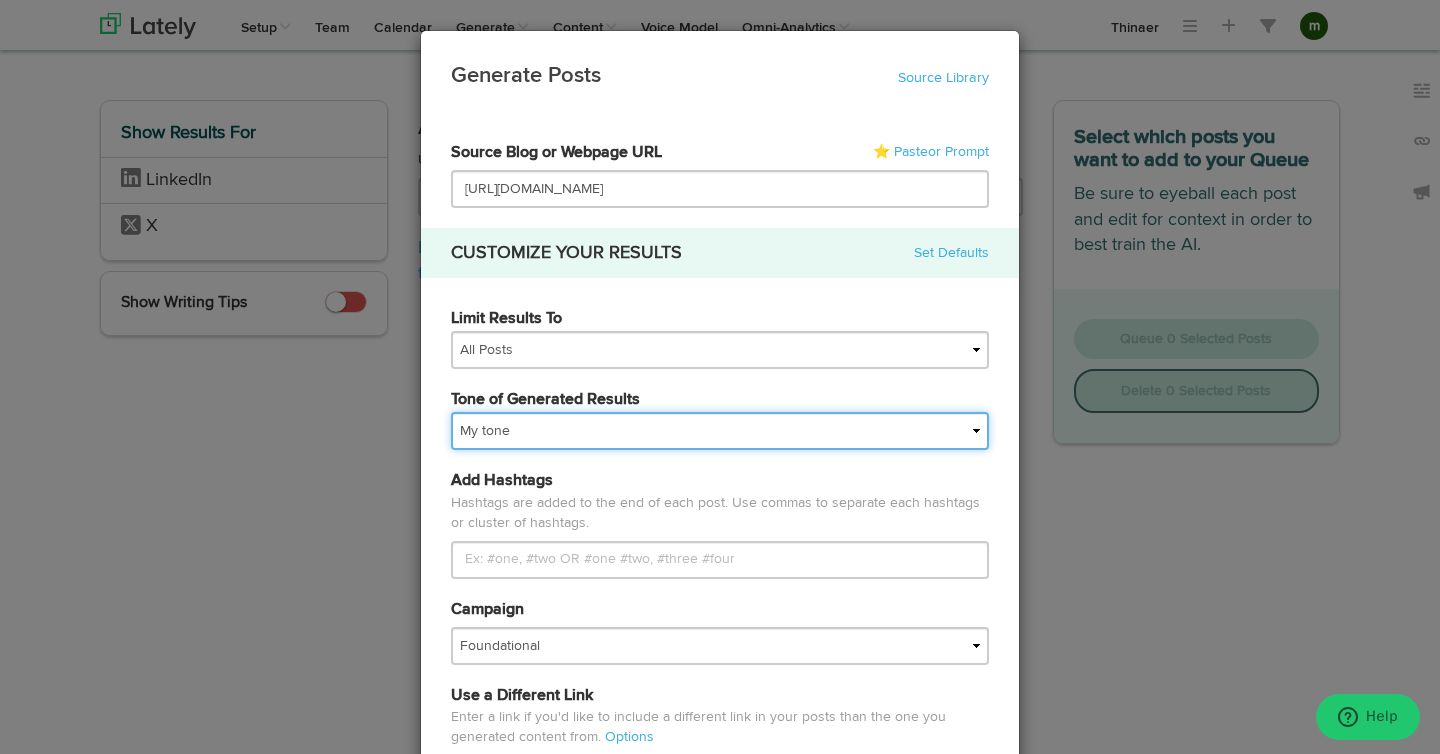 click on "My tone Official and professional Relaxed and conversational Light and humorous Personal, real and empathetic Simple words and simple structure Formal and academic Jazzy and creative Natural tone of content" at bounding box center [720, 431] 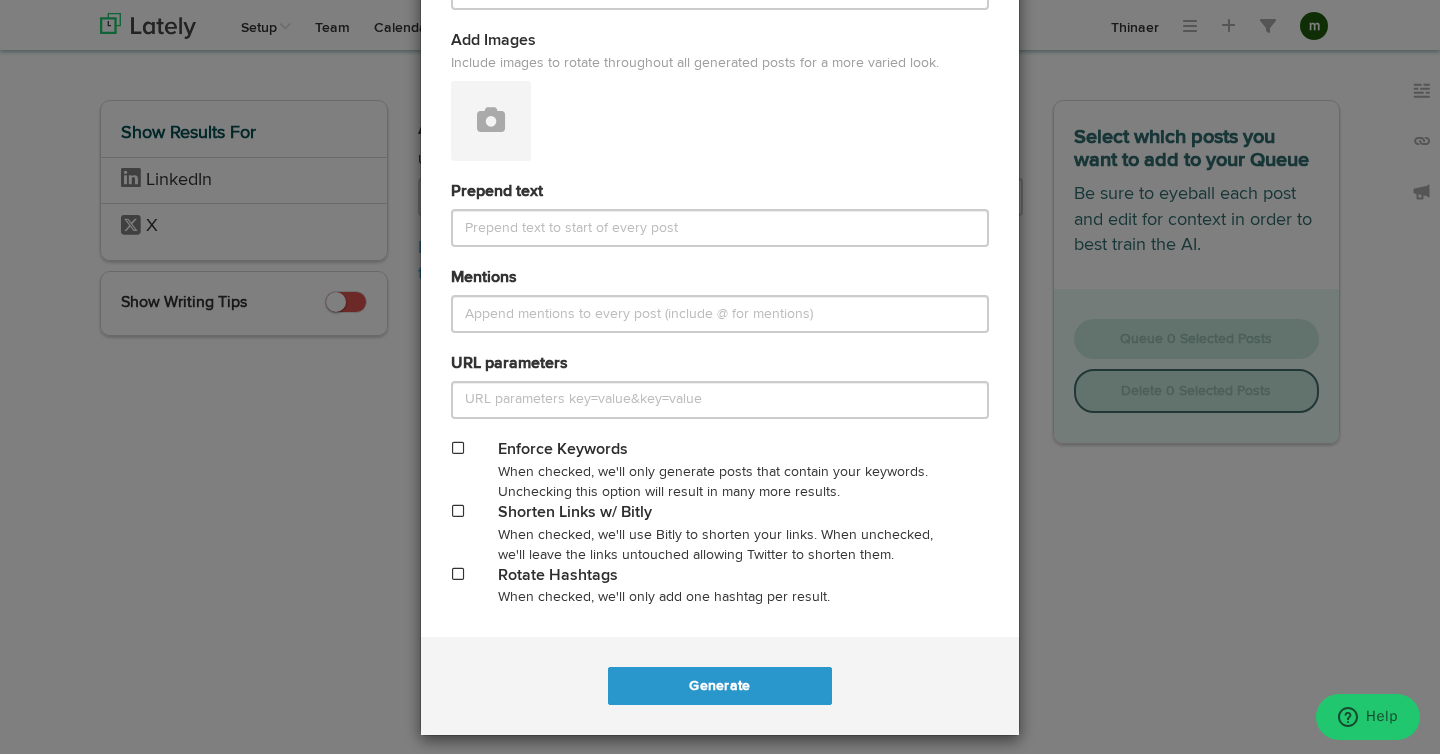 scroll, scrollTop: 795, scrollLeft: 0, axis: vertical 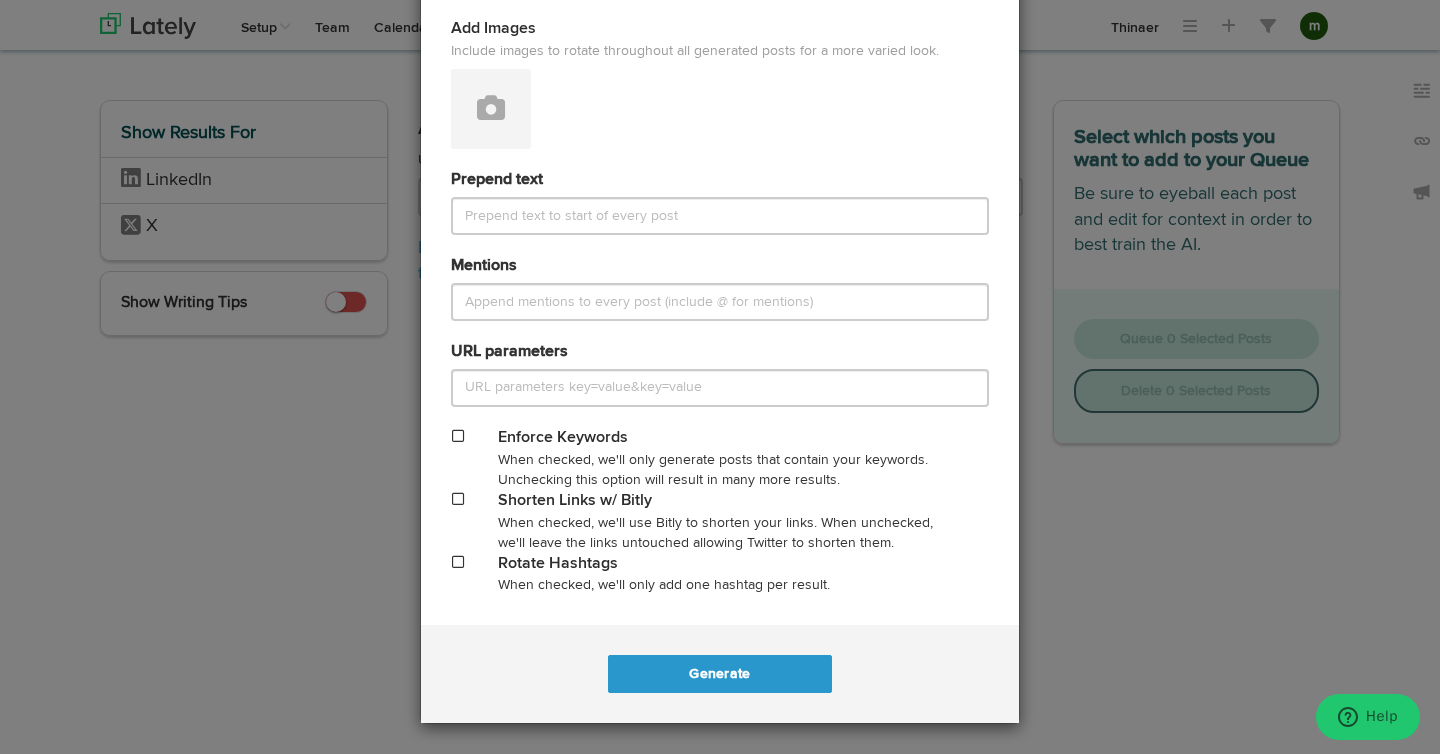 click at bounding box center (458, 499) 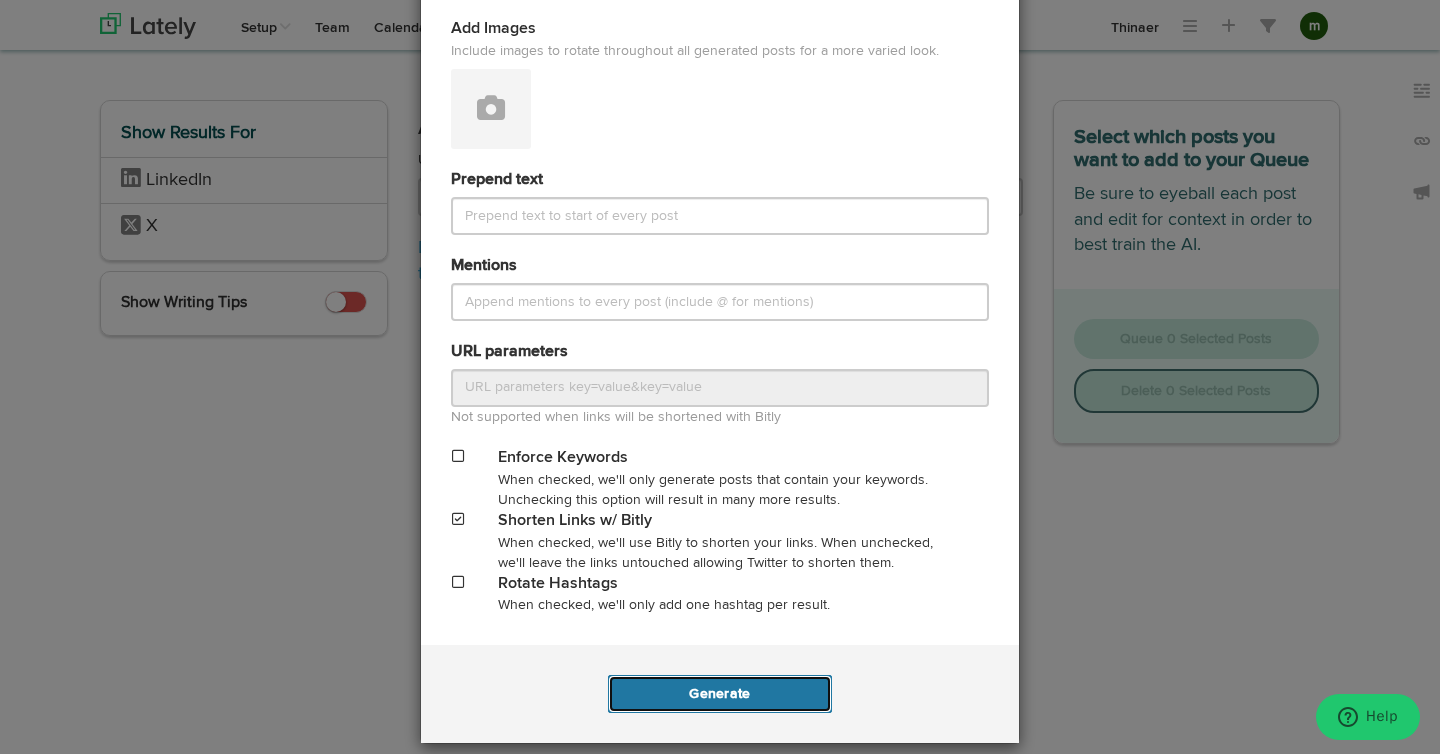 click on "Generate" at bounding box center (719, 694) 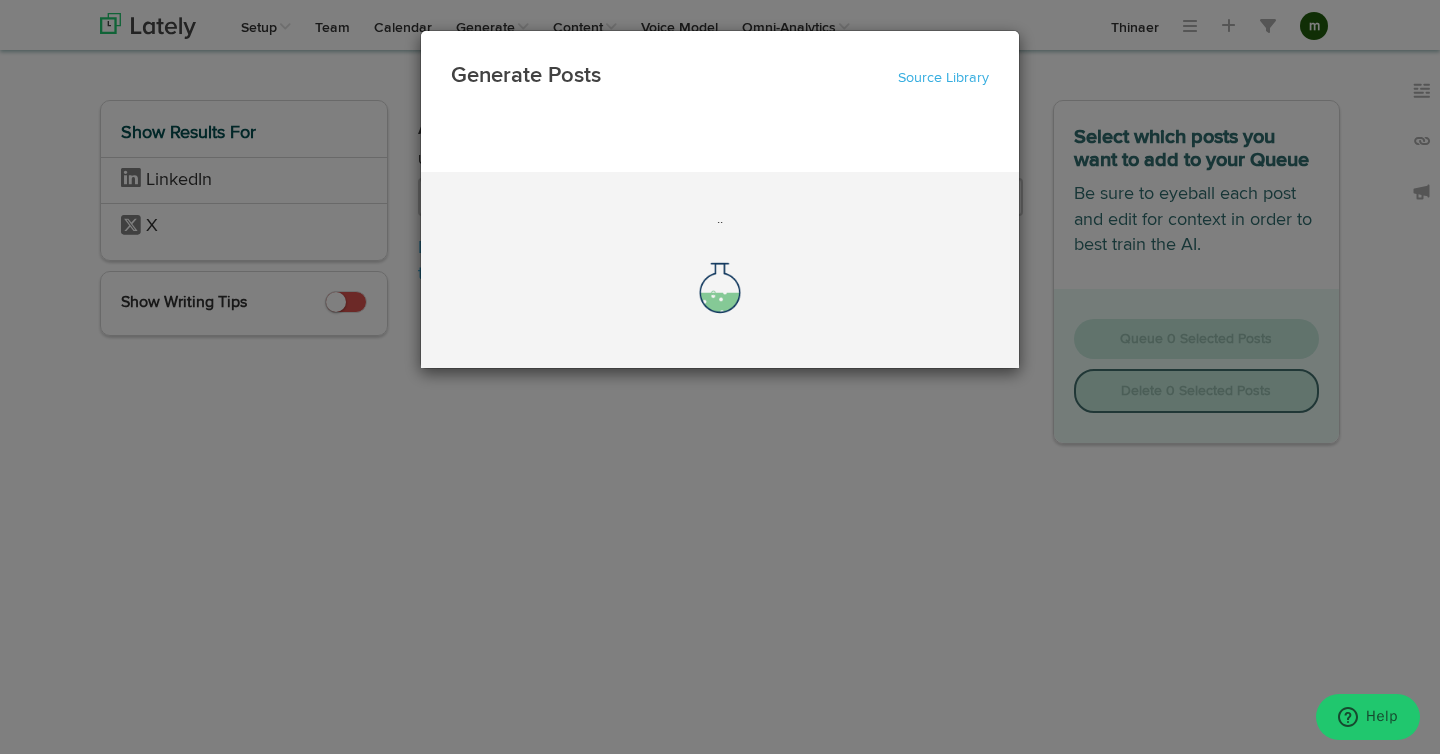 scroll, scrollTop: 0, scrollLeft: 0, axis: both 